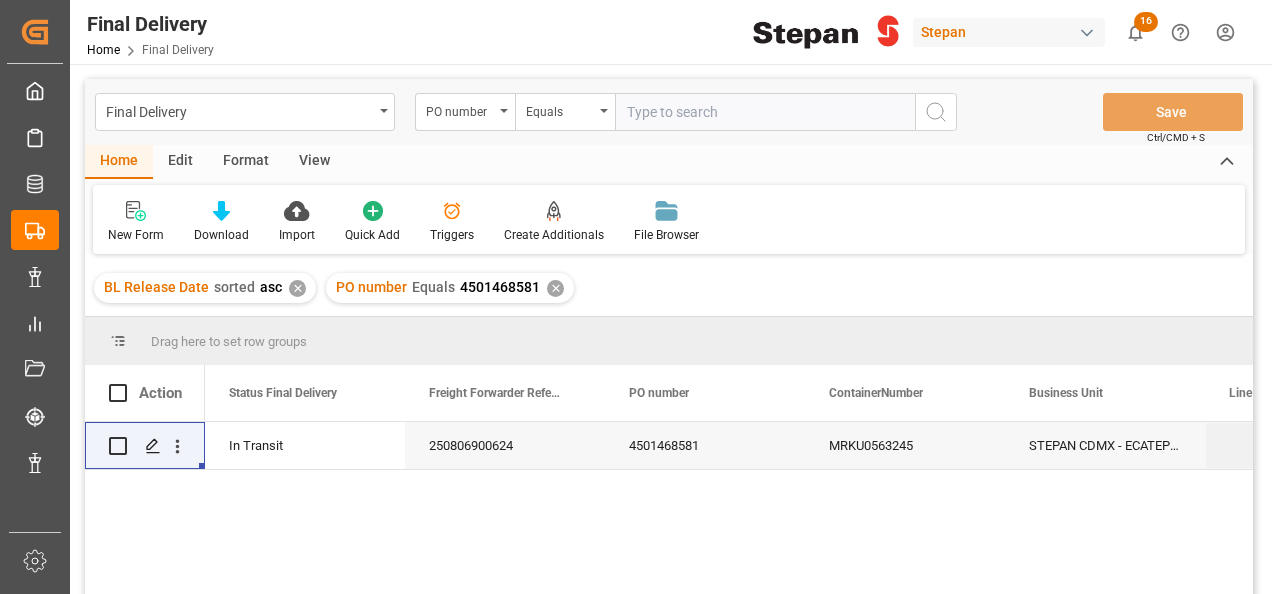 scroll, scrollTop: 0, scrollLeft: 0, axis: both 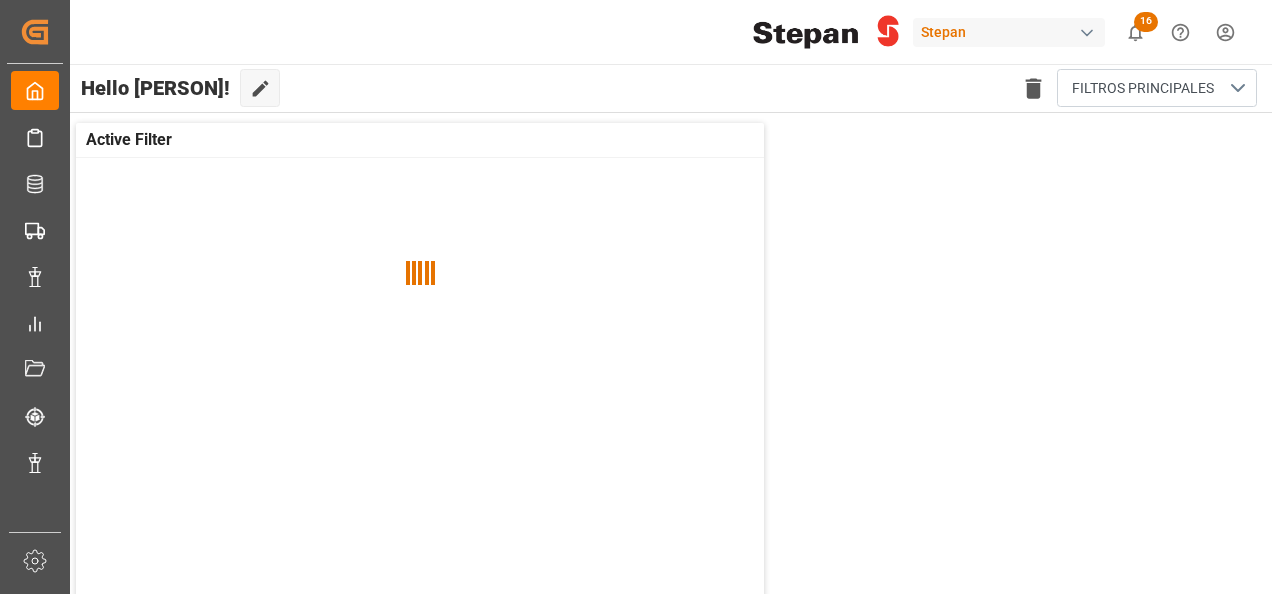 click at bounding box center [1087, 33] 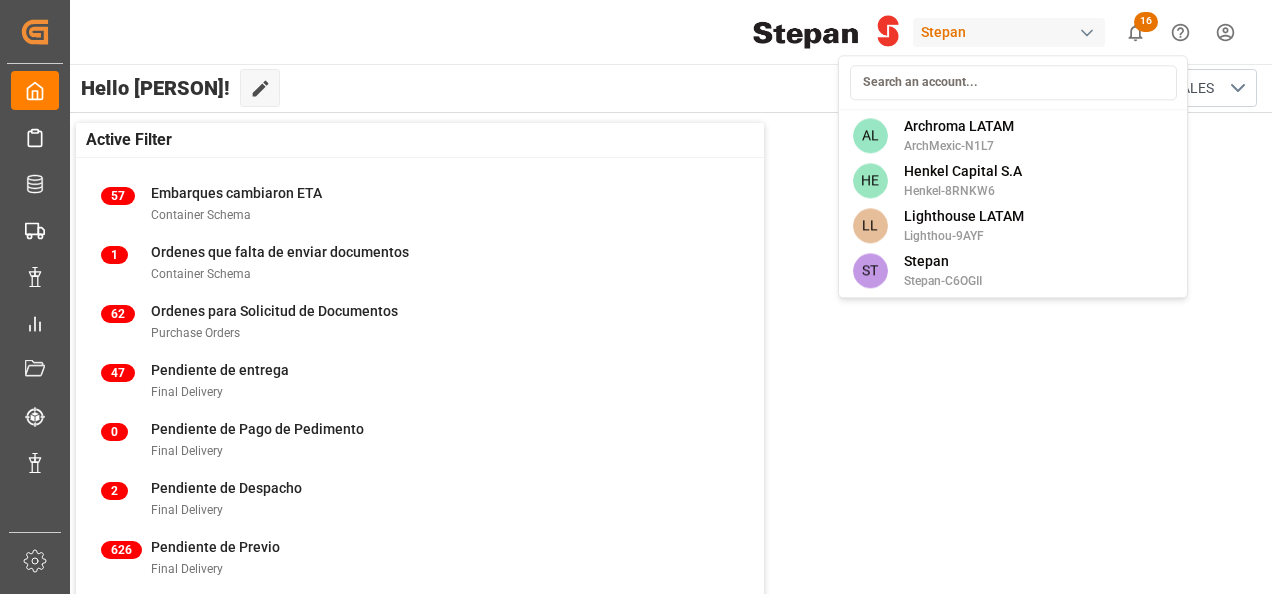 click on "Created by potrace 1.15, written by Peter Selinger 2001-2017 Created by potrace 1.15, written by Peter Selinger 2001-2017 My Cockpit My Cockpit Master Data Master Data Order Data Order Data Track Track Data Management Data Management My Reports My Reports Document Management Document Management Tracking Tracking Notifications Notifications Sidebar Settings Back to main menu Stepan 16 Notifications Only show unread All Mark all categories read Downloads Mark all as read Purchase Orders yesterday 966 number of rows downloaded Container Schema 2 days ago 842 number of rows downloaded Container Schema 7 days ago 821 number of rows downloaded Container Schema 7 days ago 821 number of rows downloaded Uploads Mark all as read Line Items 2 days ago 3 number of rows uploaded Line Items 2 days ago 3 number of rows uploaded Line Items 2 days ago 3 number of rows uploaded Purchase Orders 2 days ago 3 number of rows uploaded Duplication Mark all as read Container Schema 6 days ago 1 objects are successfully duplicated 57" at bounding box center [636, 297] 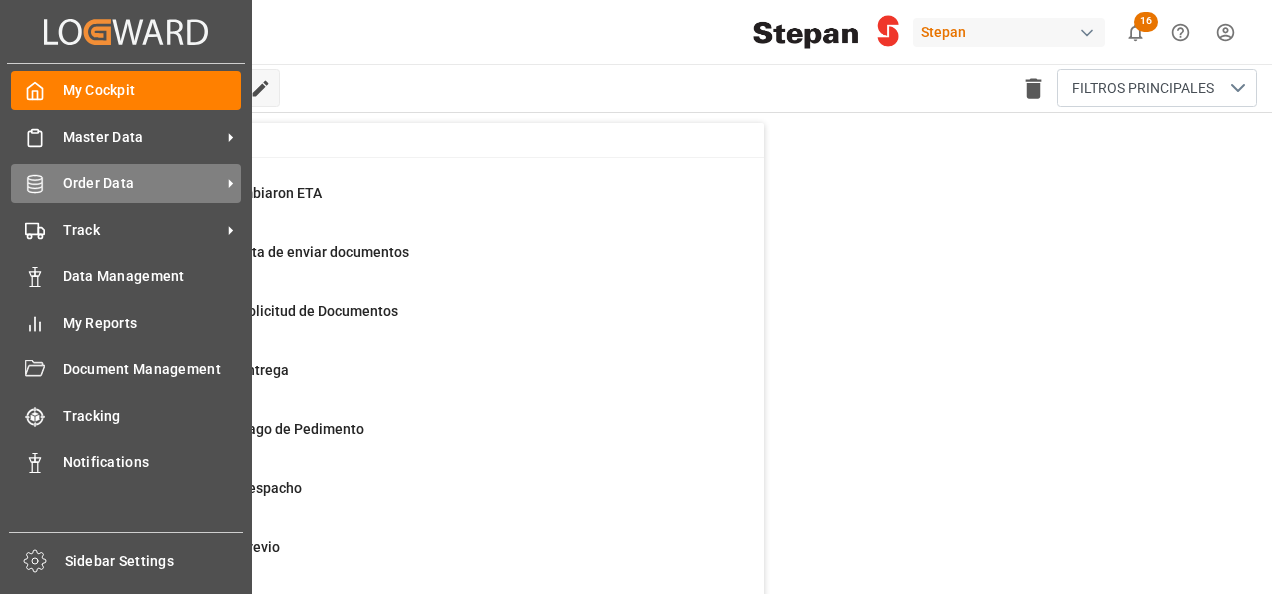 click on "Order Data Order Data" at bounding box center (126, 183) 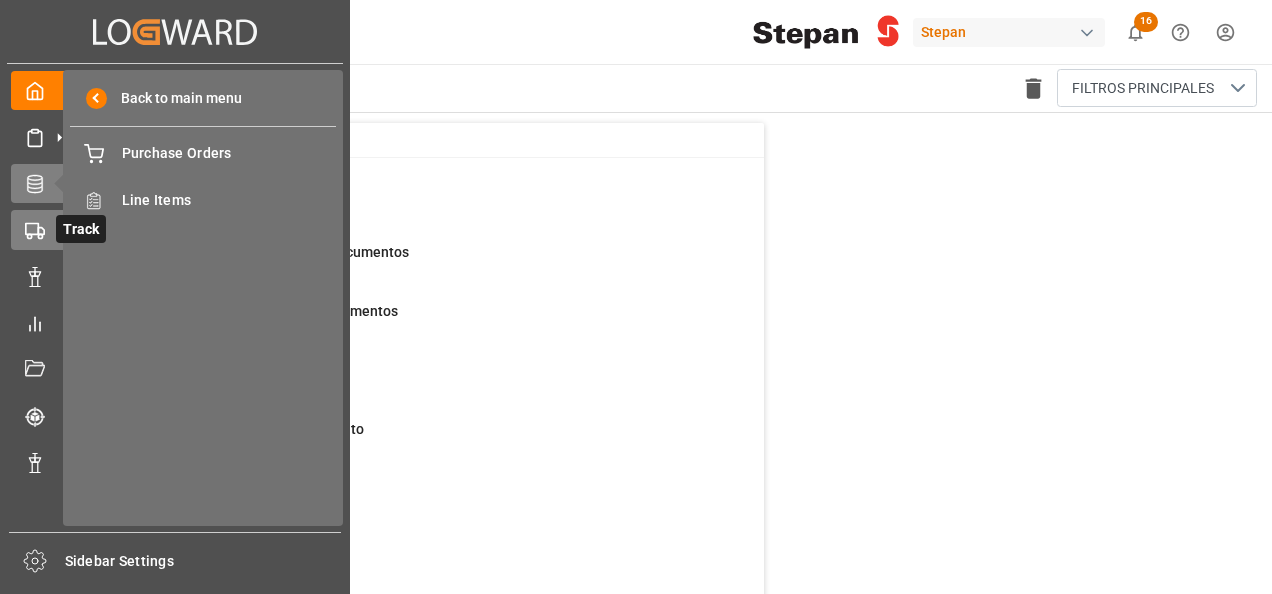 click 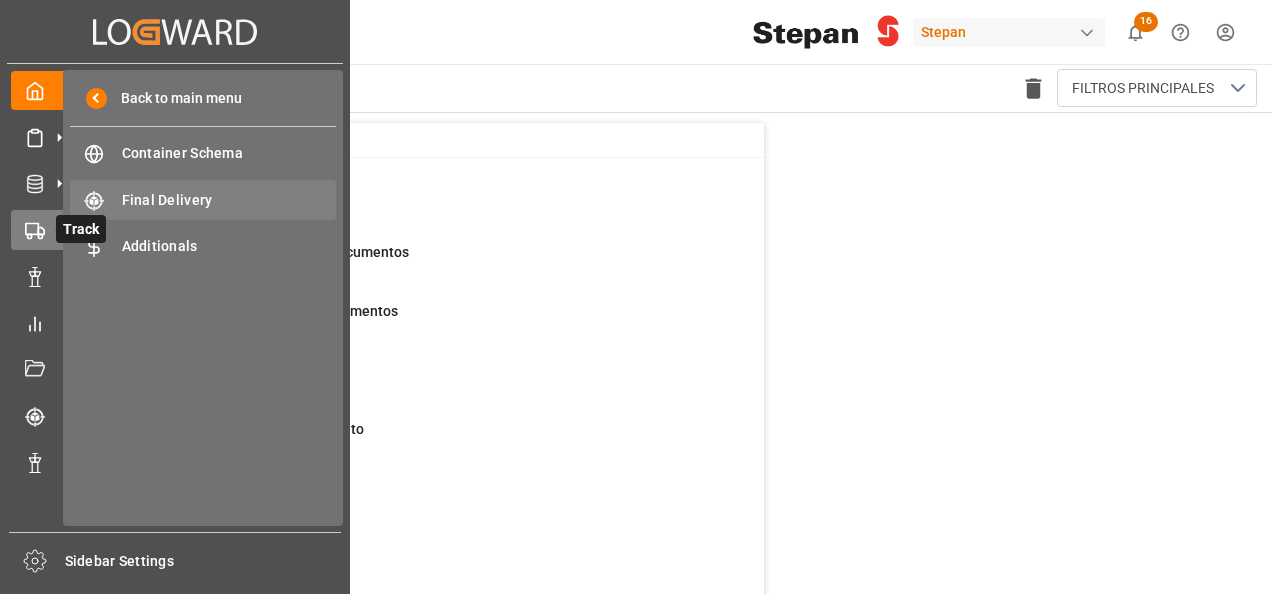 click on "Final Delivery" at bounding box center (229, 200) 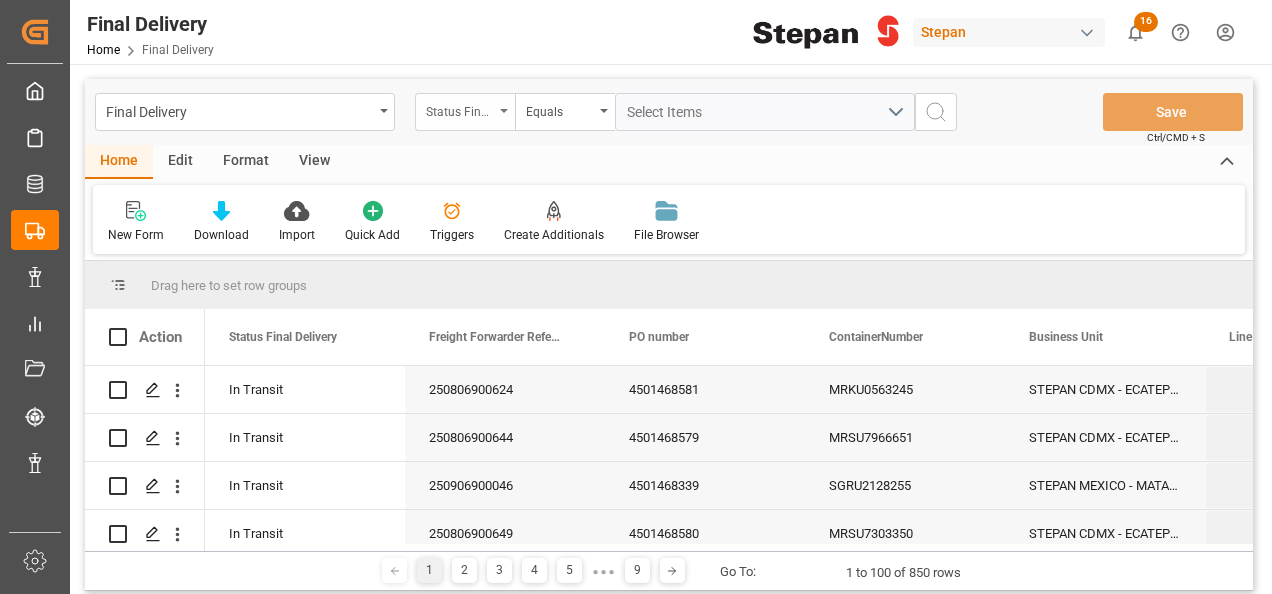click at bounding box center (504, 111) 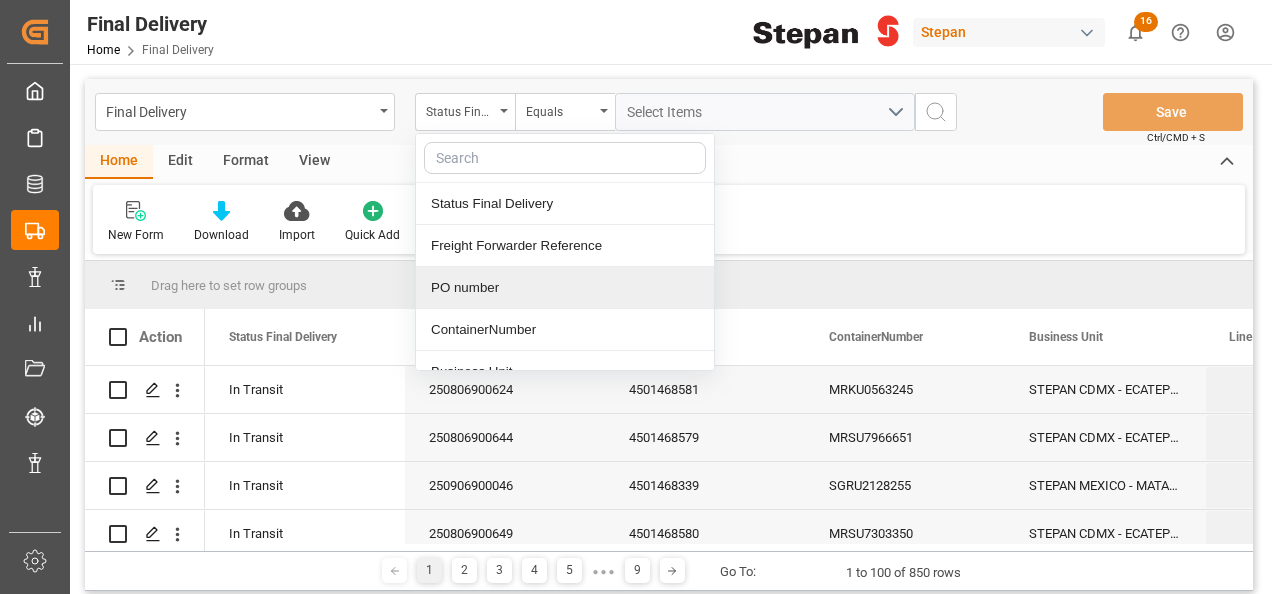 click on "PO number" at bounding box center [565, 288] 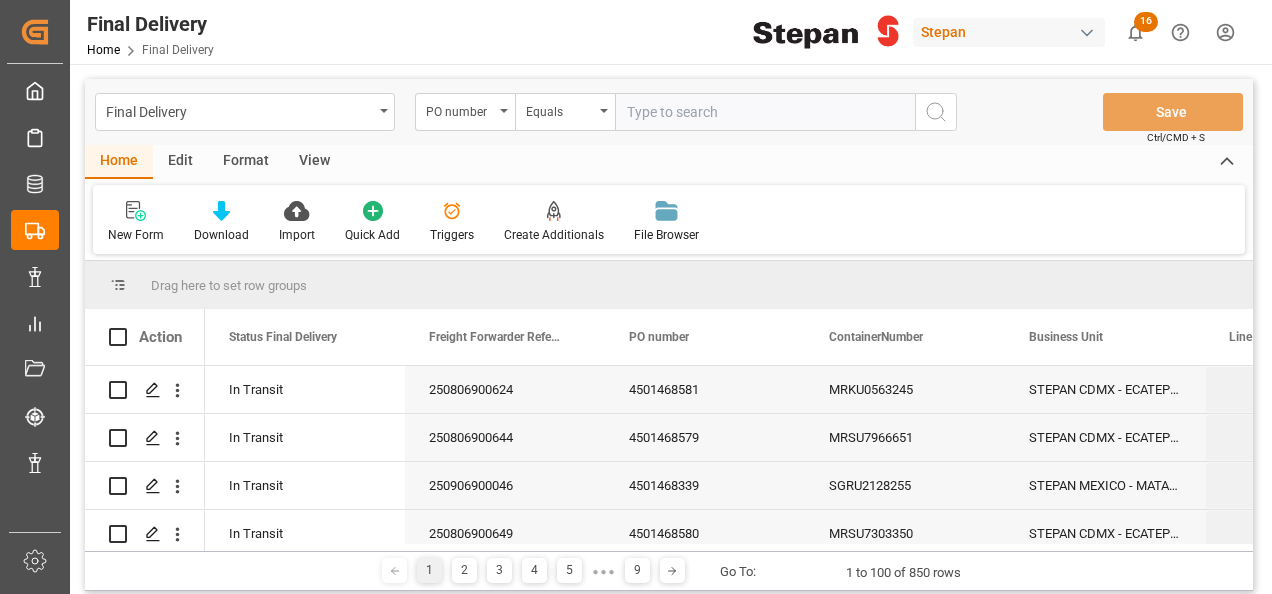 click at bounding box center [765, 112] 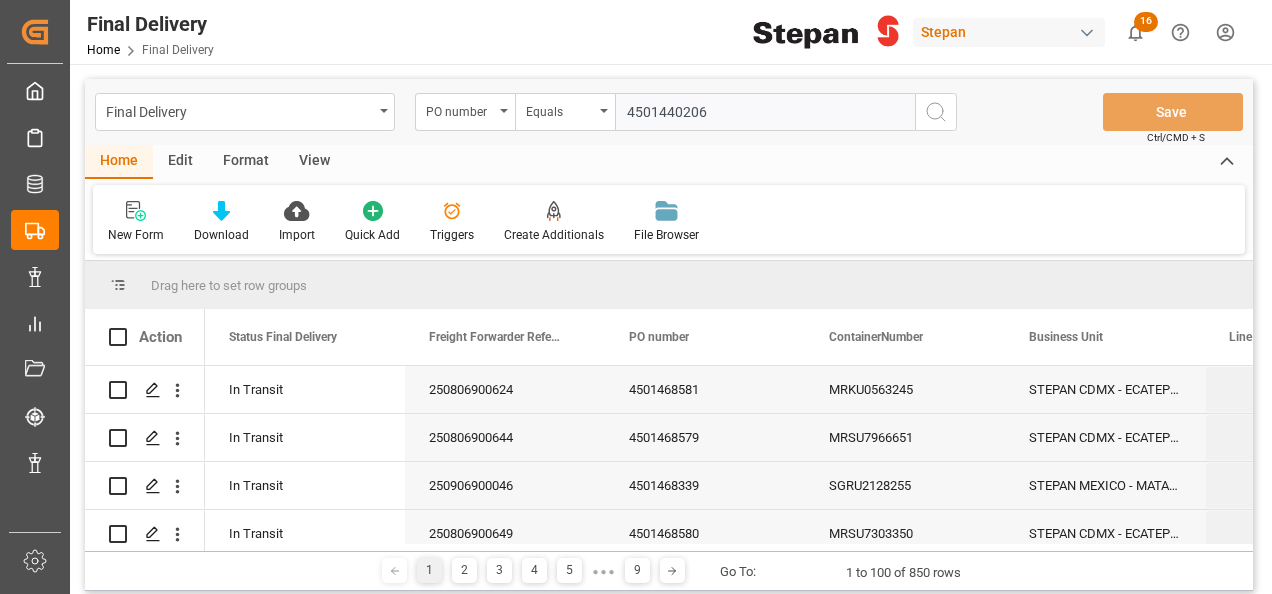 type on "4501440206" 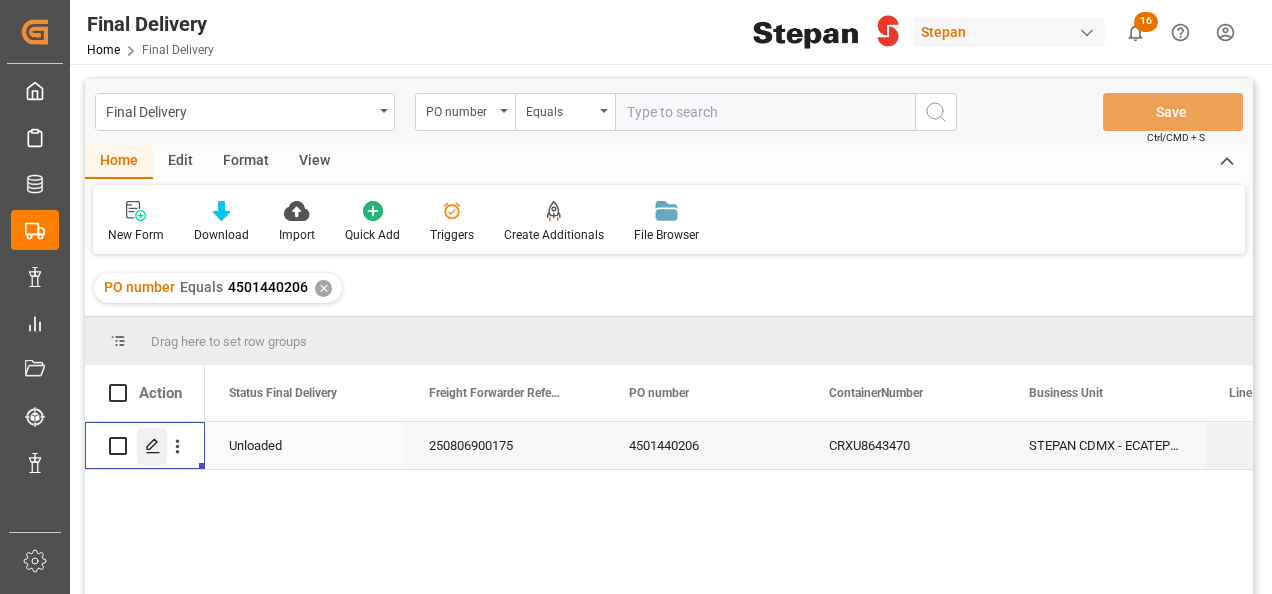 click 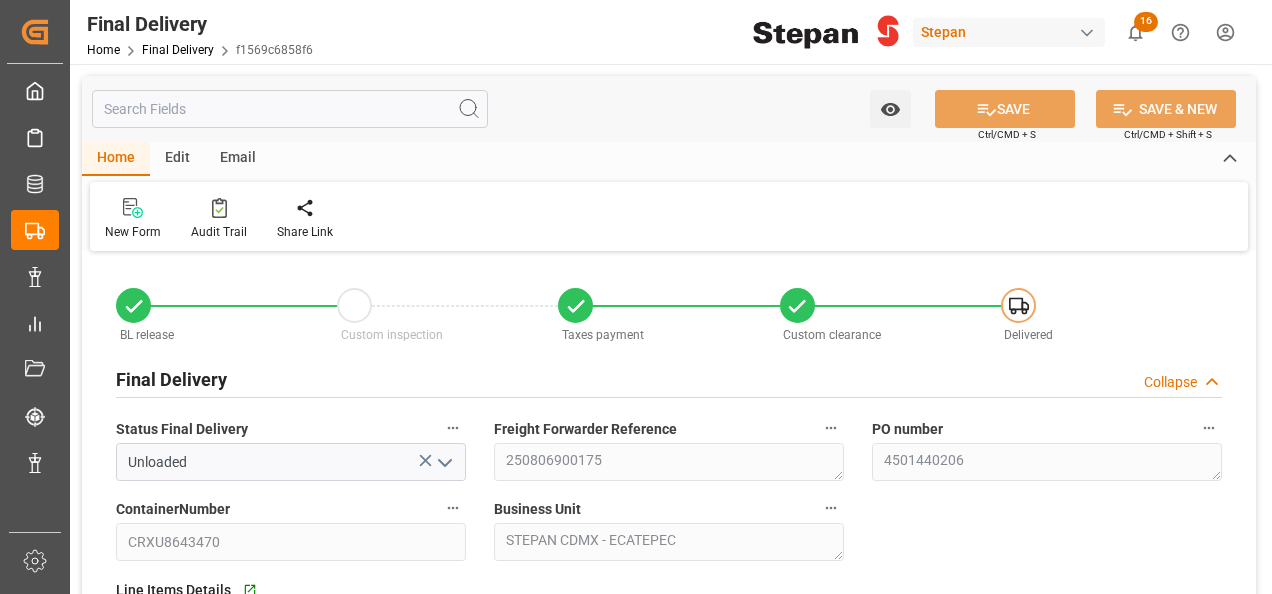 type on "28-07-2025" 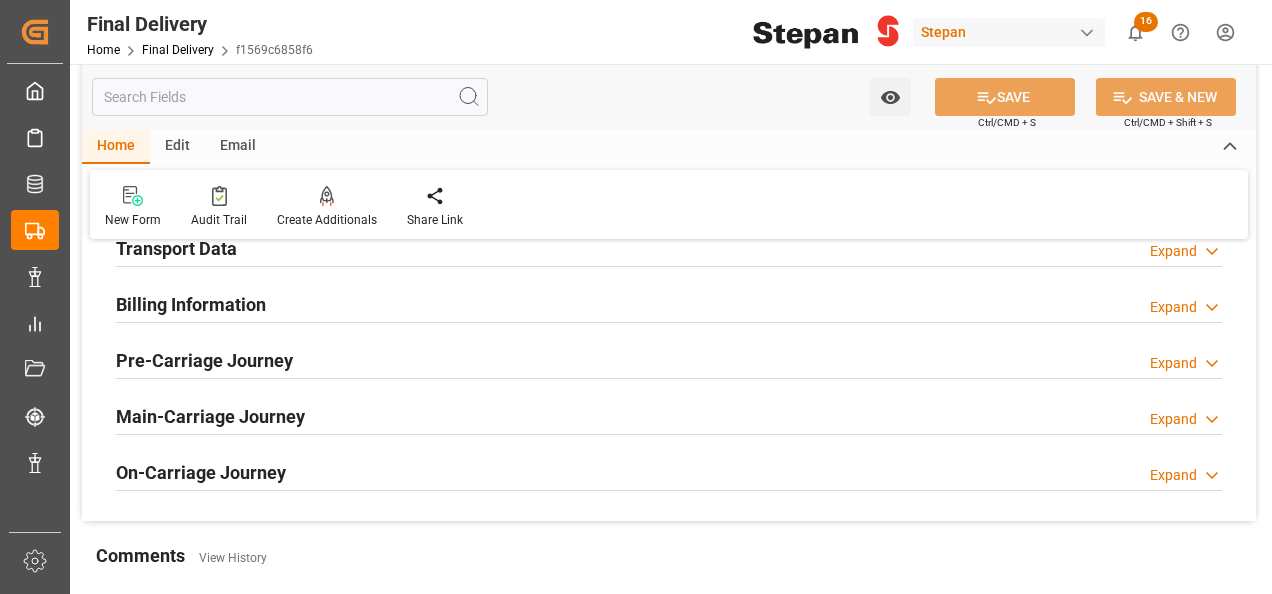 scroll, scrollTop: 700, scrollLeft: 0, axis: vertical 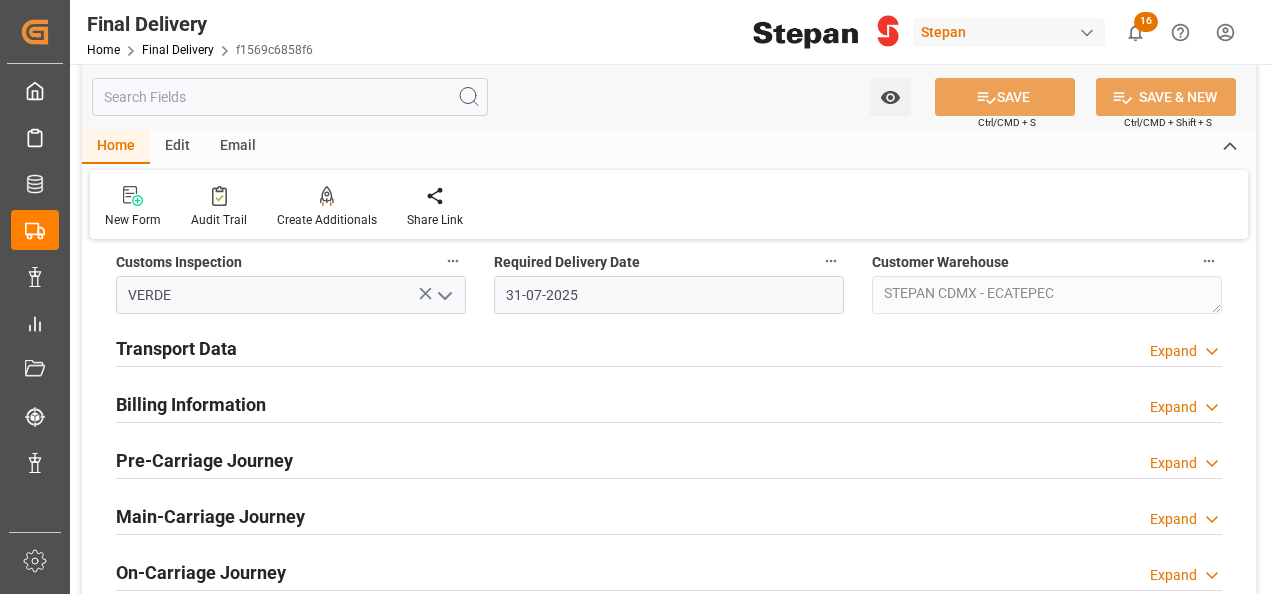 click on "Transport Data" at bounding box center (176, 348) 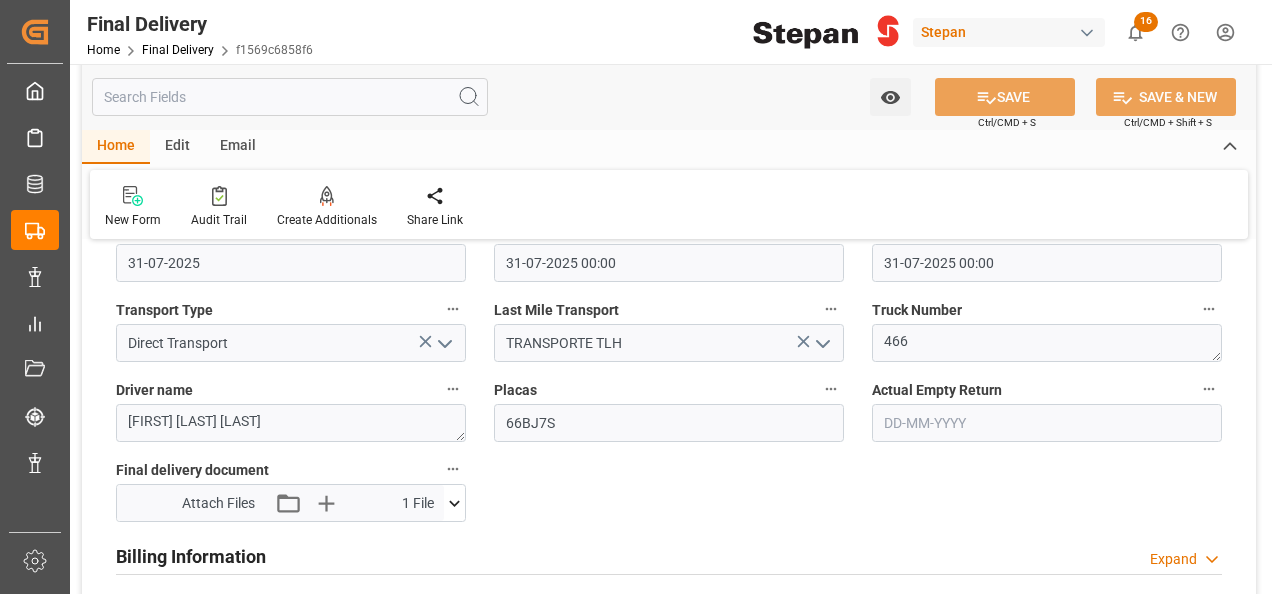 scroll, scrollTop: 900, scrollLeft: 0, axis: vertical 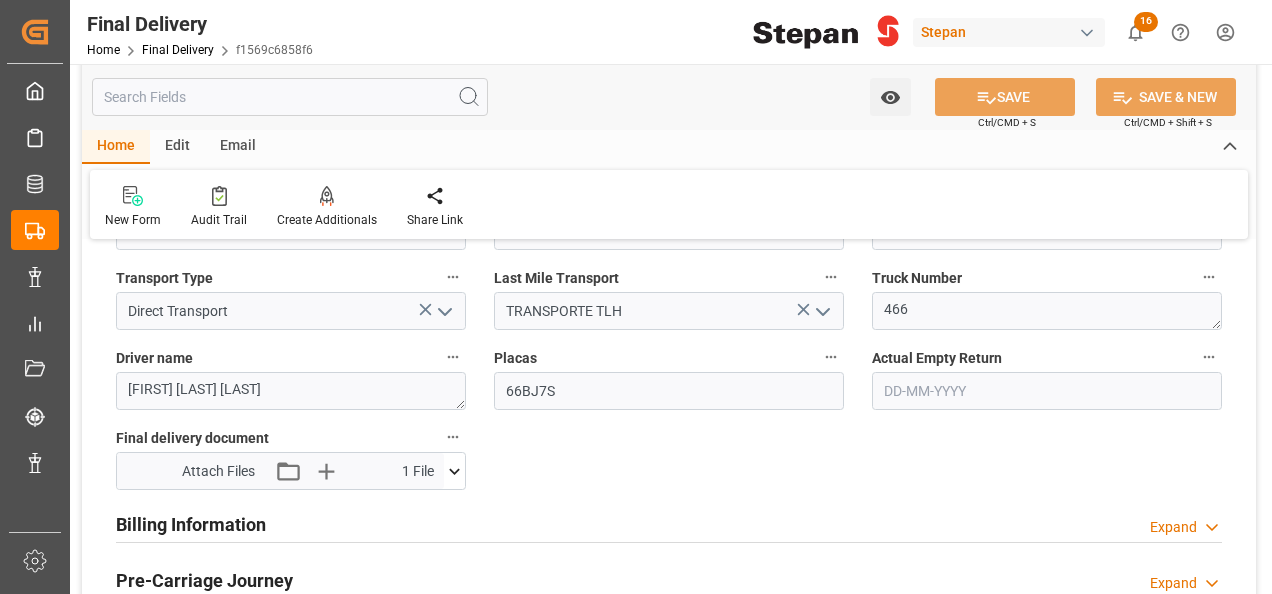 click on "Billing Information" at bounding box center [191, 524] 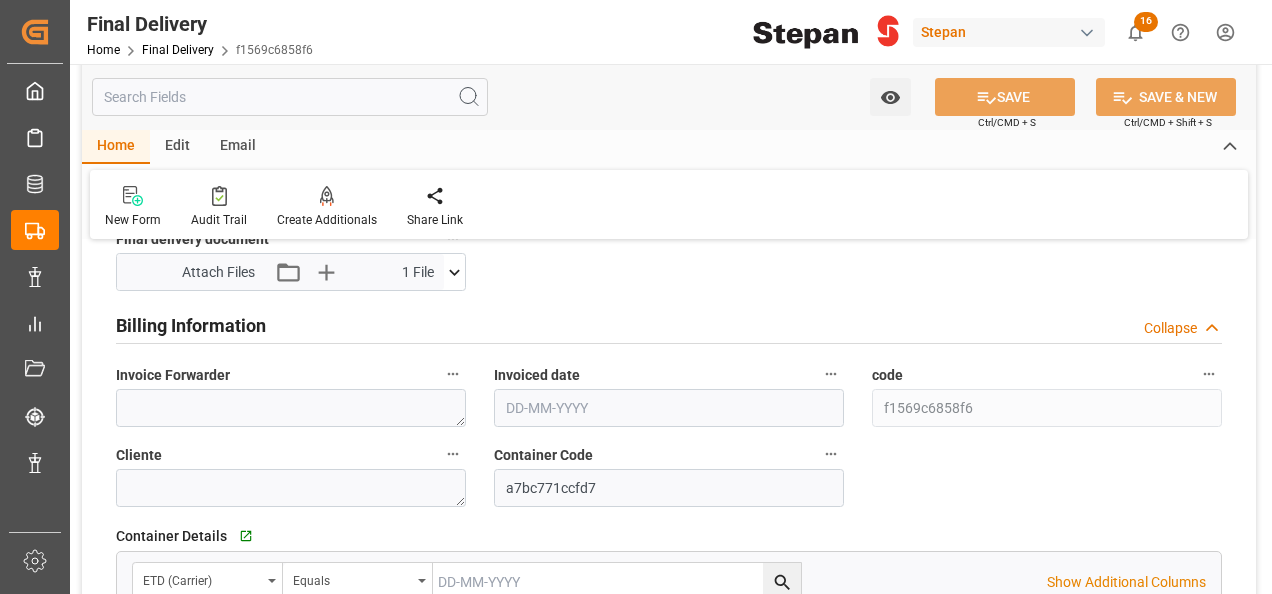 scroll, scrollTop: 1100, scrollLeft: 0, axis: vertical 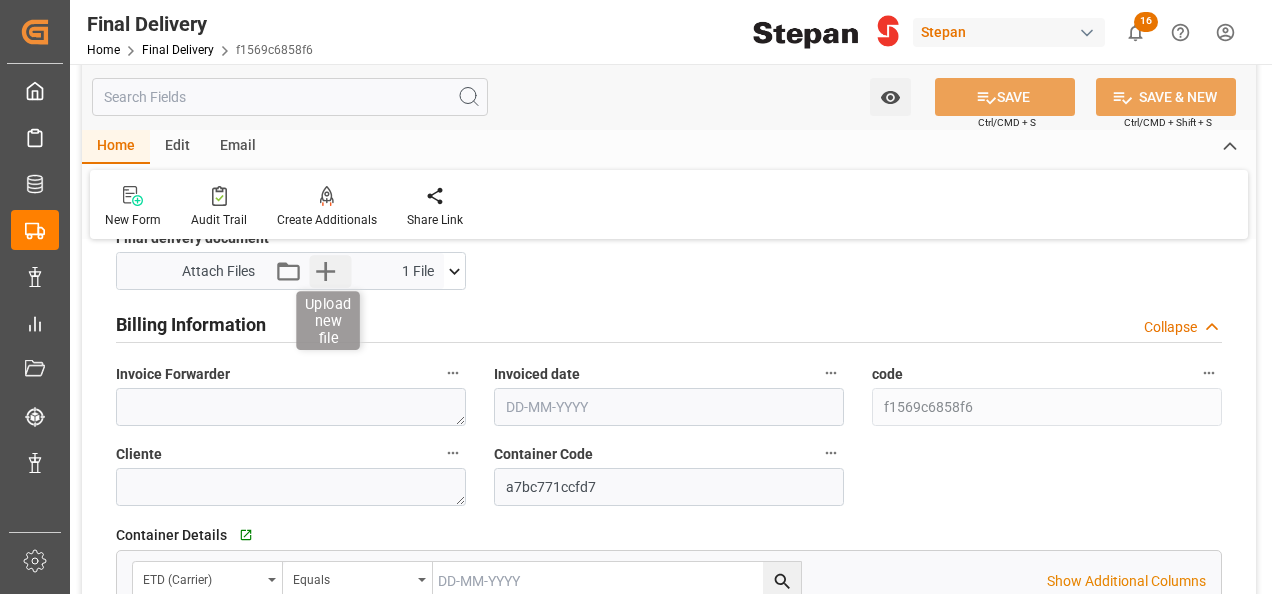 click 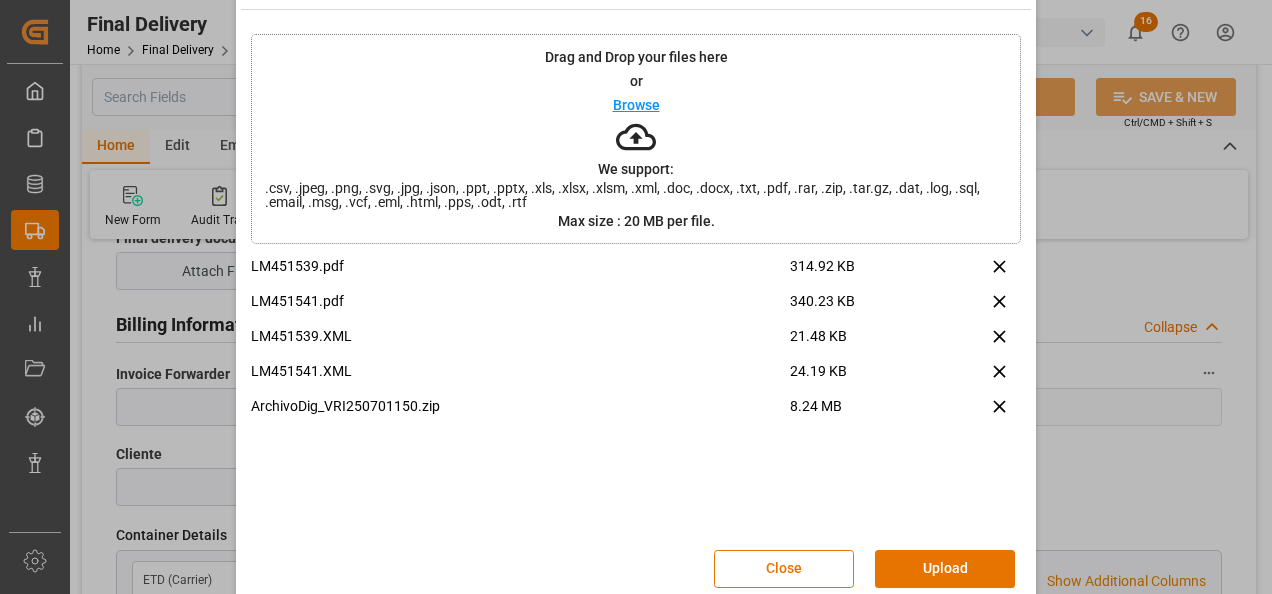 scroll, scrollTop: 79, scrollLeft: 0, axis: vertical 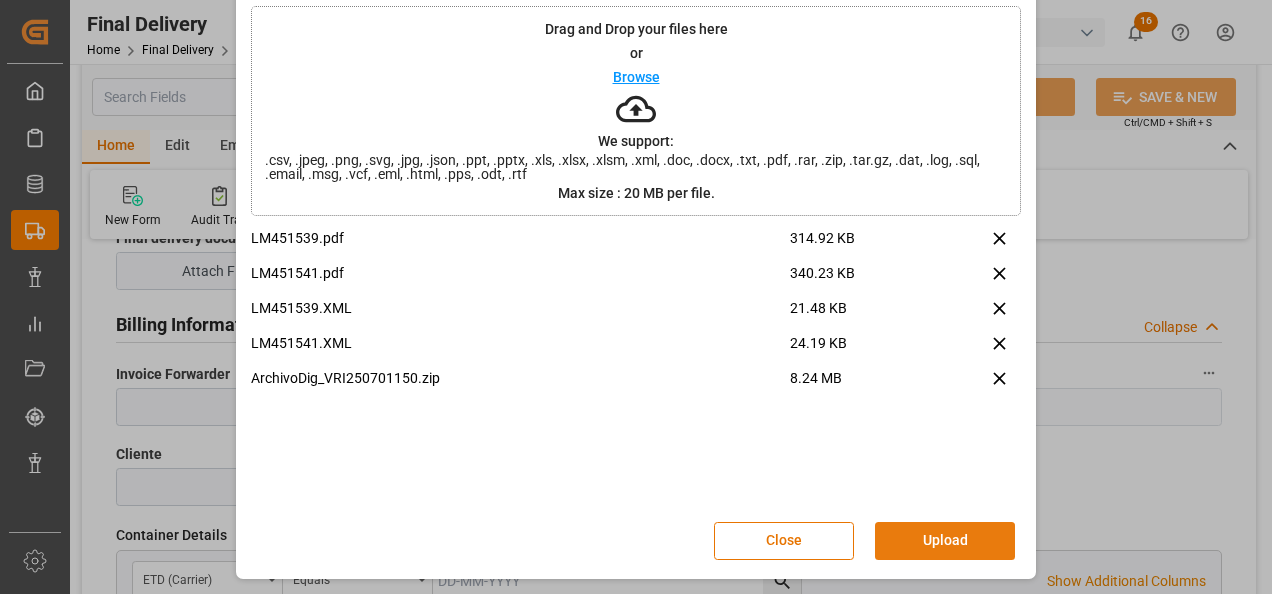 click on "Upload" at bounding box center [945, 541] 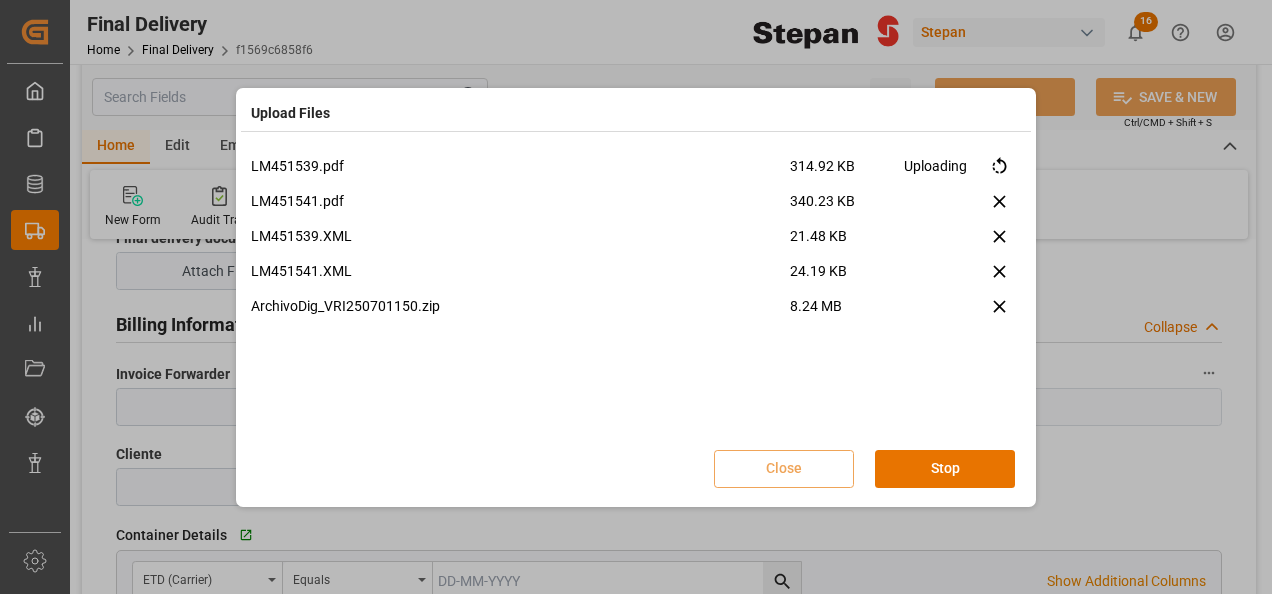 scroll, scrollTop: 0, scrollLeft: 0, axis: both 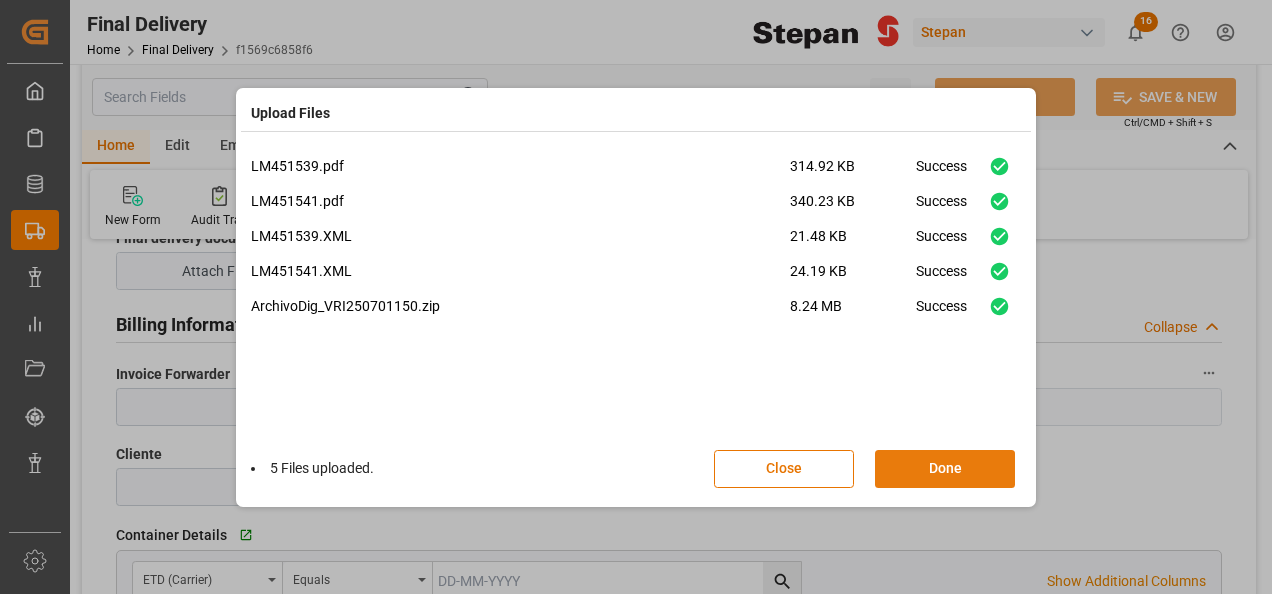 click on "Done" at bounding box center [945, 469] 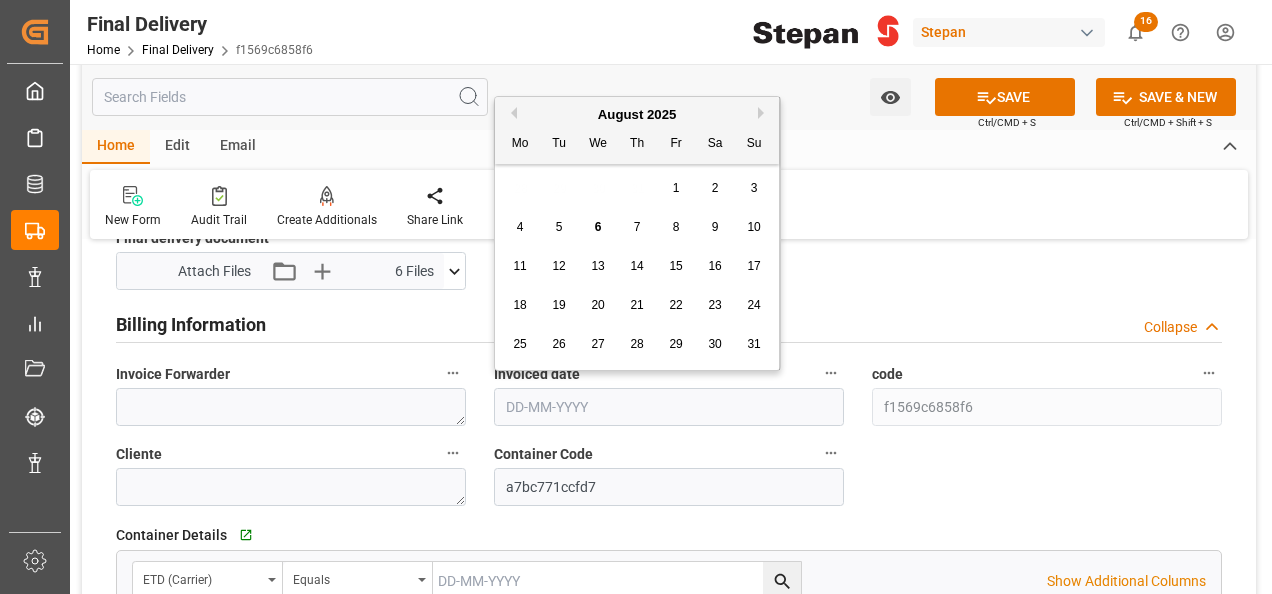 click at bounding box center (669, 407) 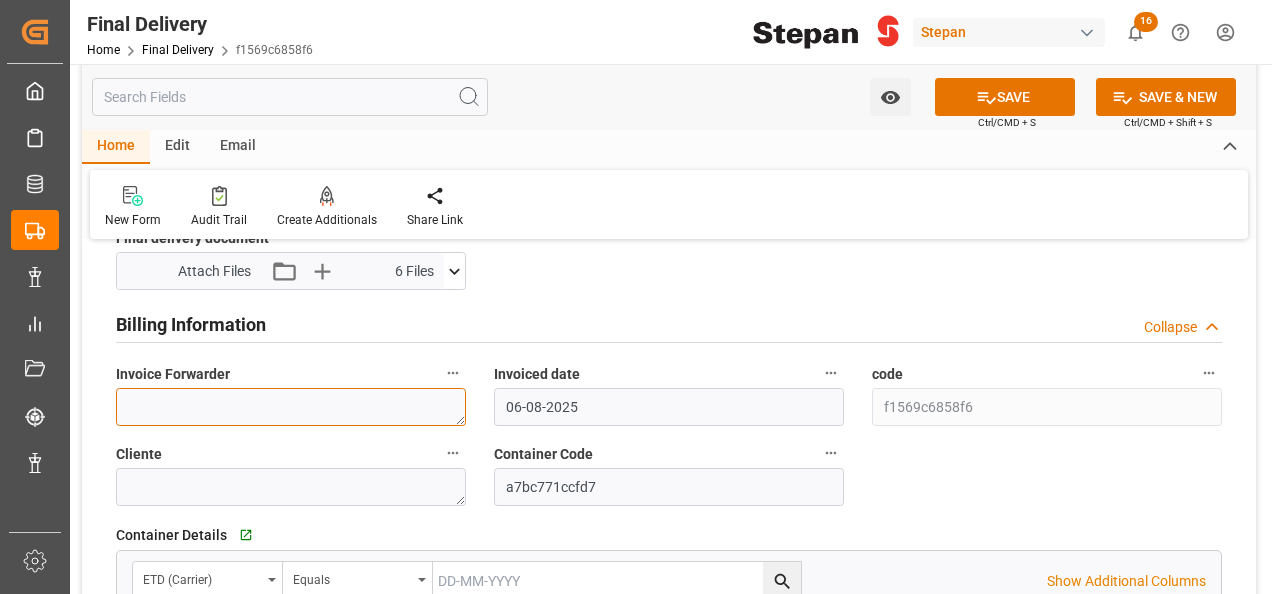click at bounding box center [291, 407] 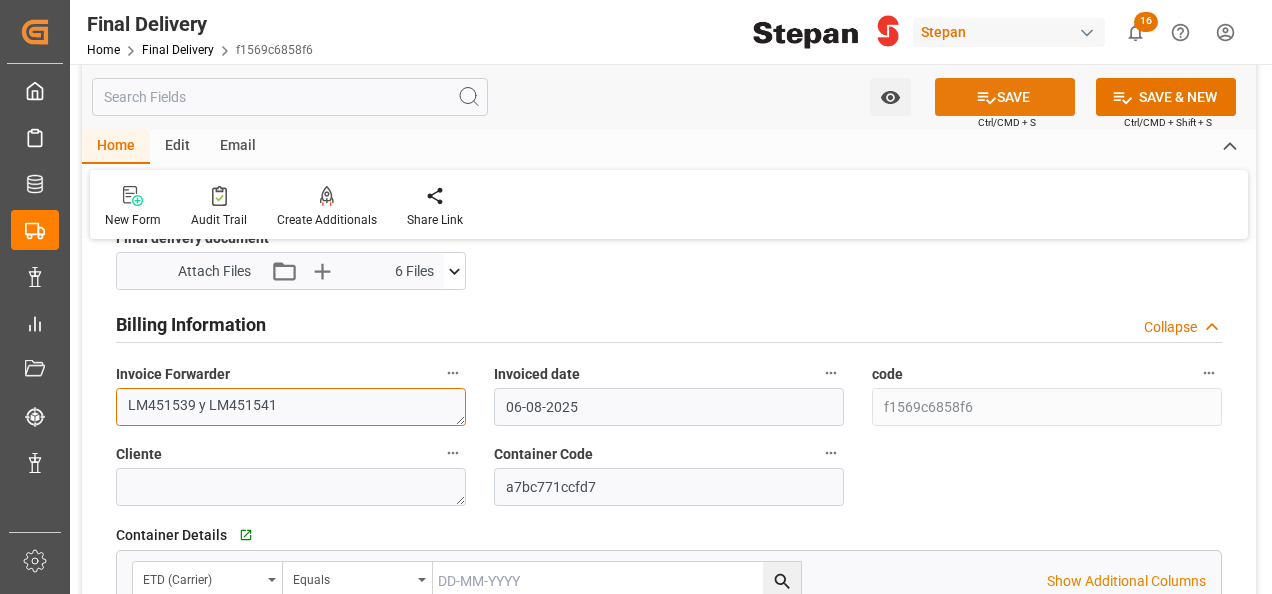 type on "LM451539 y LM451541" 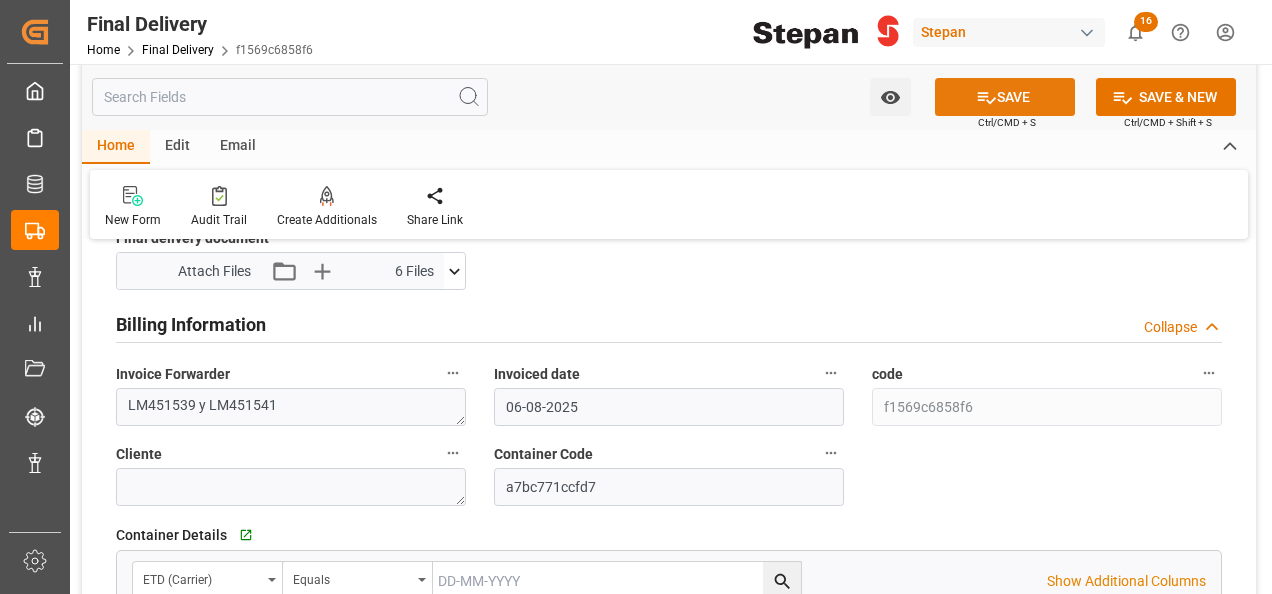click on "SAVE" at bounding box center [1005, 97] 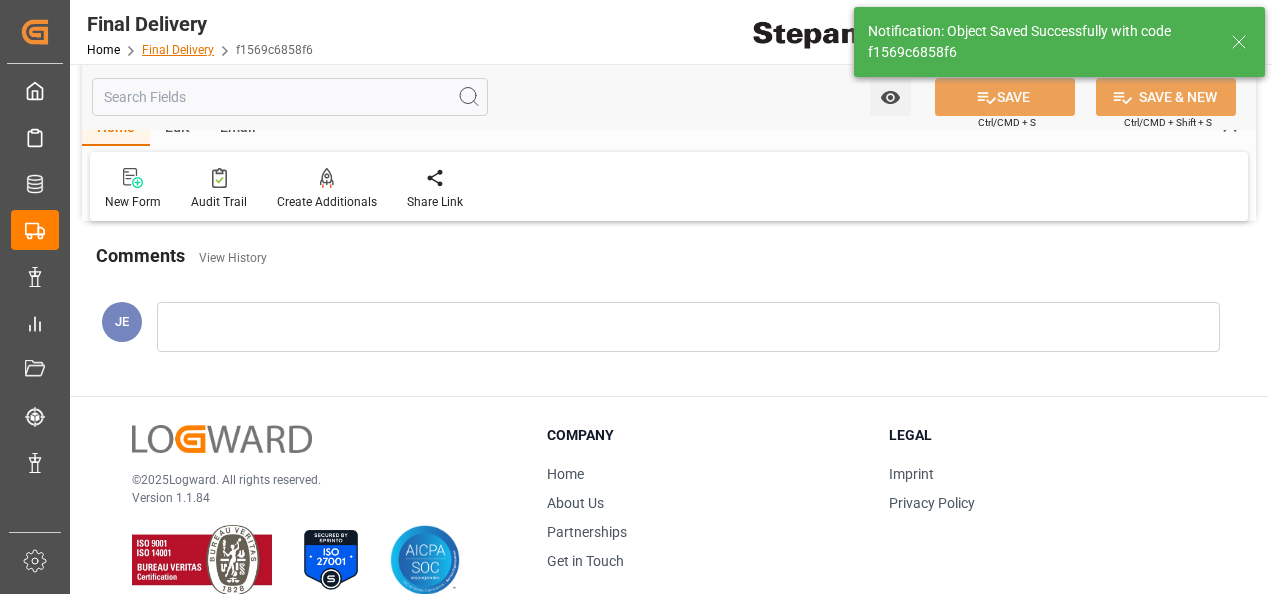 scroll, scrollTop: 780, scrollLeft: 0, axis: vertical 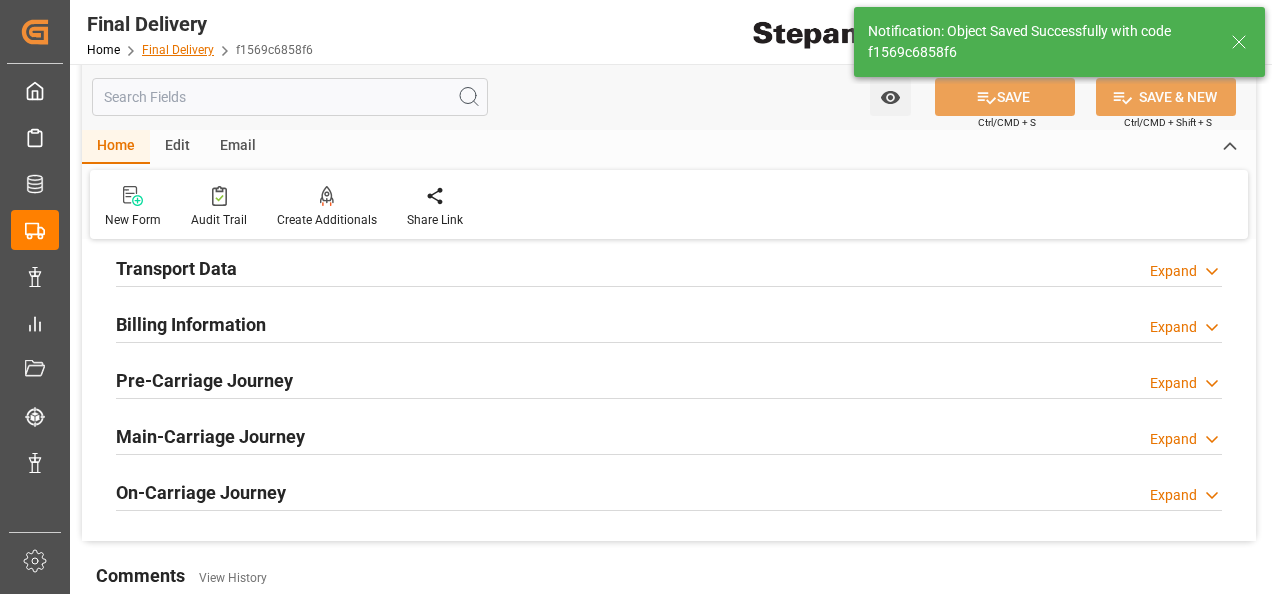 click on "Final Delivery" at bounding box center [178, 50] 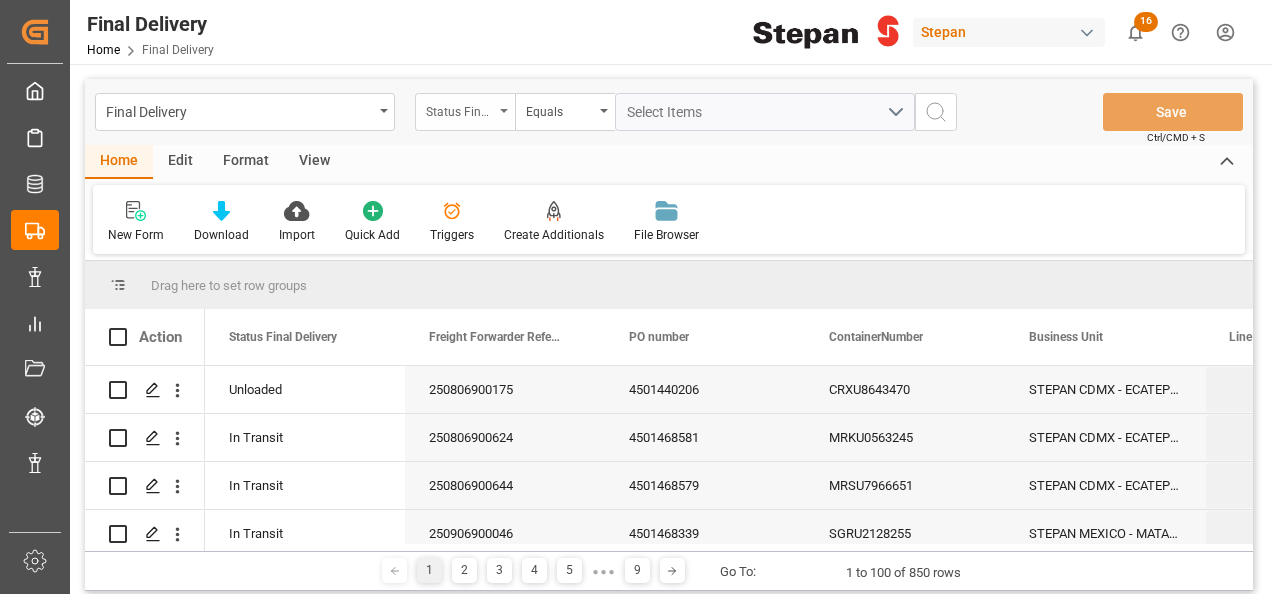 click on "Status Final Delivery" at bounding box center [460, 109] 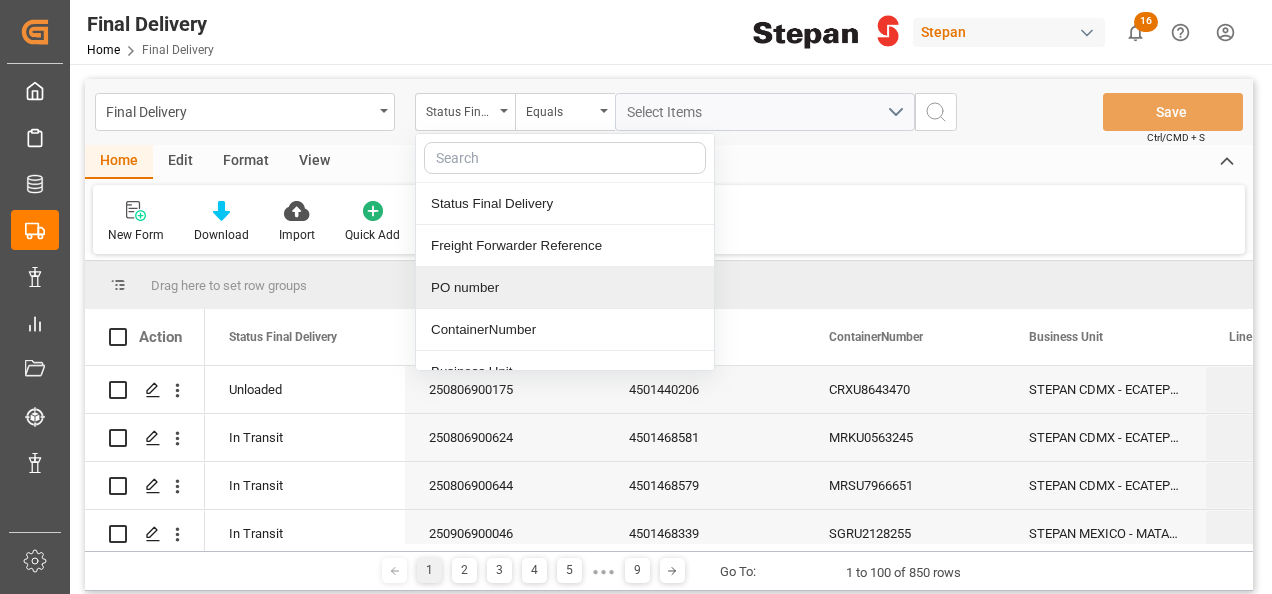click on "PO number" at bounding box center (565, 288) 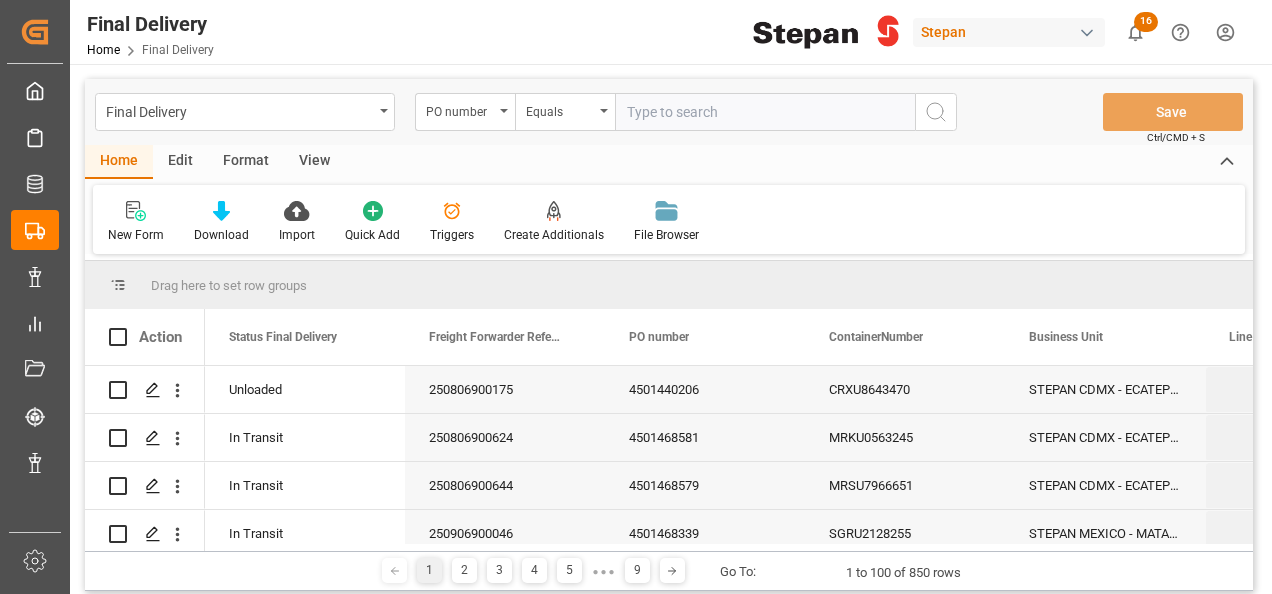 click at bounding box center [765, 112] 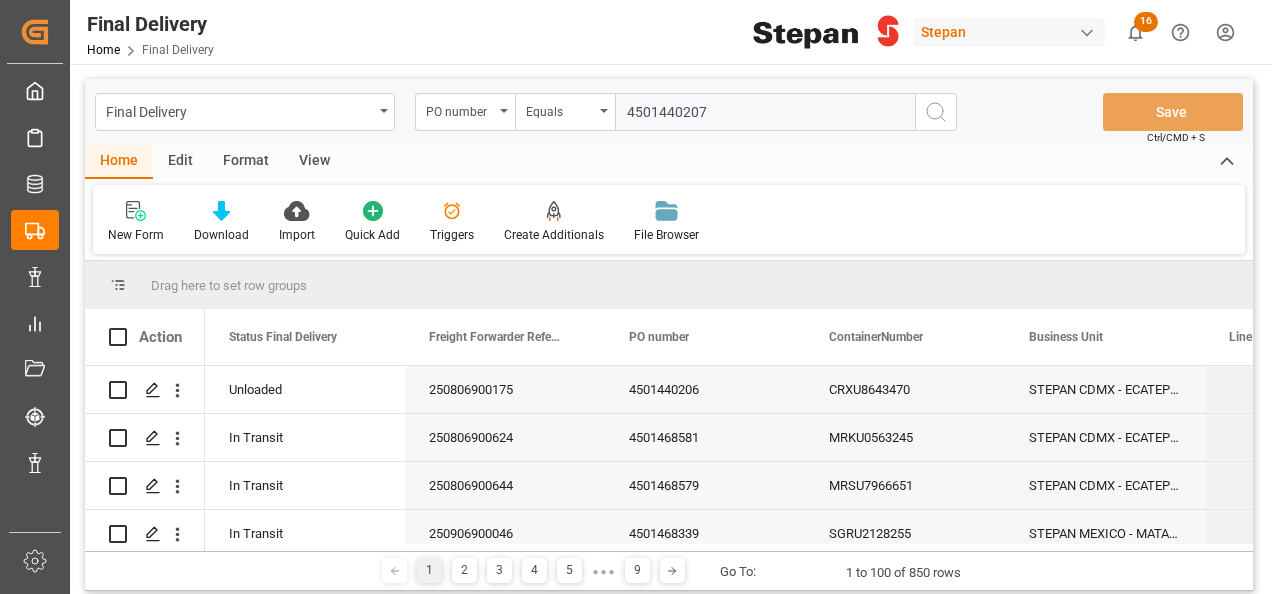 type on "4501440207" 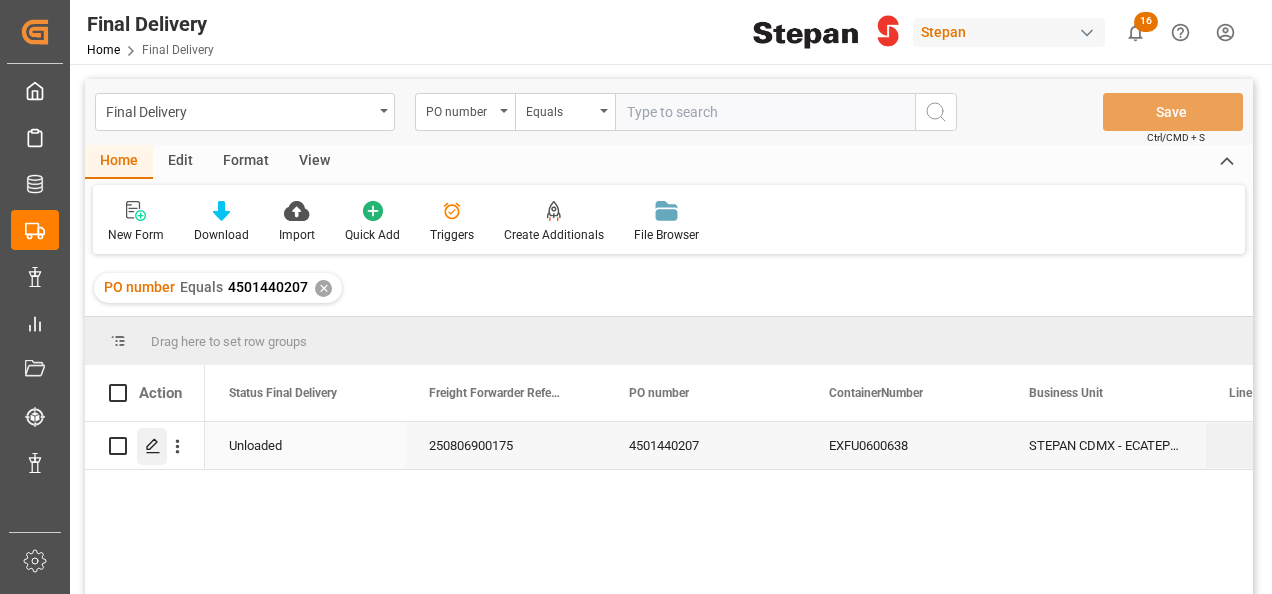 click 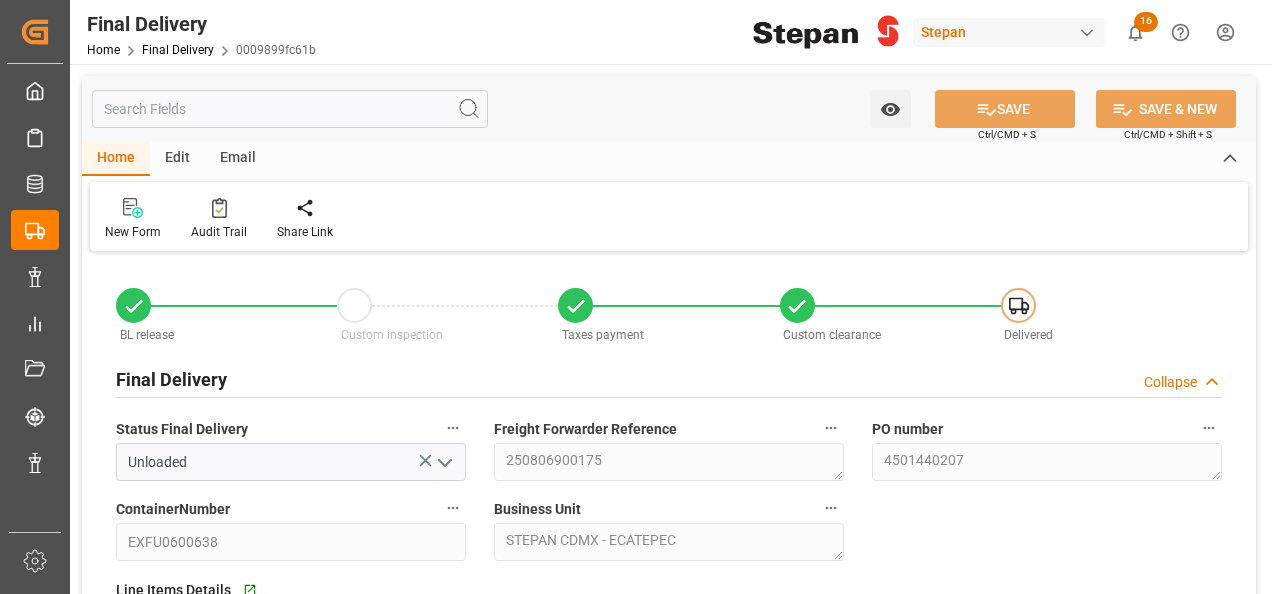 type on "28-07-2025" 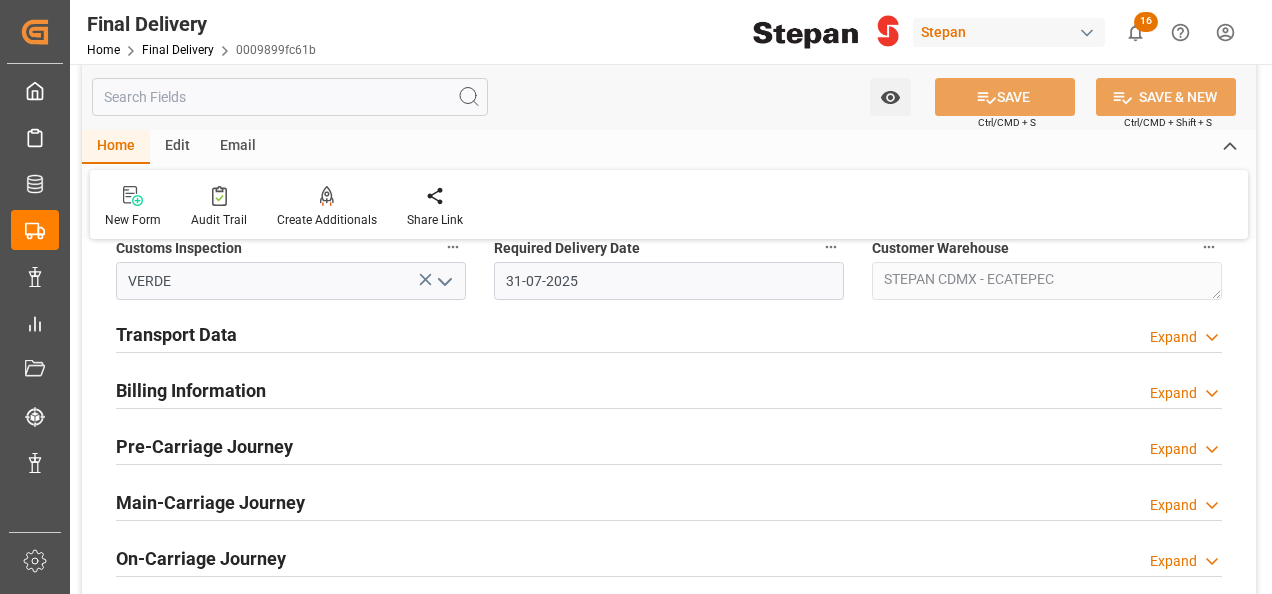 scroll, scrollTop: 700, scrollLeft: 0, axis: vertical 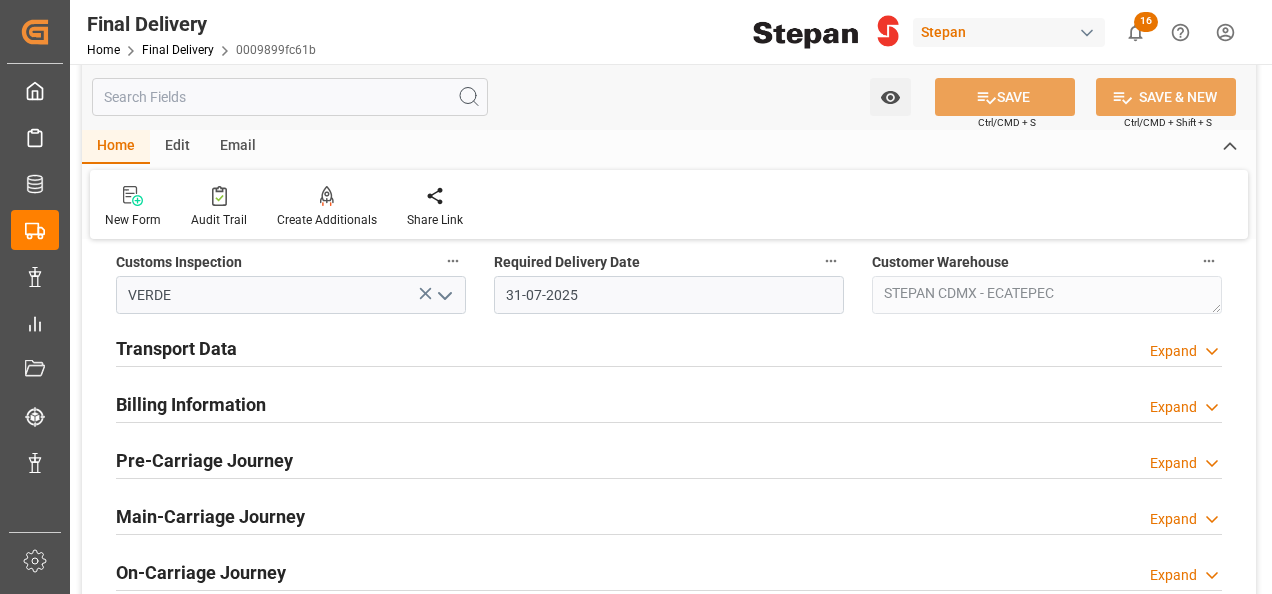 click on "Billing Information" at bounding box center [191, 404] 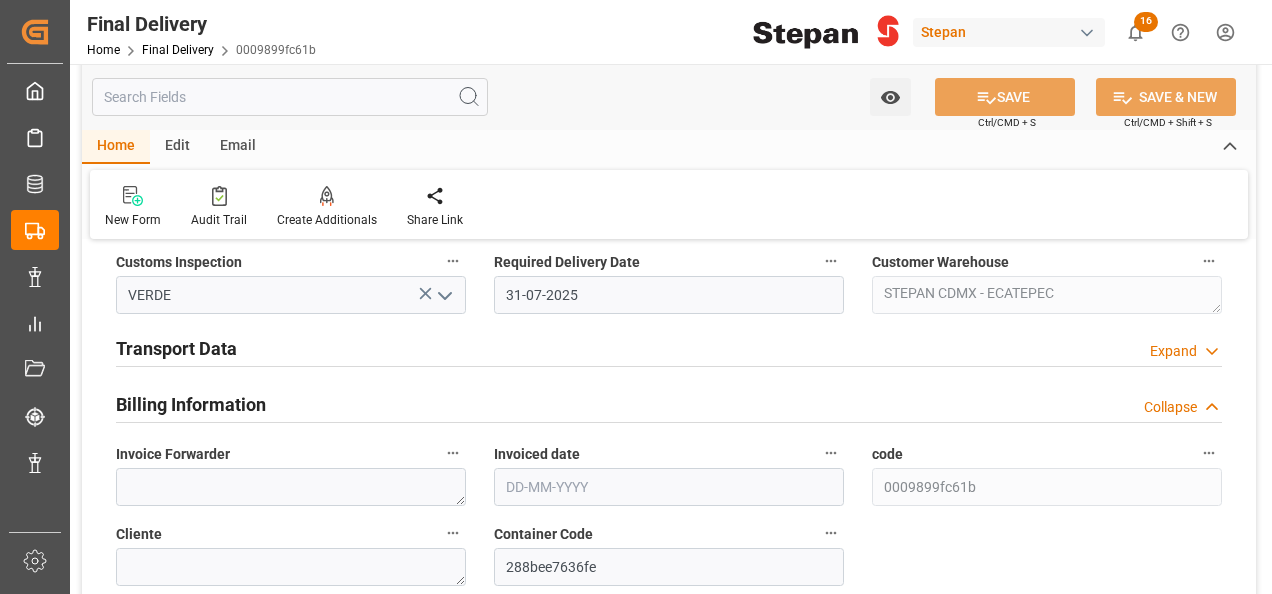 click on "Transport Data" at bounding box center [176, 348] 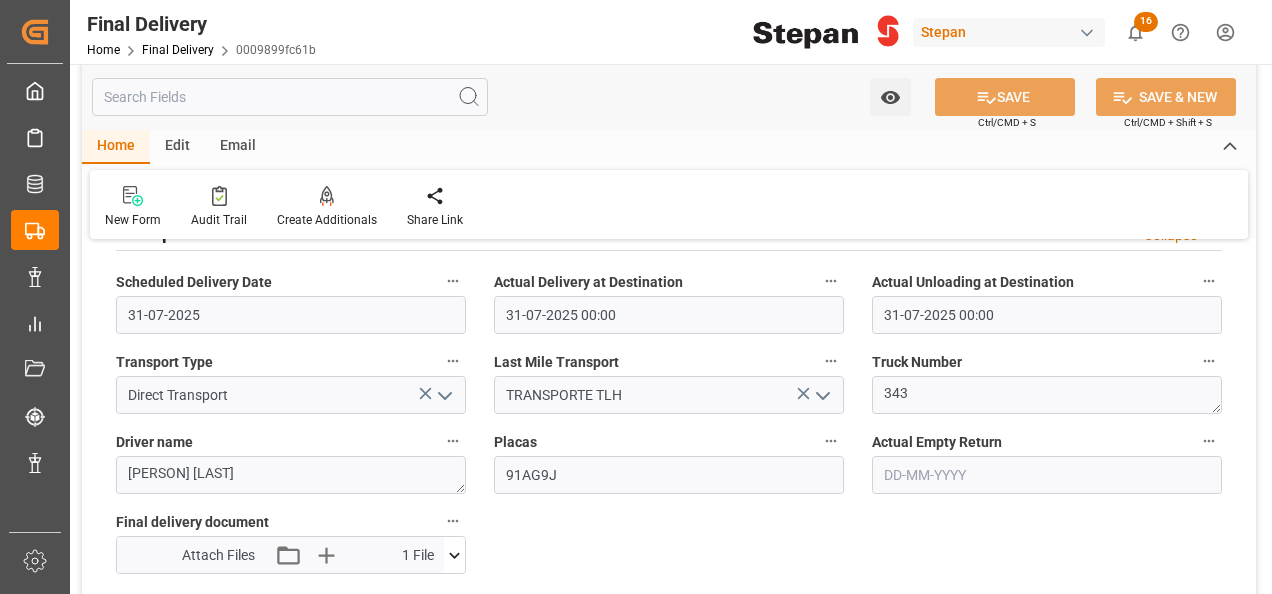 scroll, scrollTop: 1100, scrollLeft: 0, axis: vertical 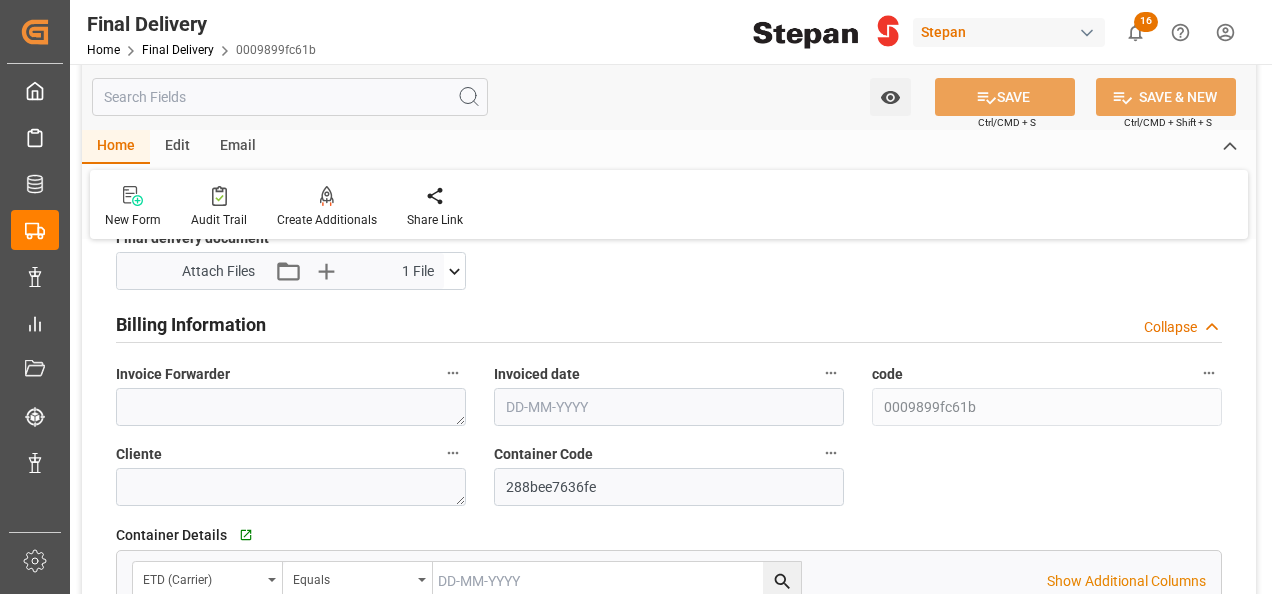 click on "Invoice Forwarder" at bounding box center [173, 374] 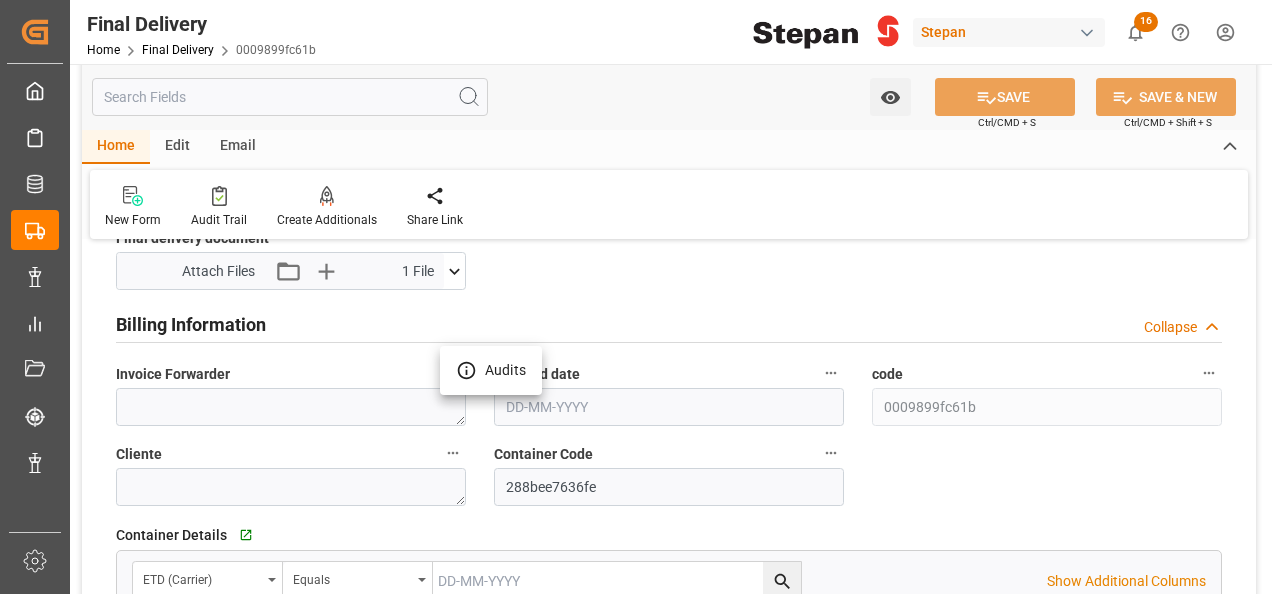 click at bounding box center (636, 297) 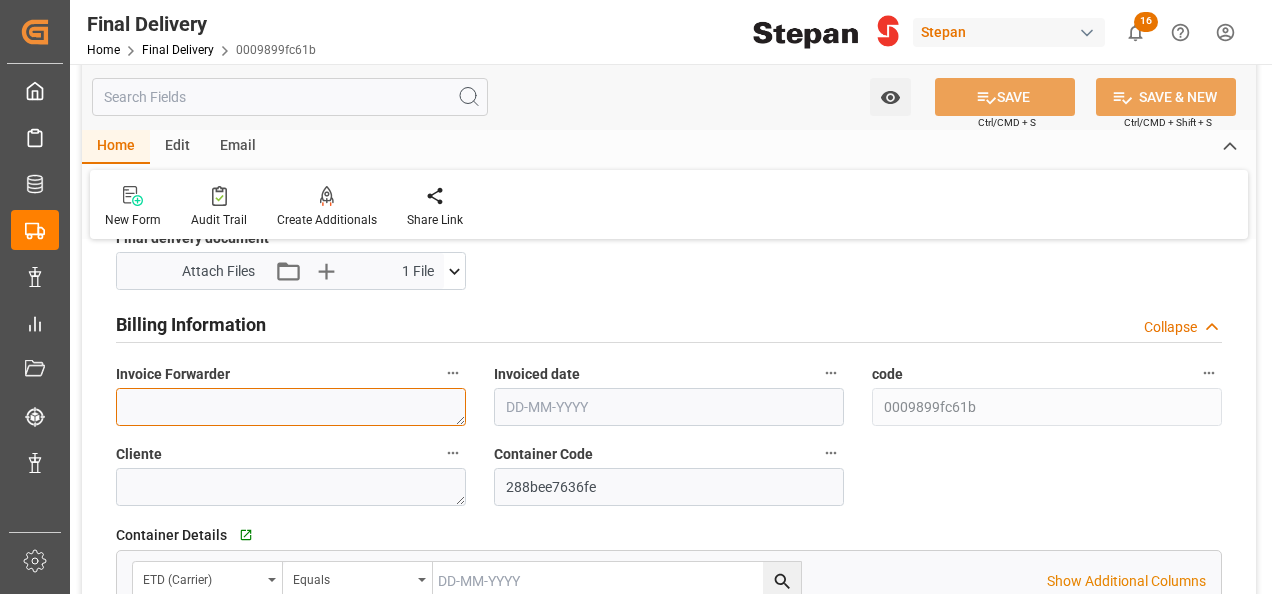 click at bounding box center [291, 407] 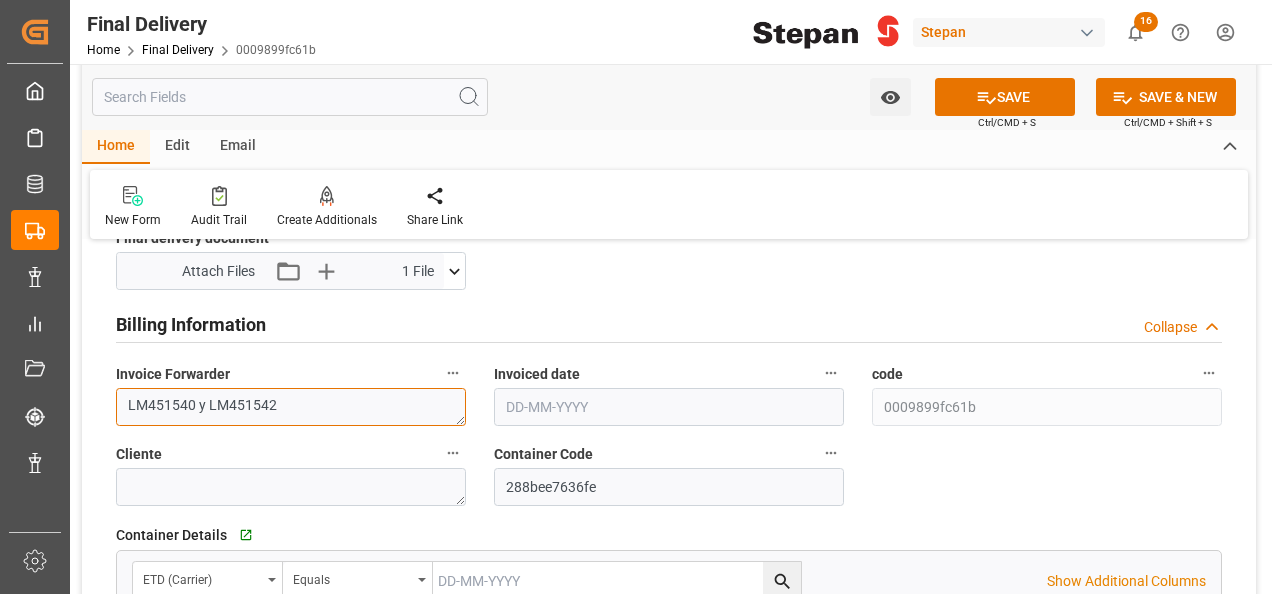 type on "LM451540 y LM451542" 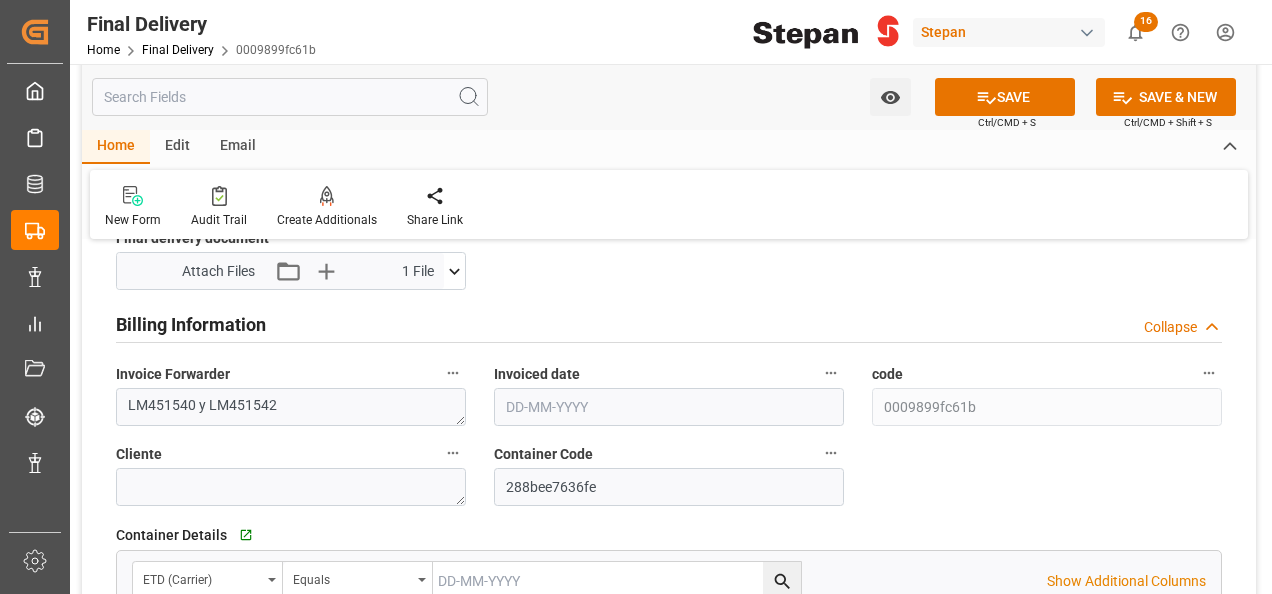 click at bounding box center (669, 407) 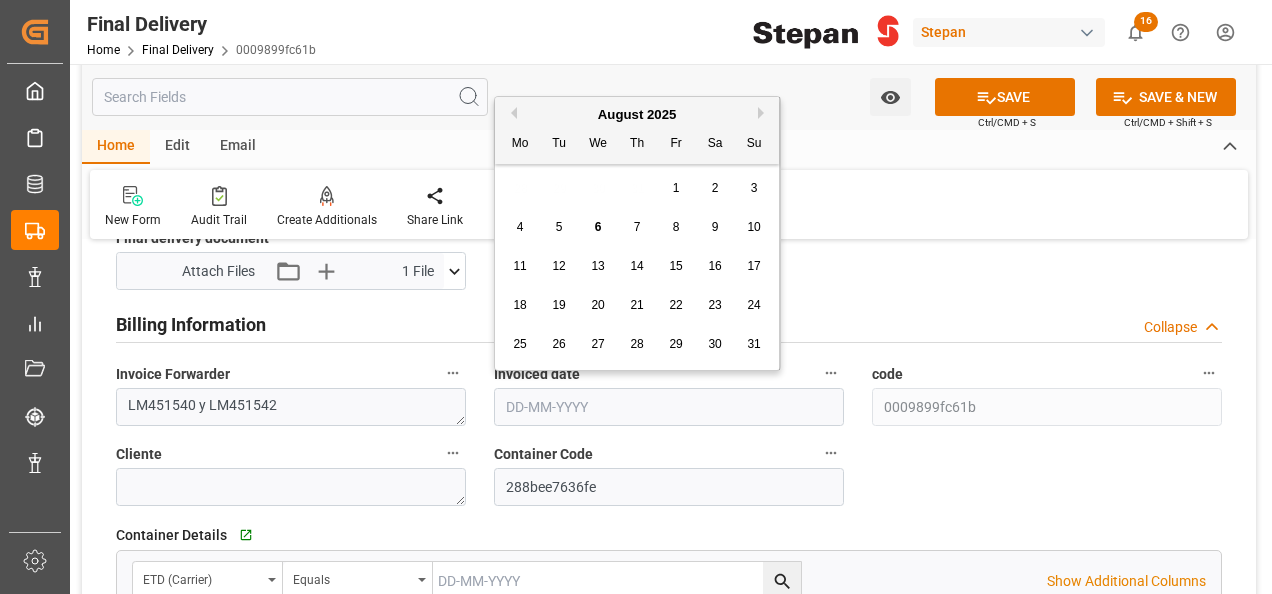 click on "August 2025" at bounding box center (637, 115) 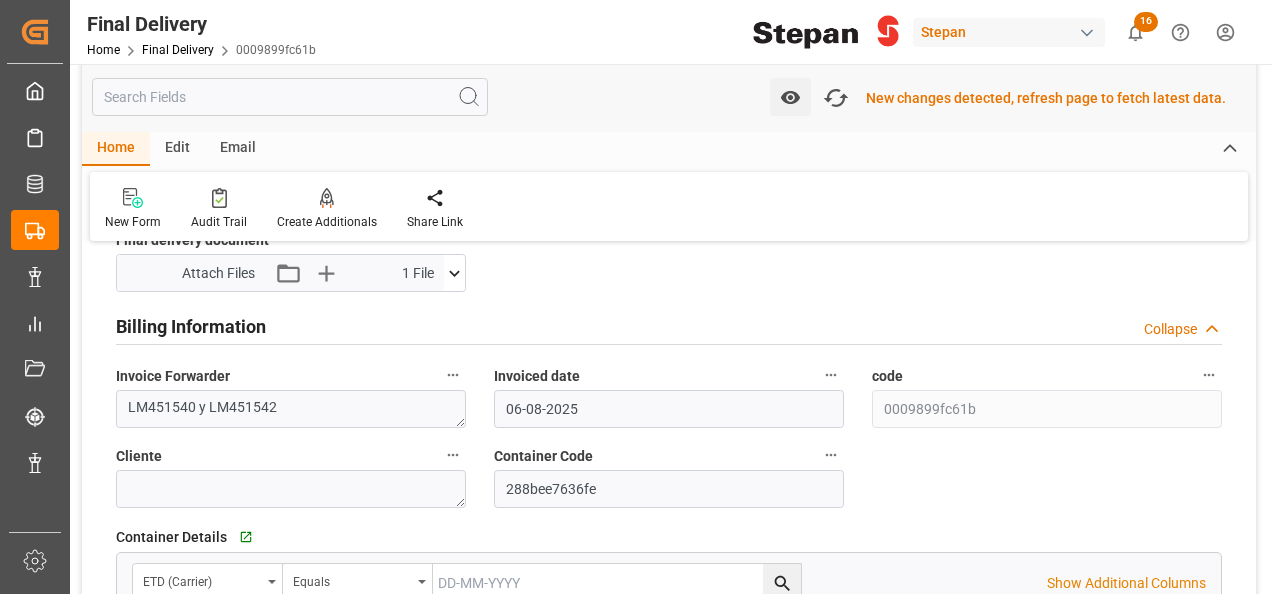 type on "06-08-2025" 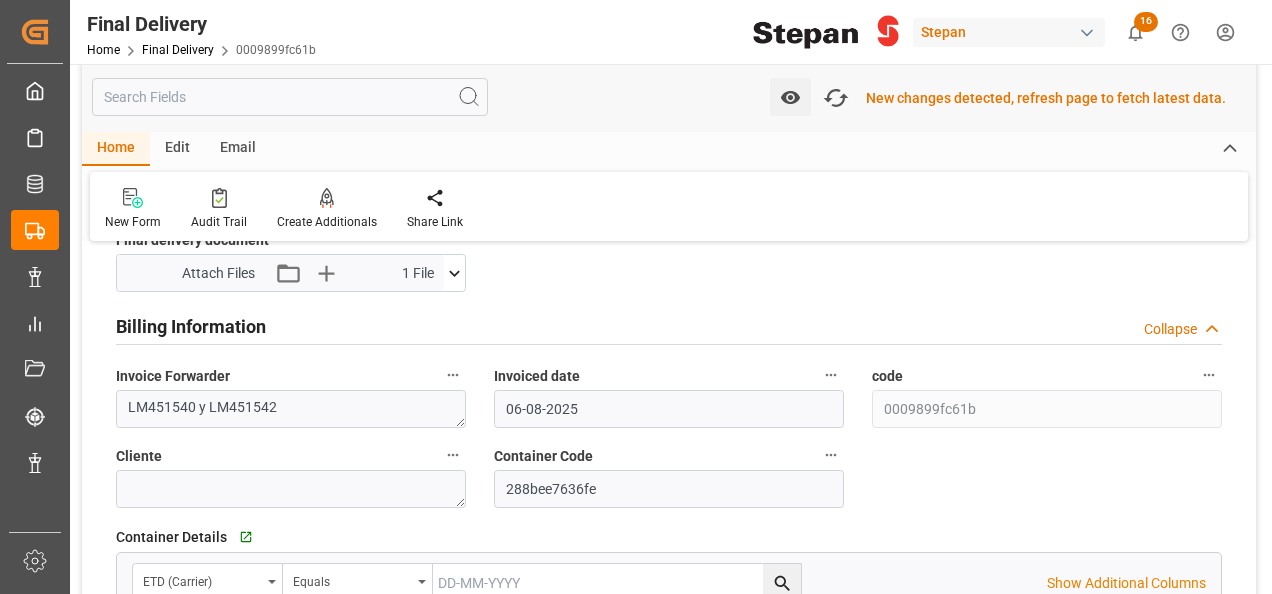 scroll, scrollTop: 1102, scrollLeft: 0, axis: vertical 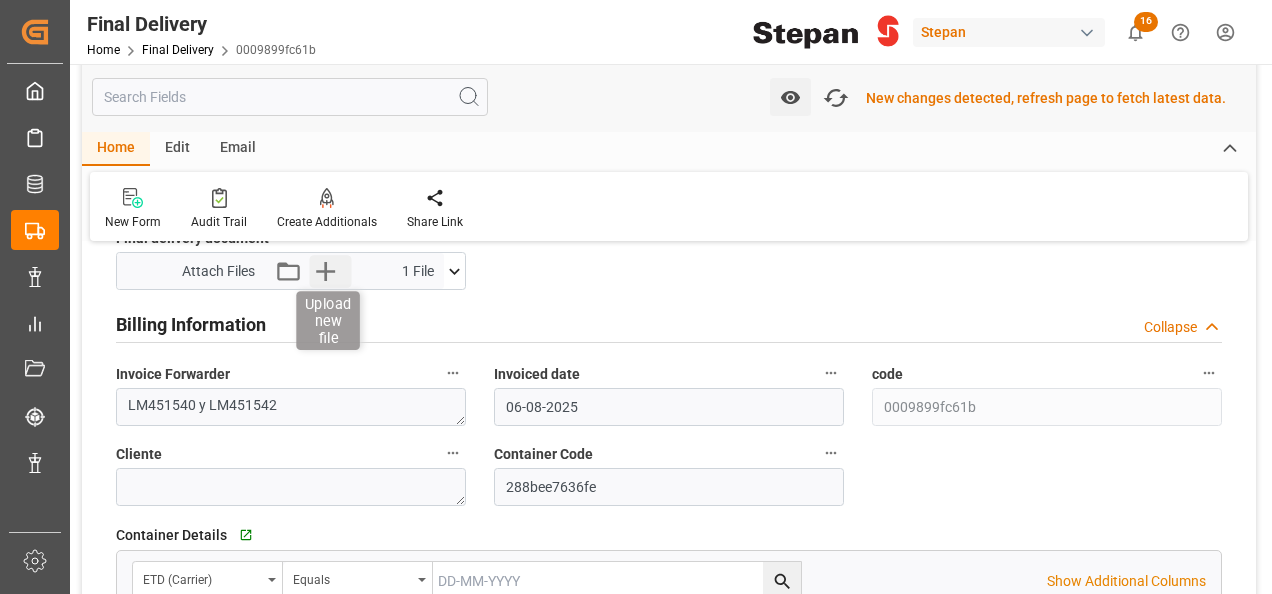 click 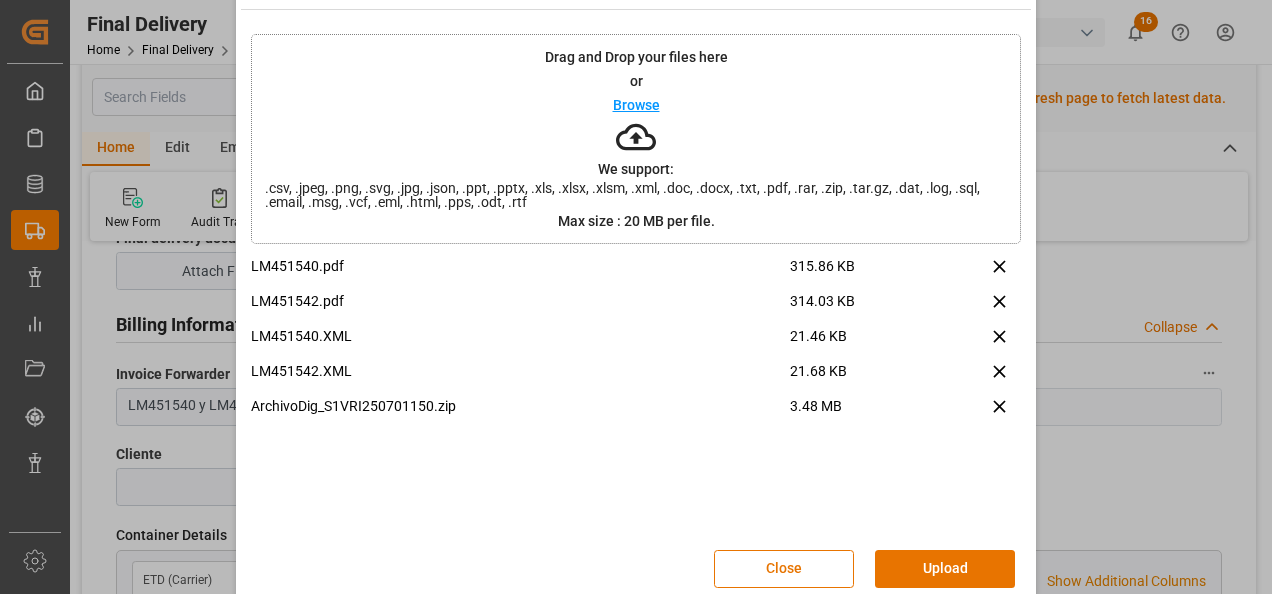 scroll, scrollTop: 79, scrollLeft: 0, axis: vertical 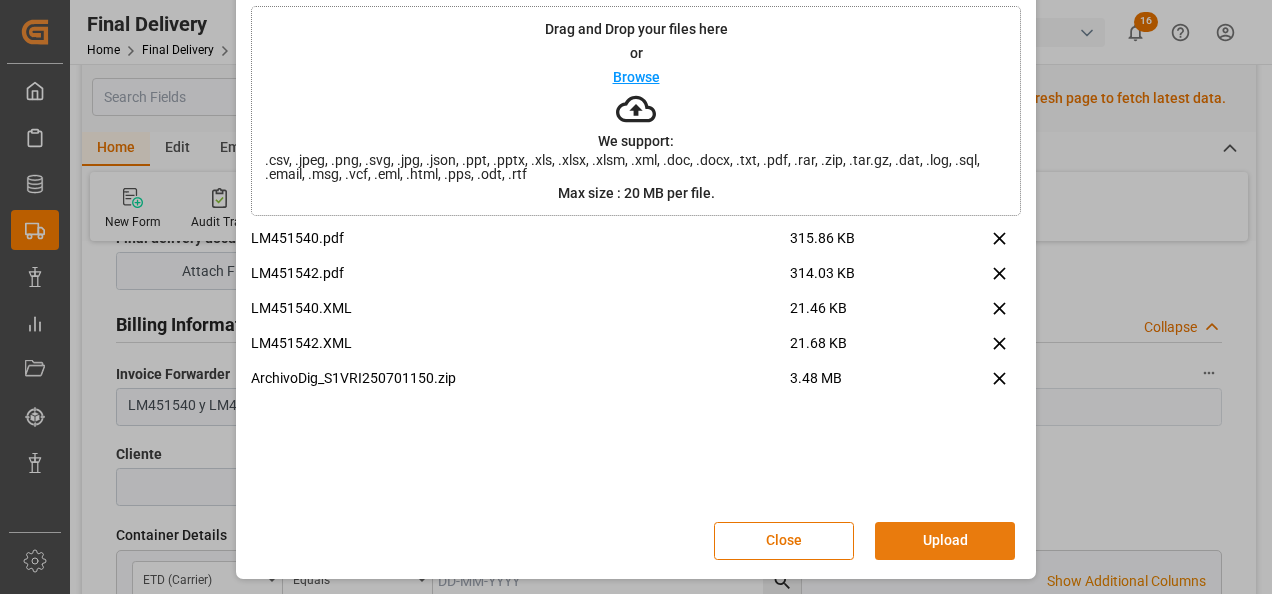 click on "Upload" at bounding box center [945, 541] 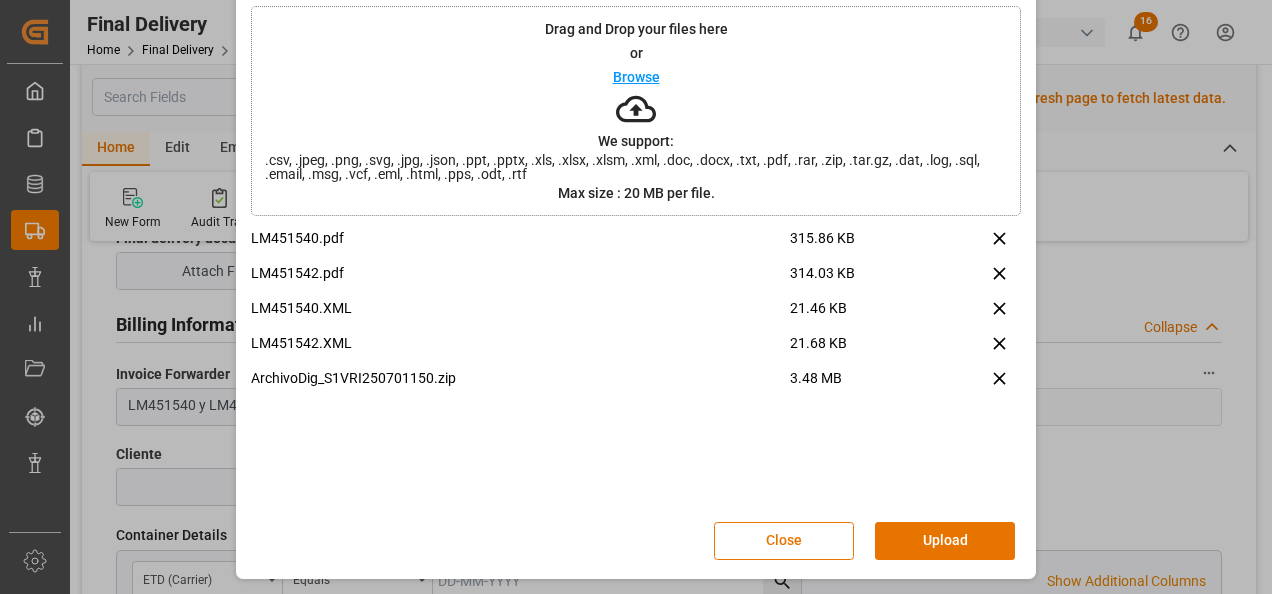 scroll, scrollTop: 0, scrollLeft: 0, axis: both 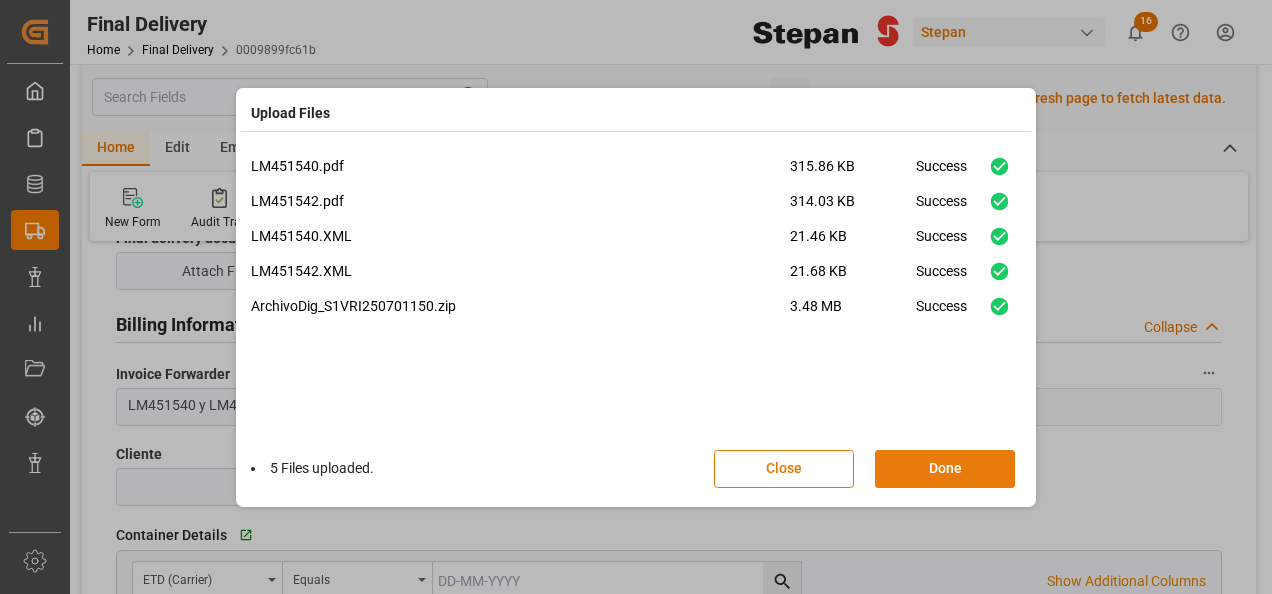 click on "Done" at bounding box center (945, 469) 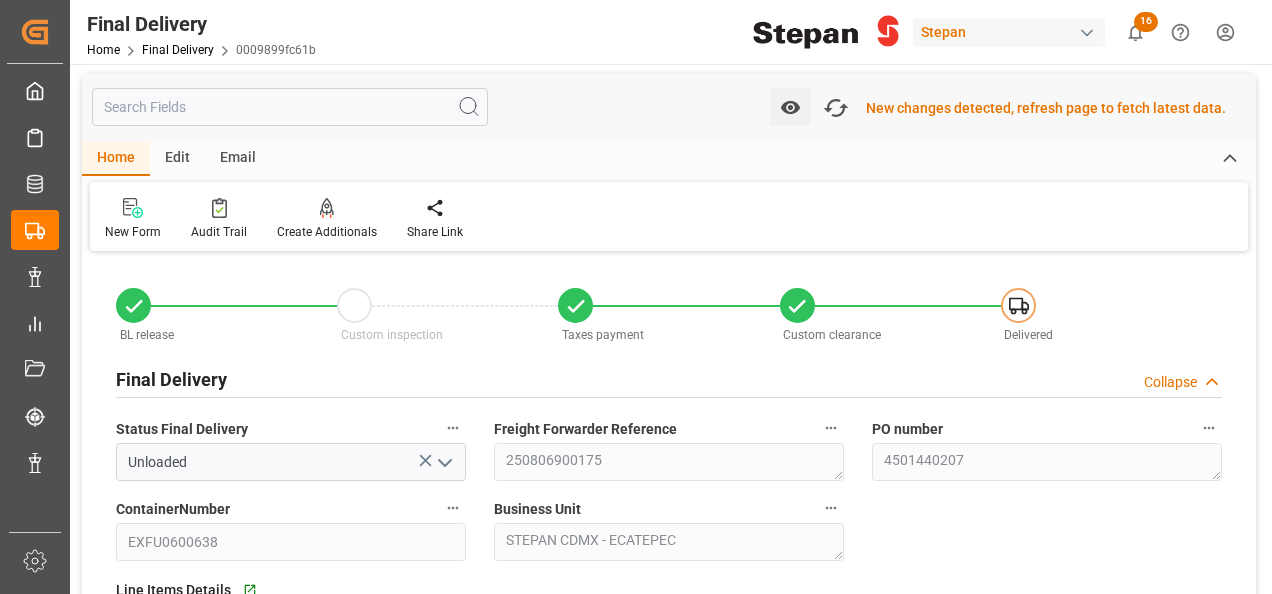 scroll, scrollTop: 0, scrollLeft: 0, axis: both 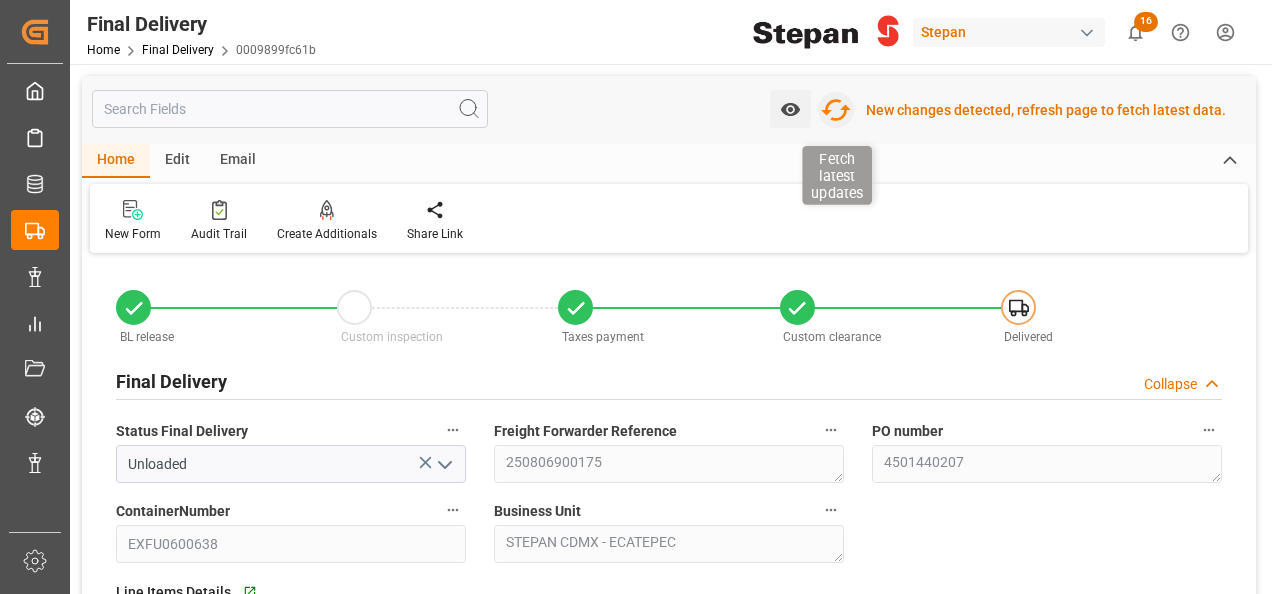 click 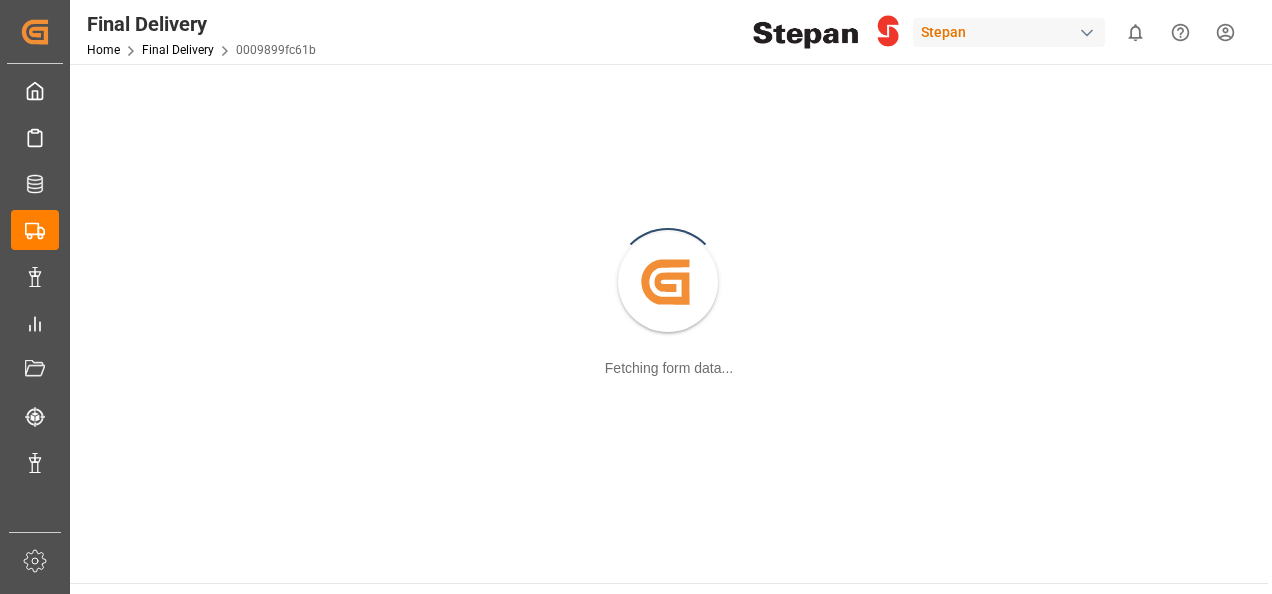 scroll, scrollTop: 0, scrollLeft: 0, axis: both 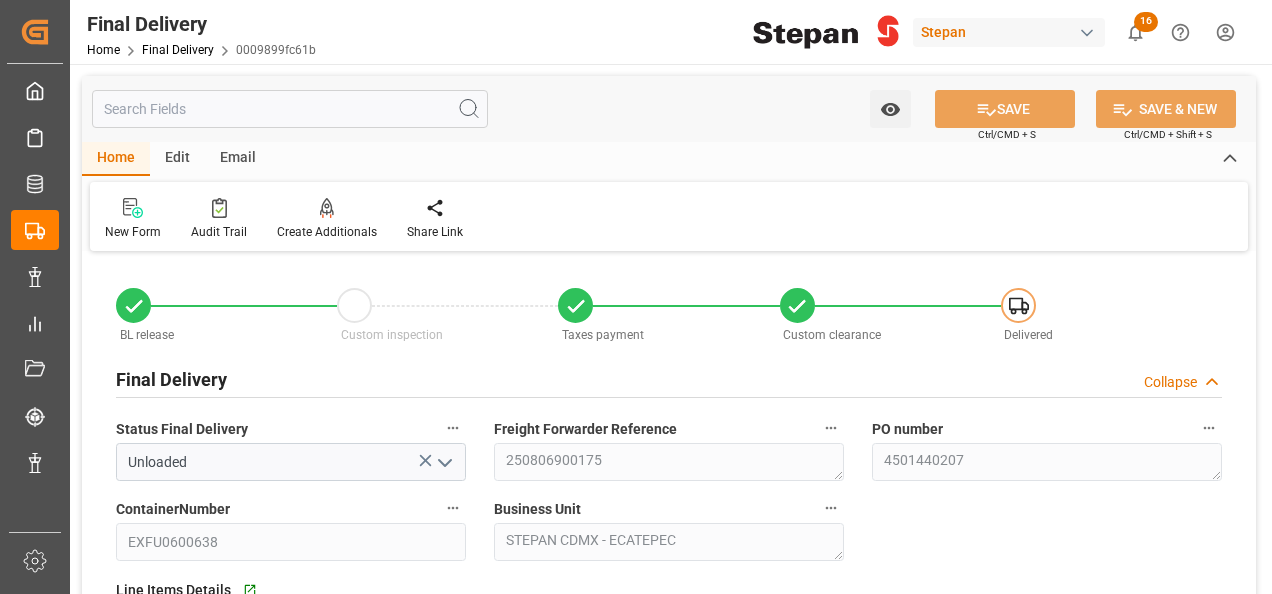 type on "28-07-2025" 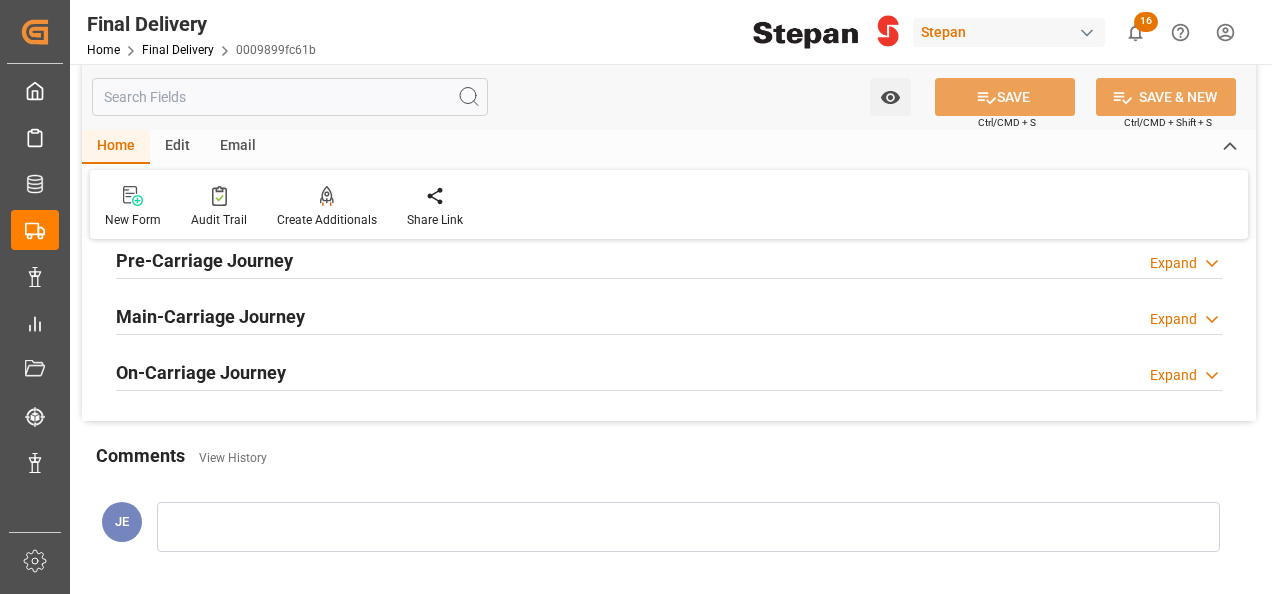 scroll, scrollTop: 700, scrollLeft: 0, axis: vertical 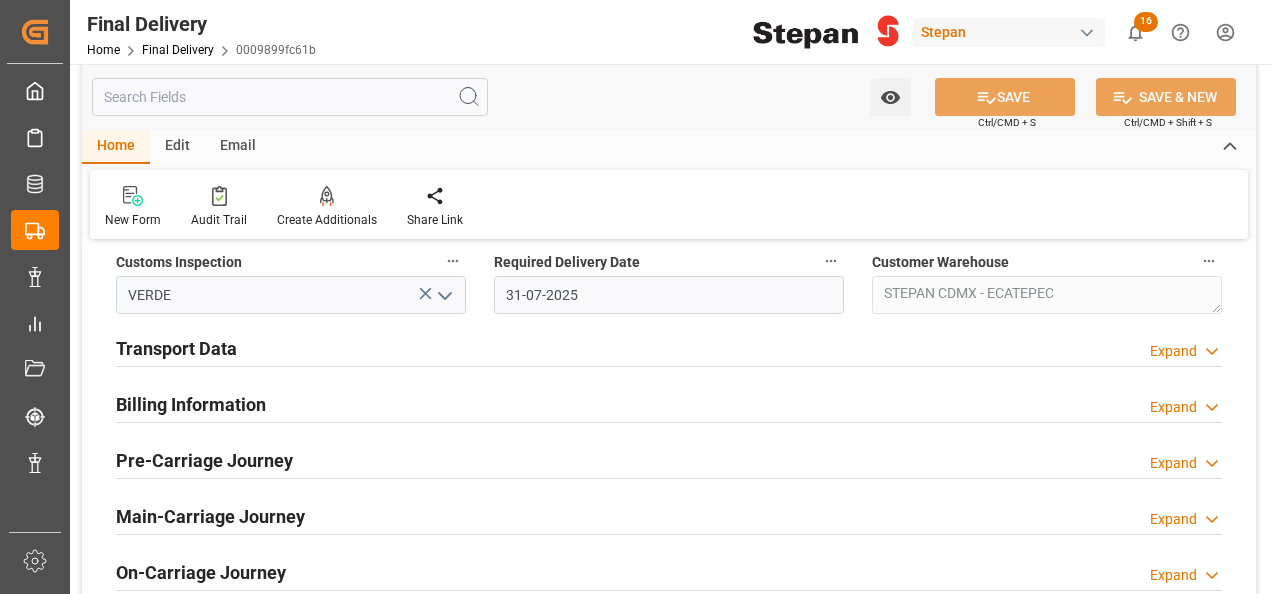 click on "Transport Data" at bounding box center [176, 348] 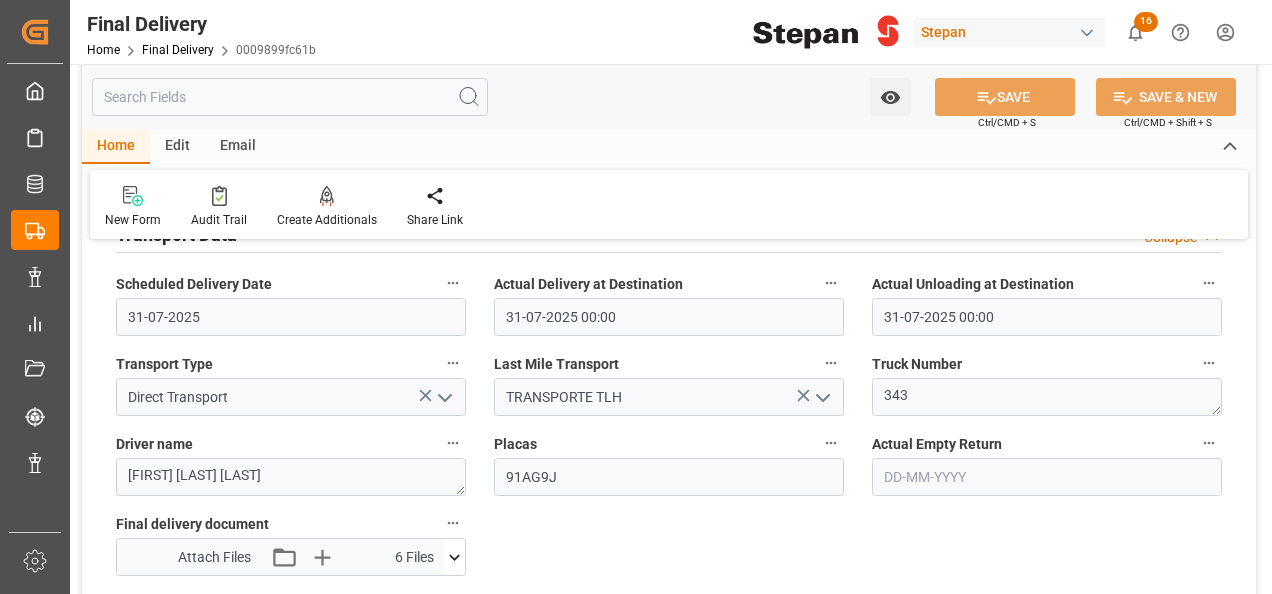 scroll, scrollTop: 900, scrollLeft: 0, axis: vertical 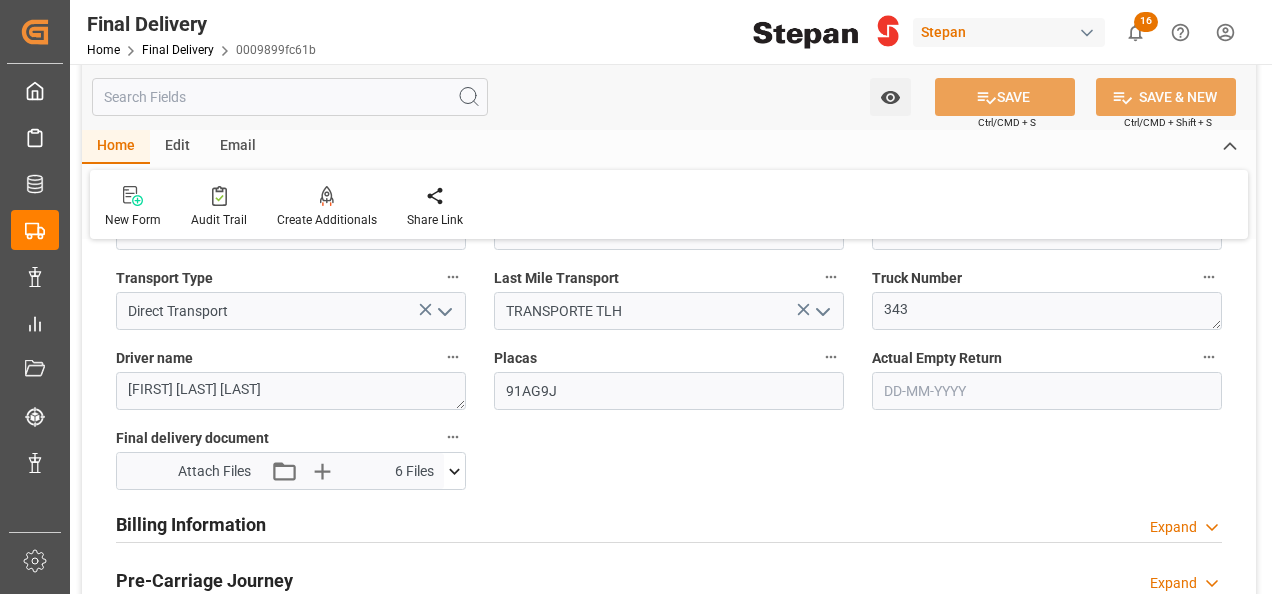 click 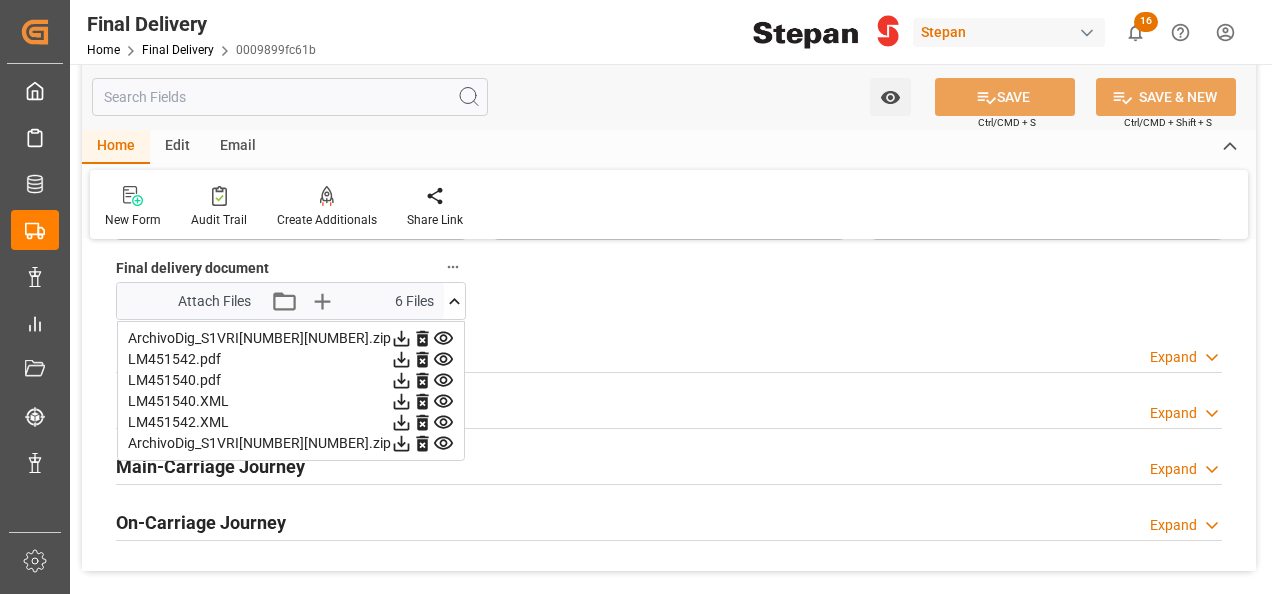 scroll, scrollTop: 1100, scrollLeft: 0, axis: vertical 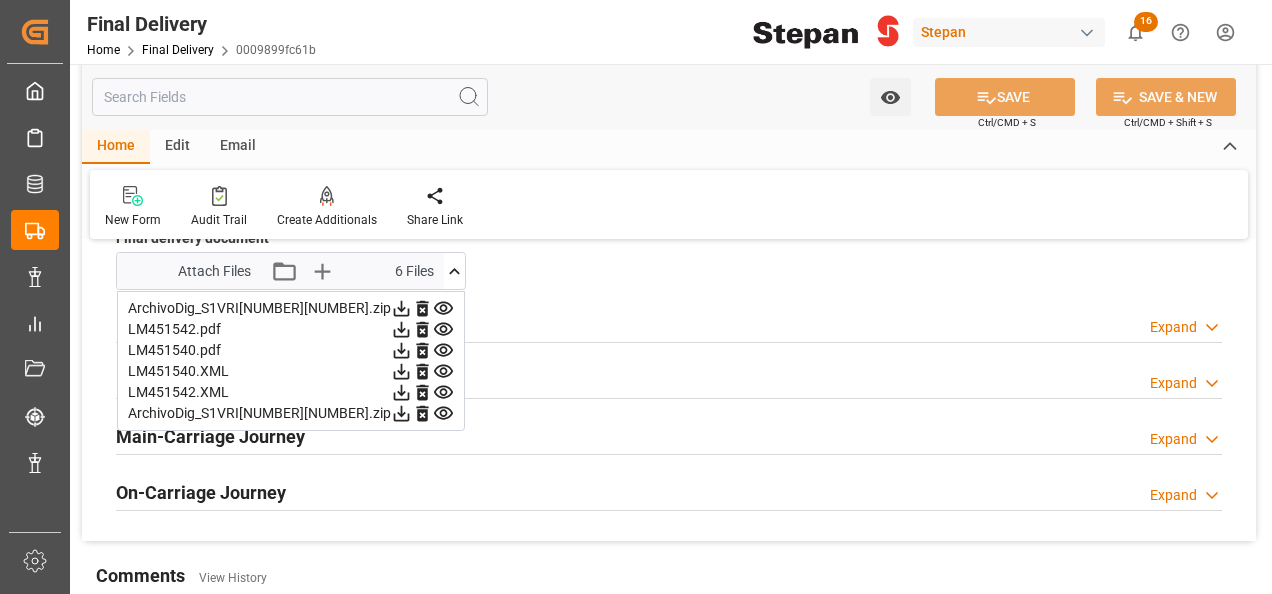 click on "Billing Information Expand" at bounding box center (669, 325) 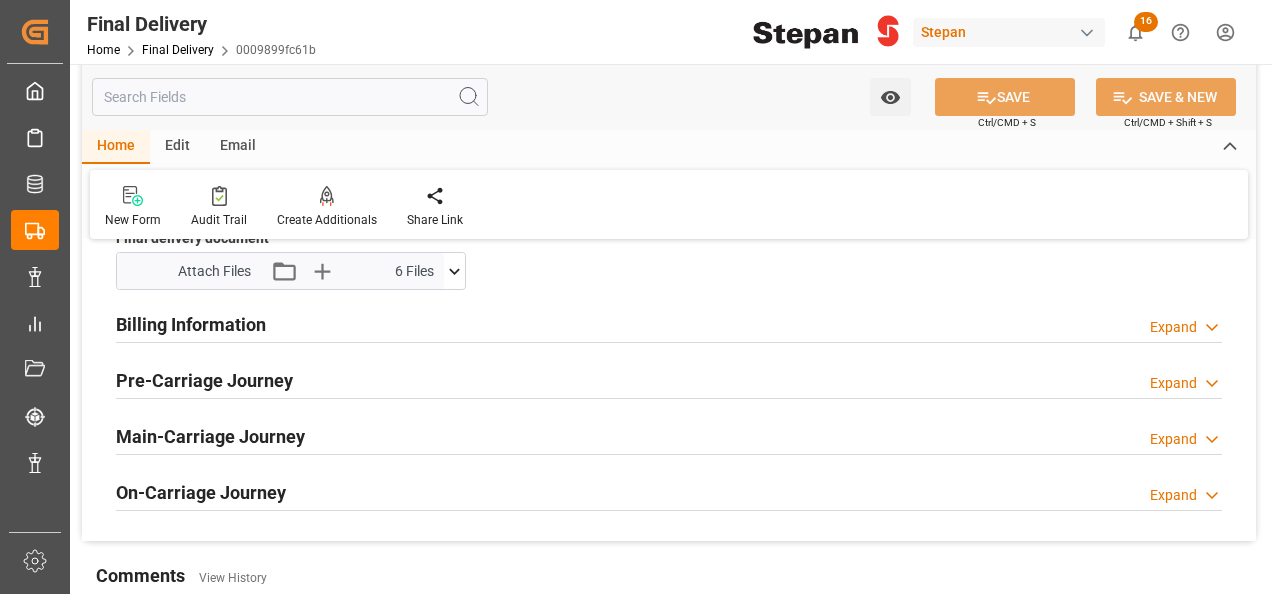 click on "Billing Information" at bounding box center [191, 324] 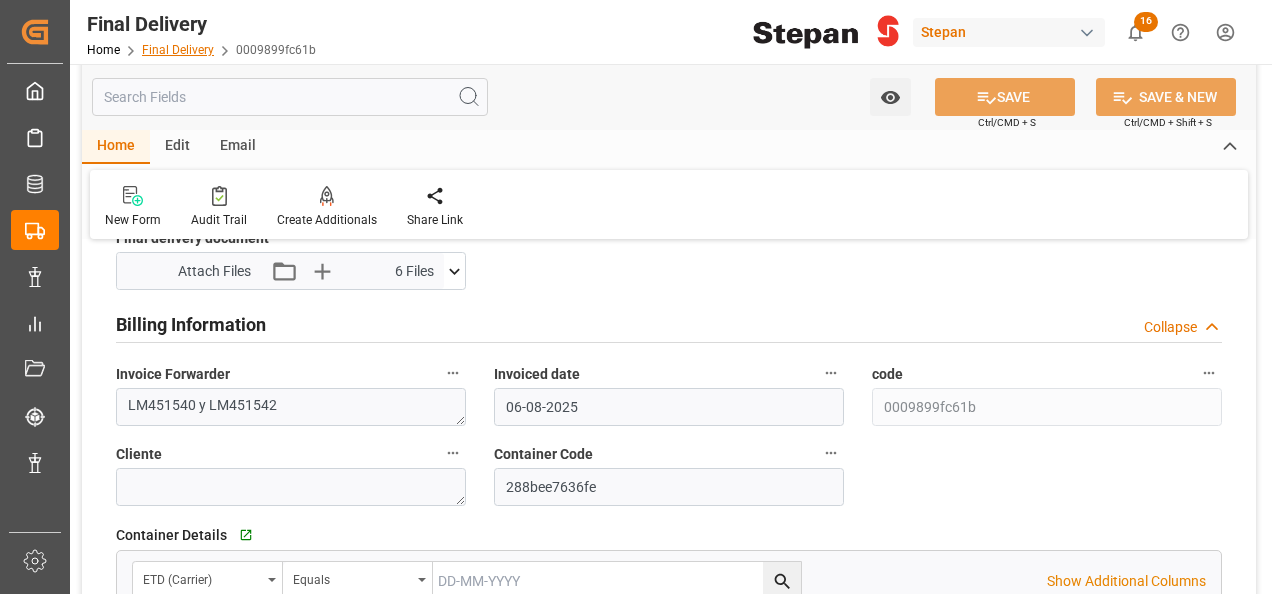 click on "Final Delivery" at bounding box center [178, 50] 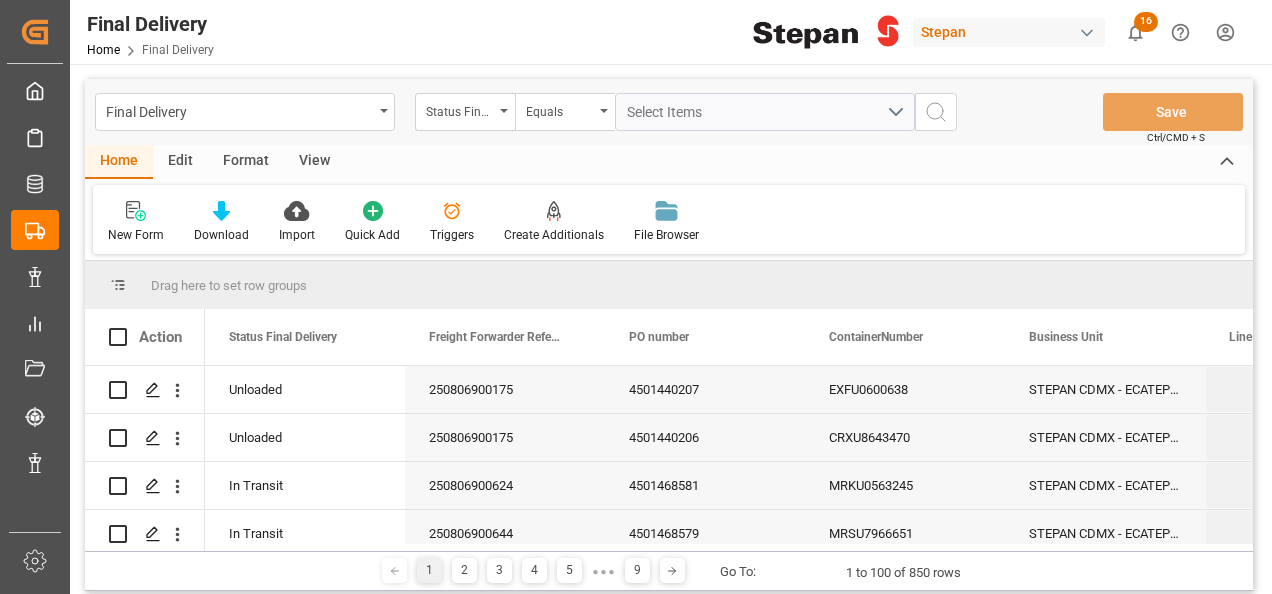 click at bounding box center (504, 111) 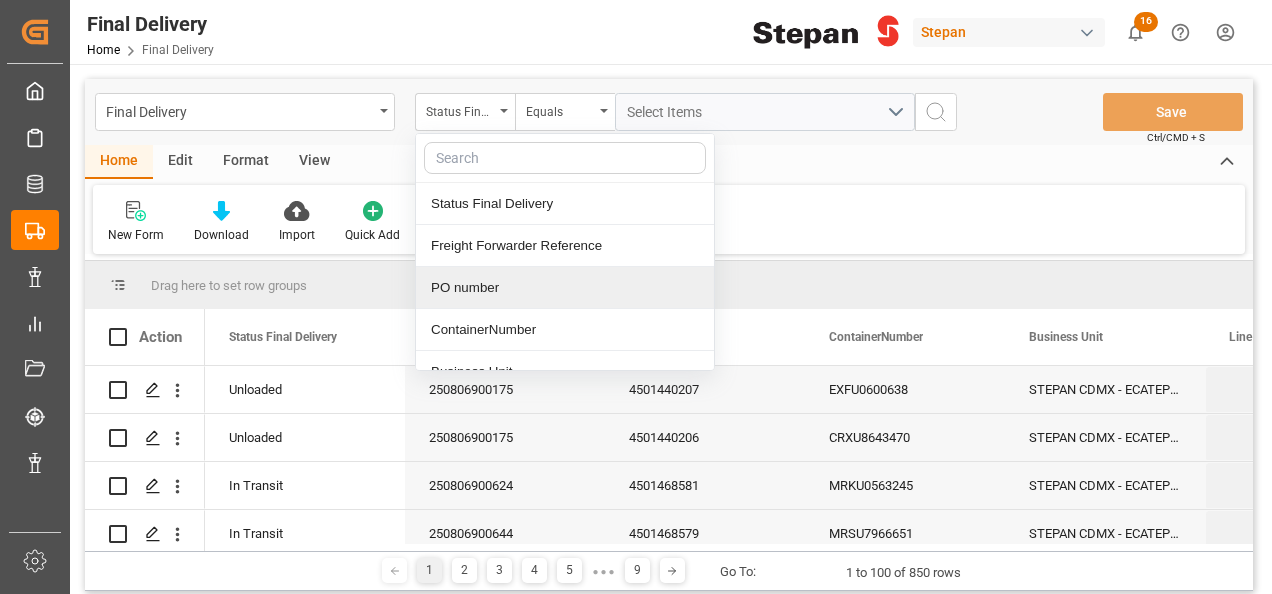 click on "PO number" at bounding box center [565, 288] 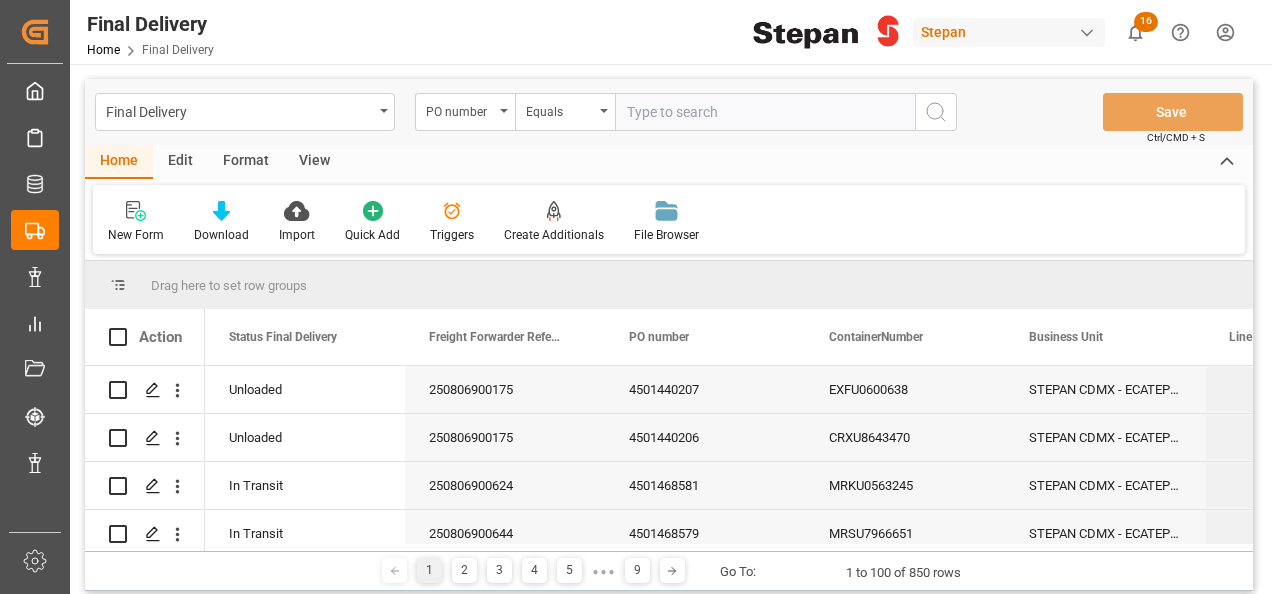 click at bounding box center (765, 112) 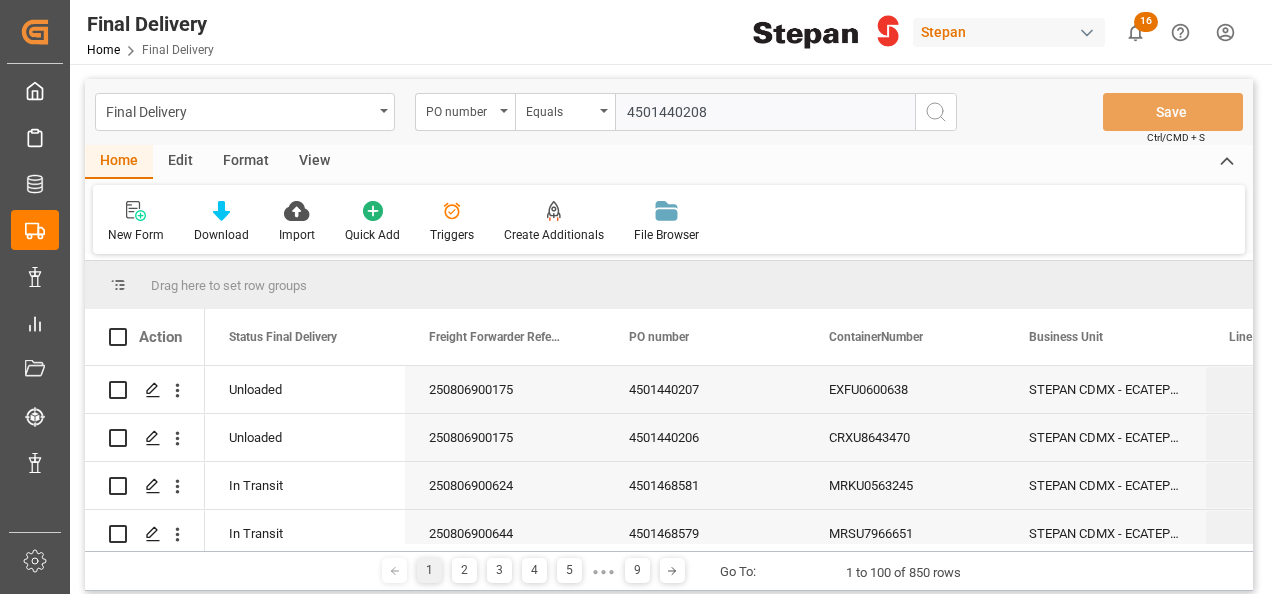 type on "4501440208" 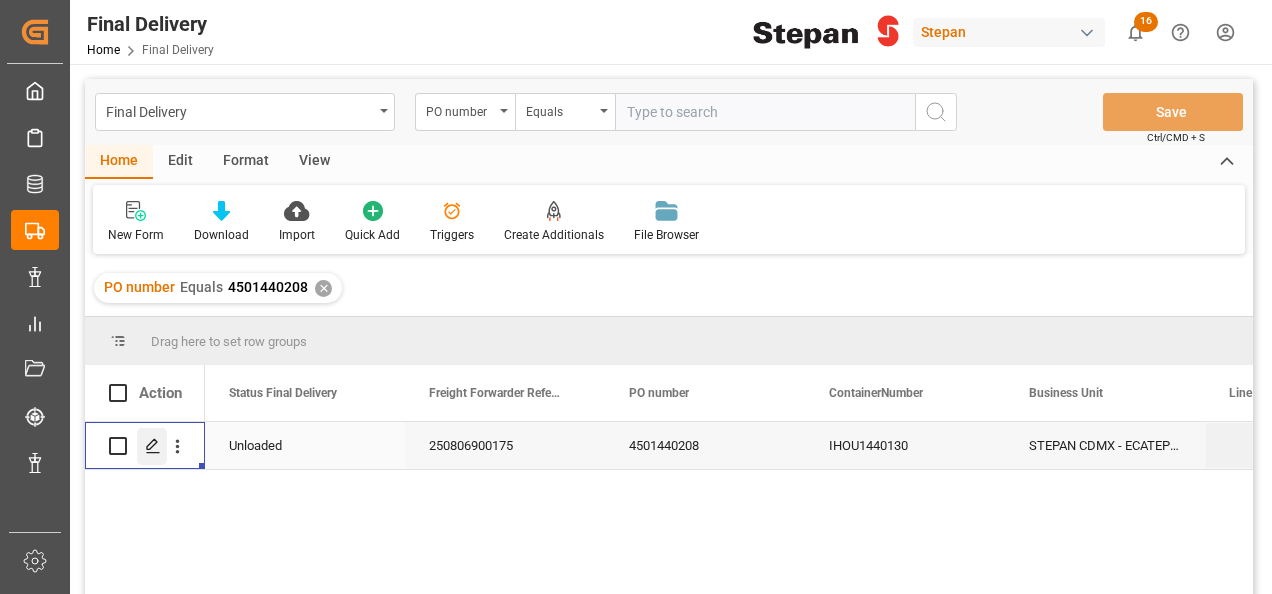 click 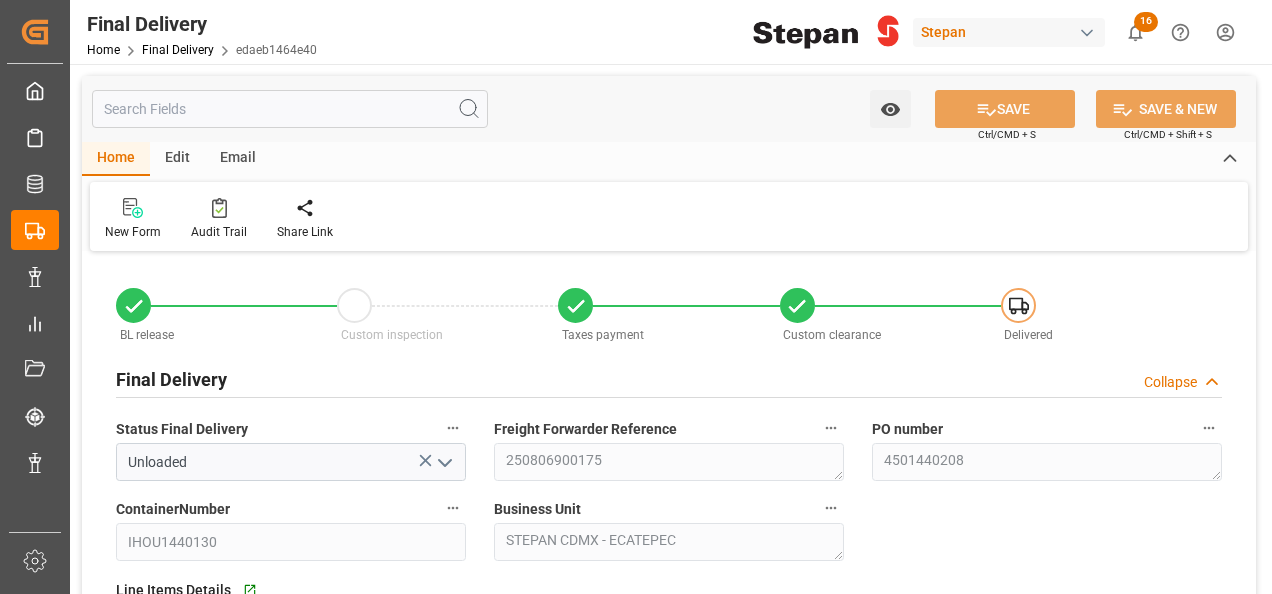 type on "28-07-2025" 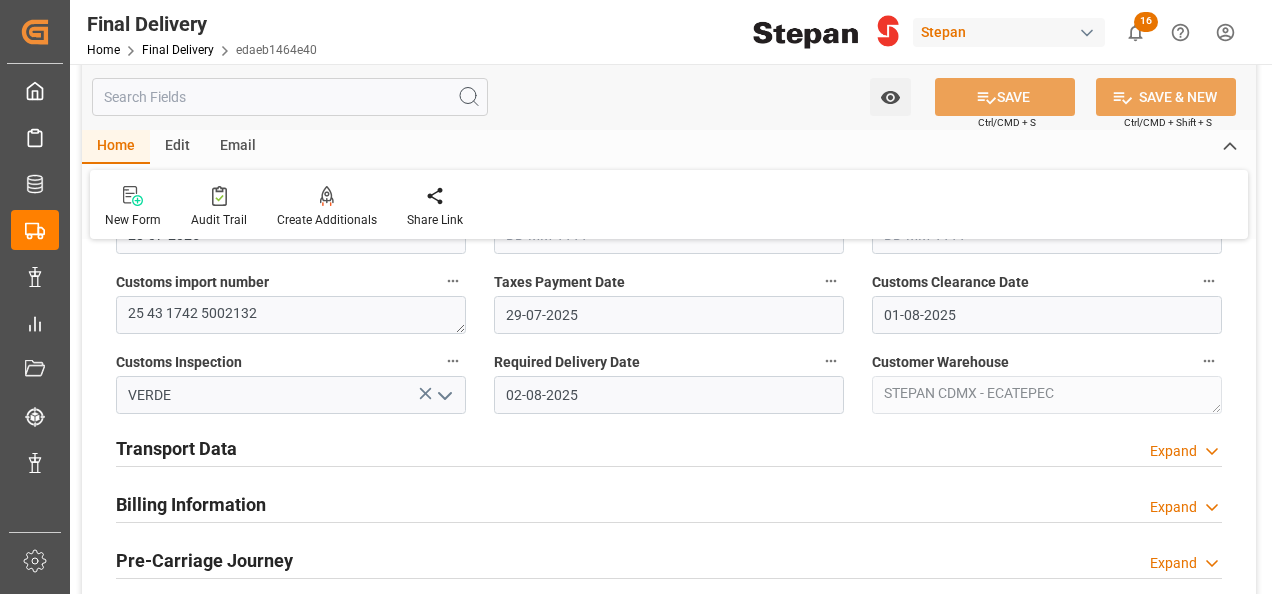 scroll, scrollTop: 700, scrollLeft: 0, axis: vertical 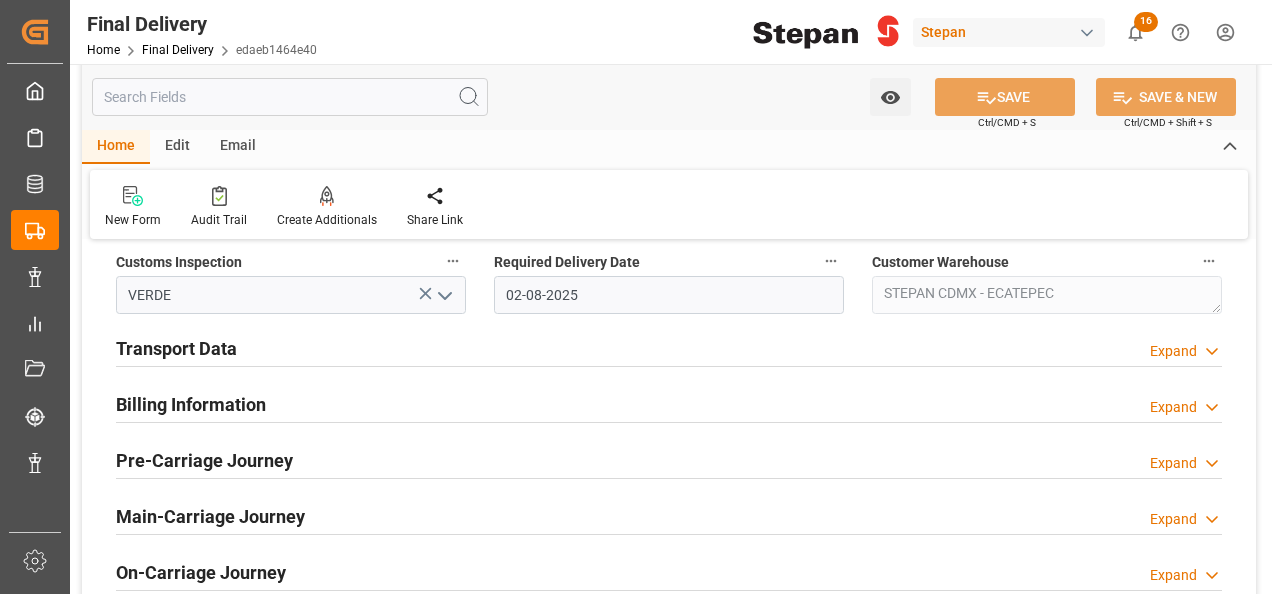 click on "Billing Information" at bounding box center (191, 404) 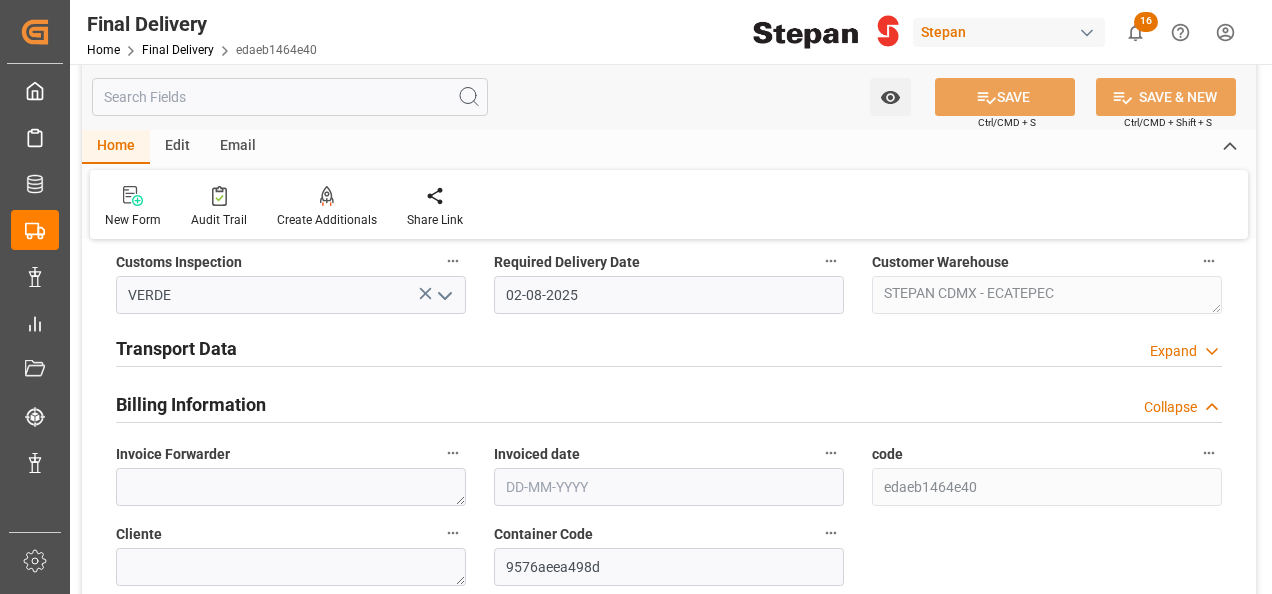 click on "Transport Data" at bounding box center [176, 348] 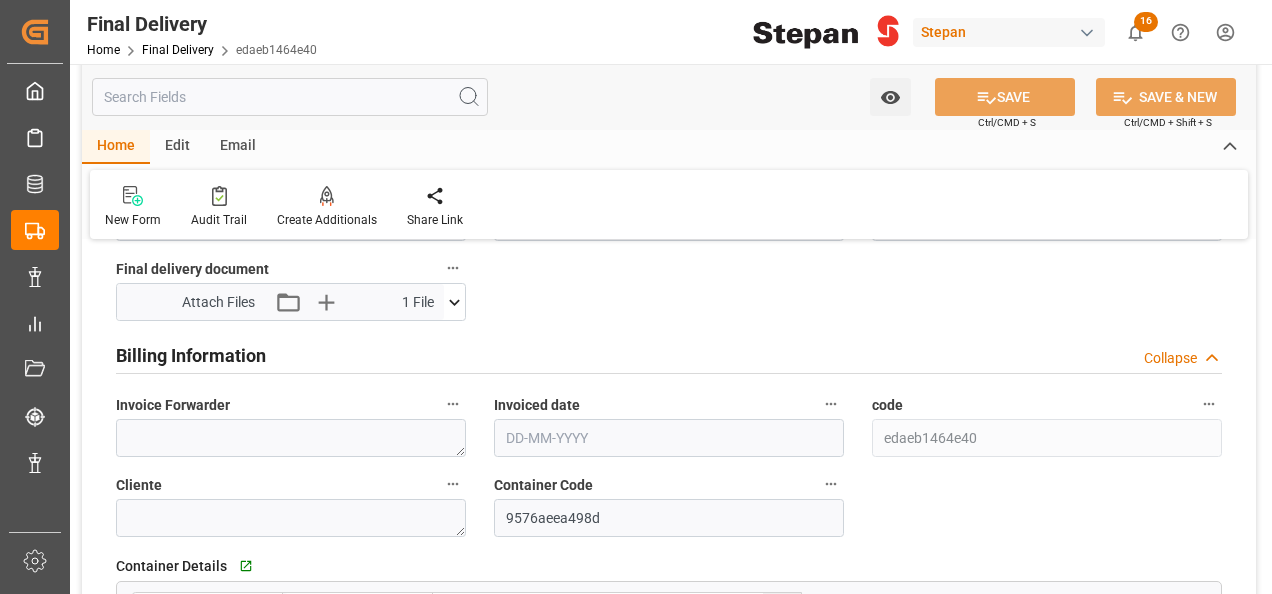 scroll, scrollTop: 1100, scrollLeft: 0, axis: vertical 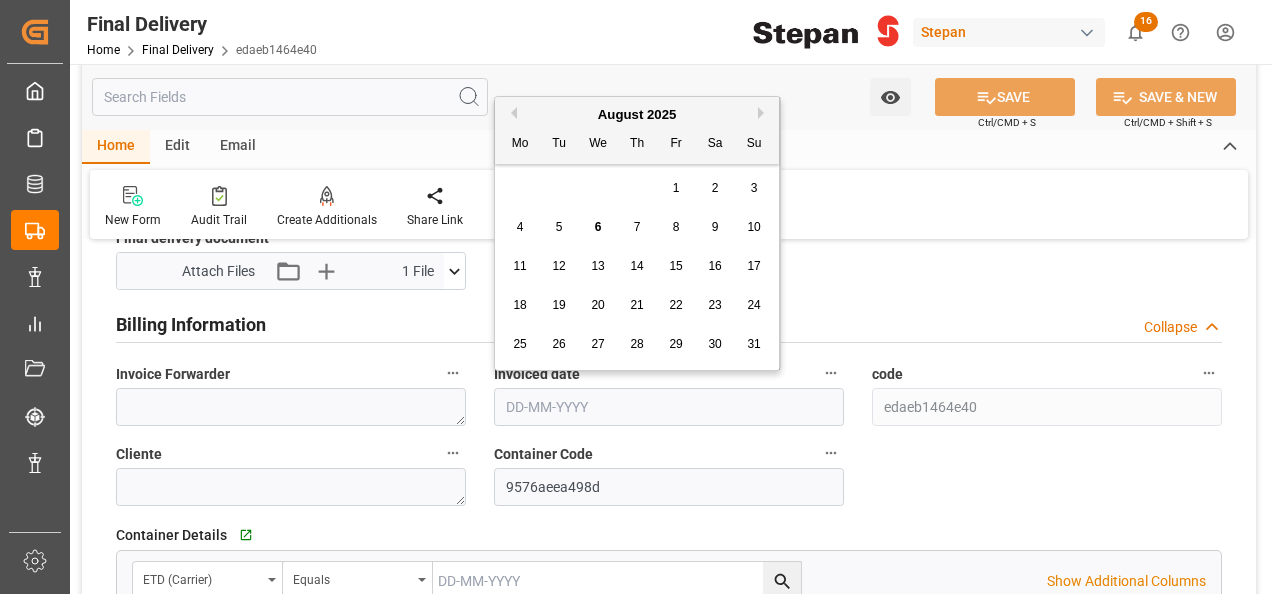 click at bounding box center [669, 407] 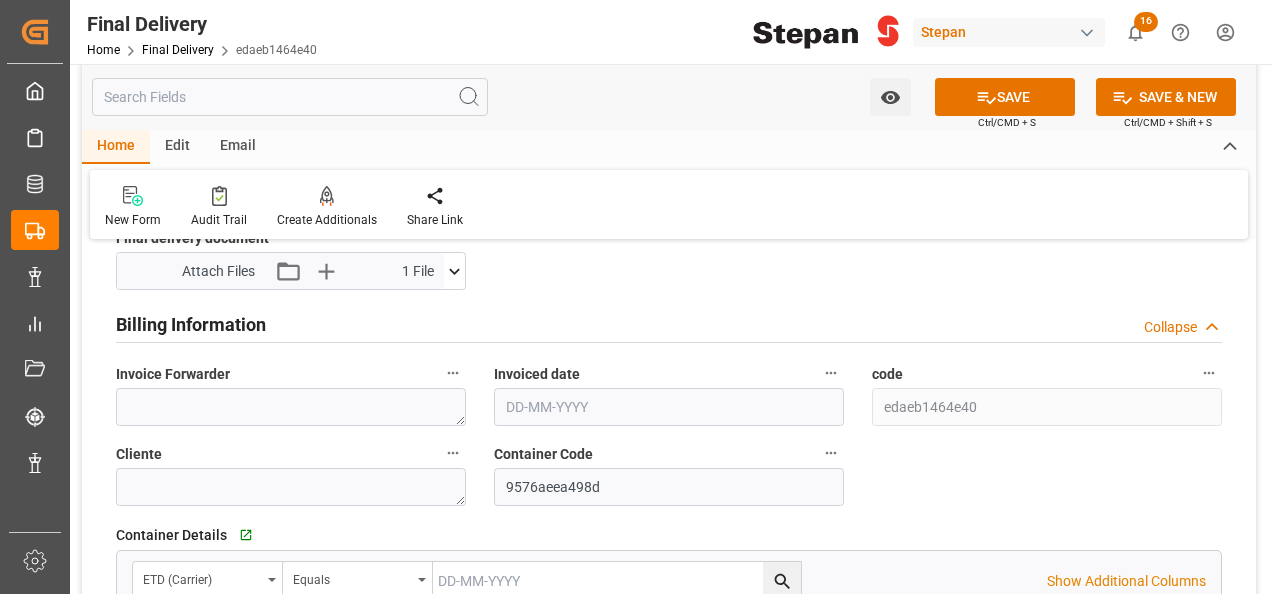 click on "Invoiced date" at bounding box center [669, 393] 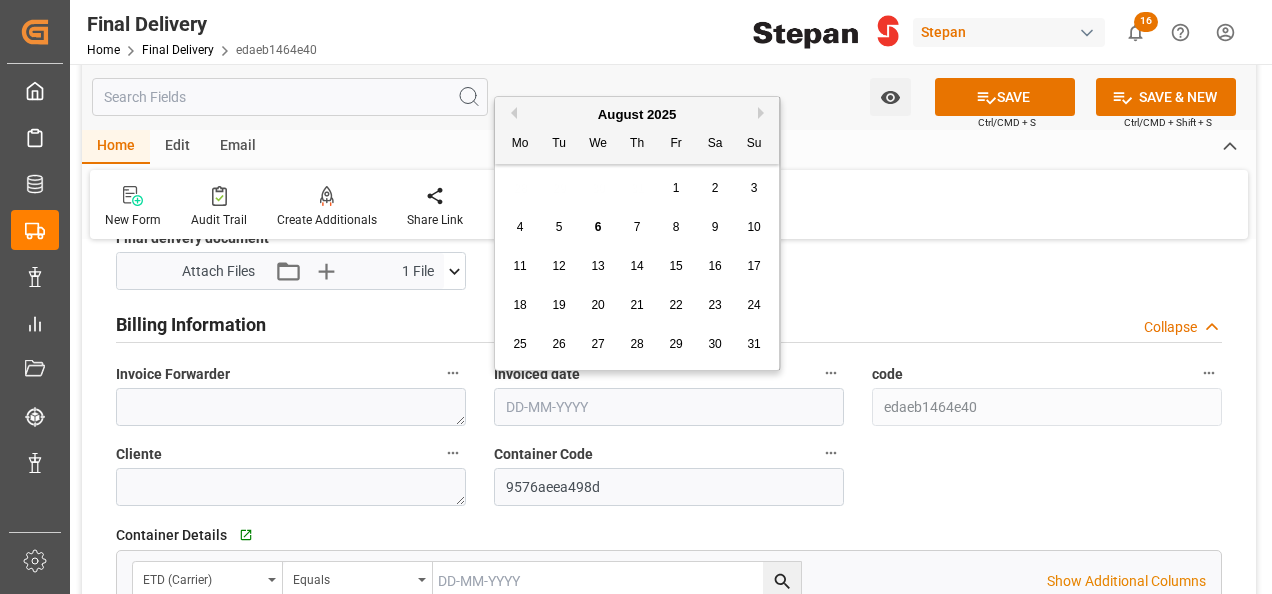 click on "August 2025" at bounding box center (637, 115) 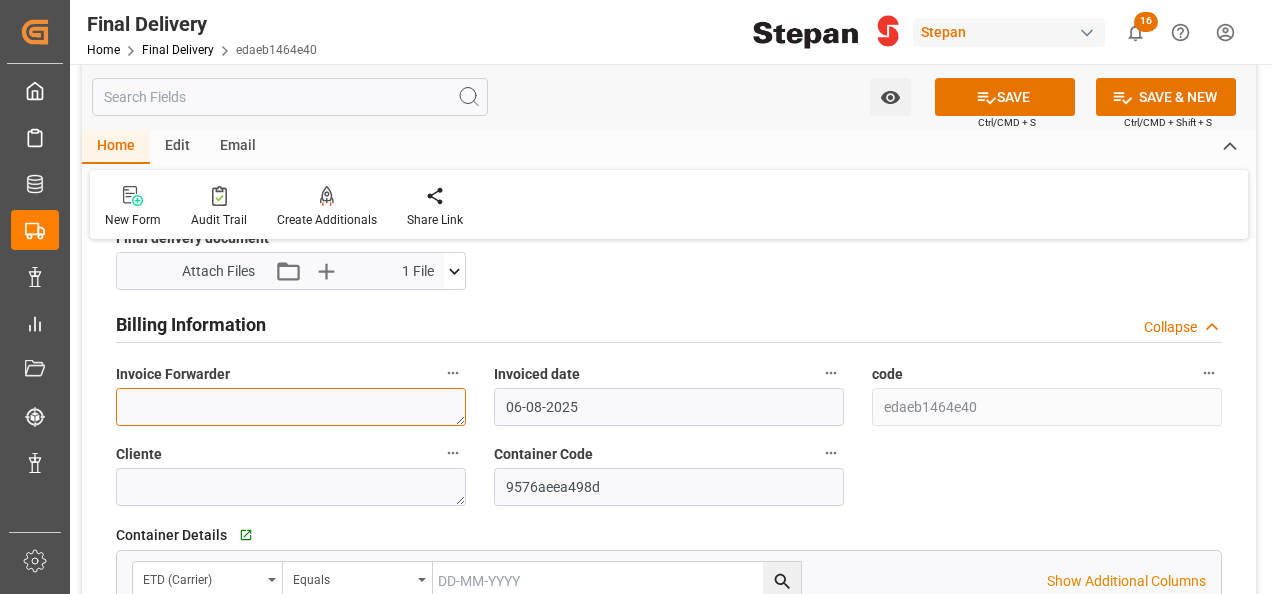 click at bounding box center [291, 407] 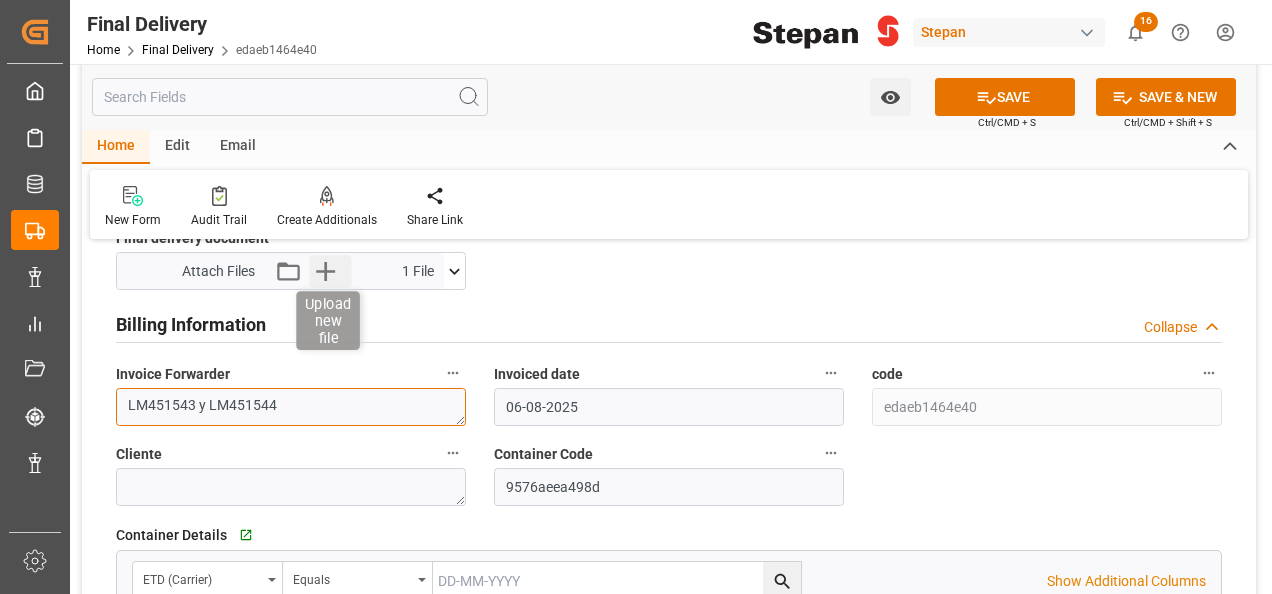 type on "LM451543 y LM451544" 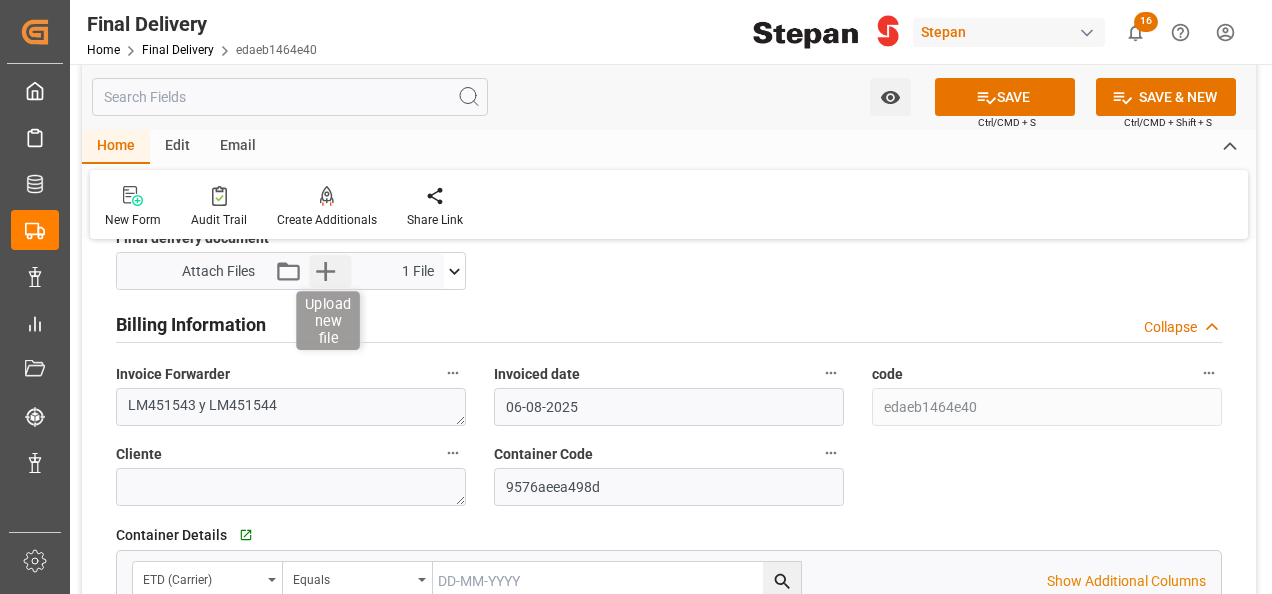 click 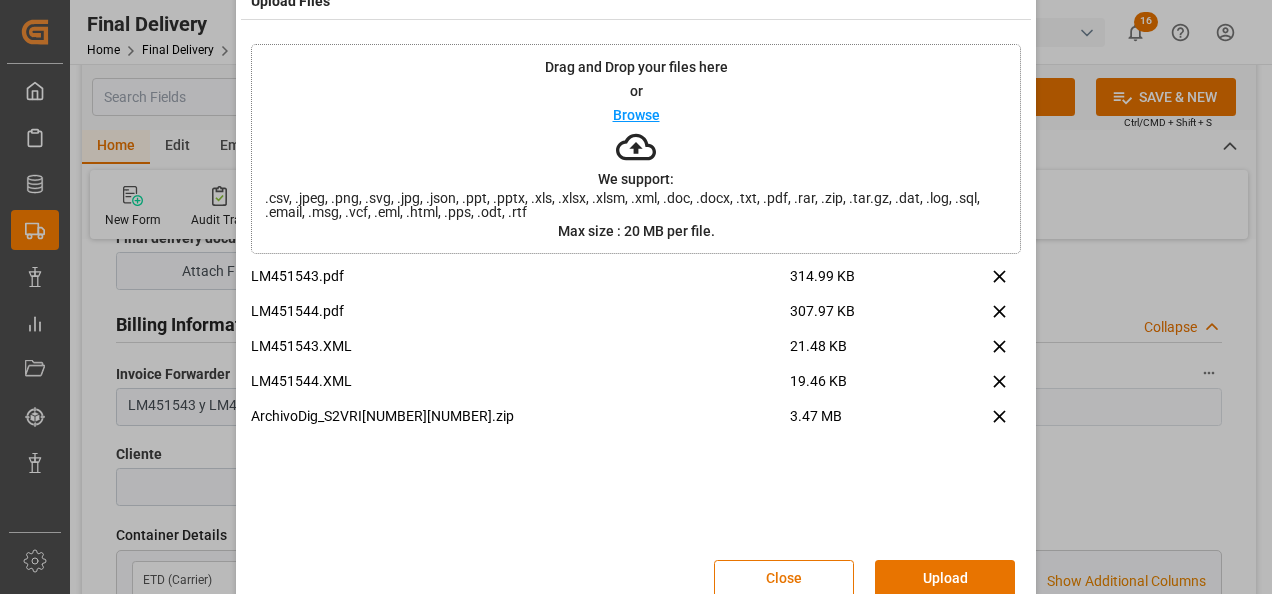 scroll, scrollTop: 79, scrollLeft: 0, axis: vertical 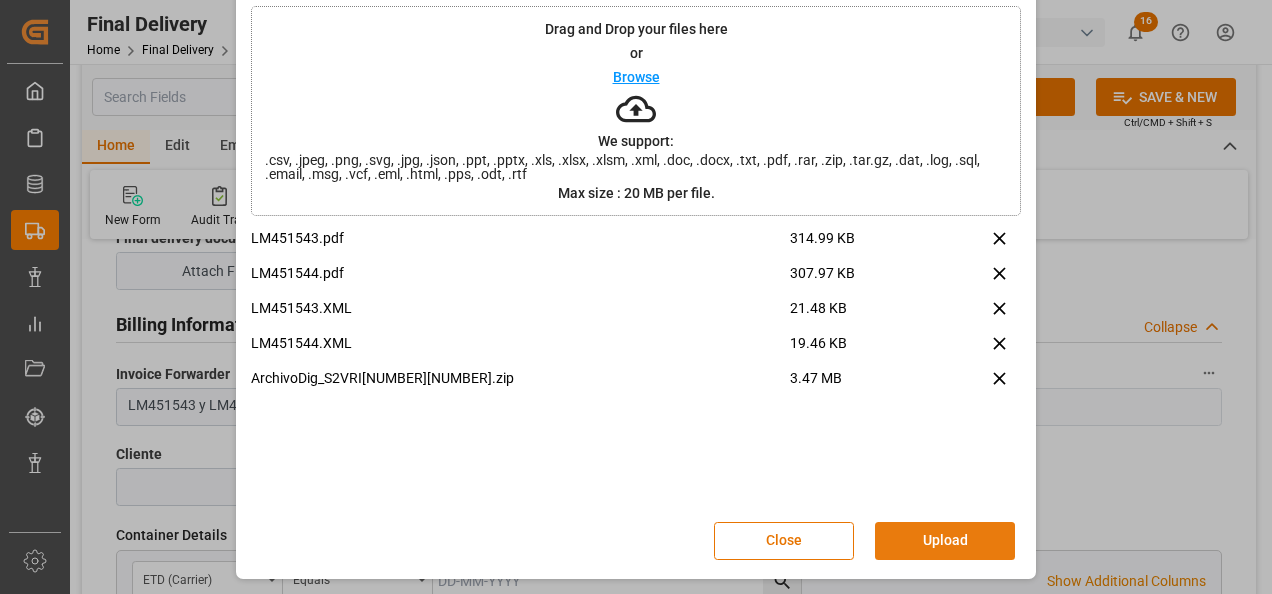 click on "Upload" at bounding box center [945, 541] 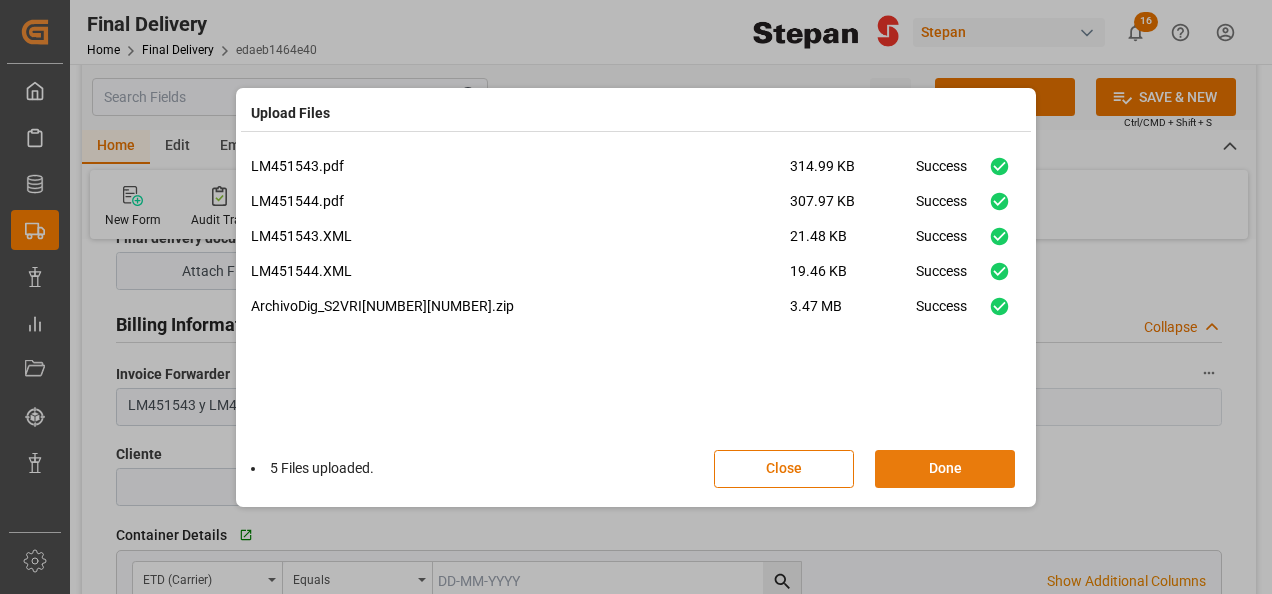 click on "Done" at bounding box center [945, 469] 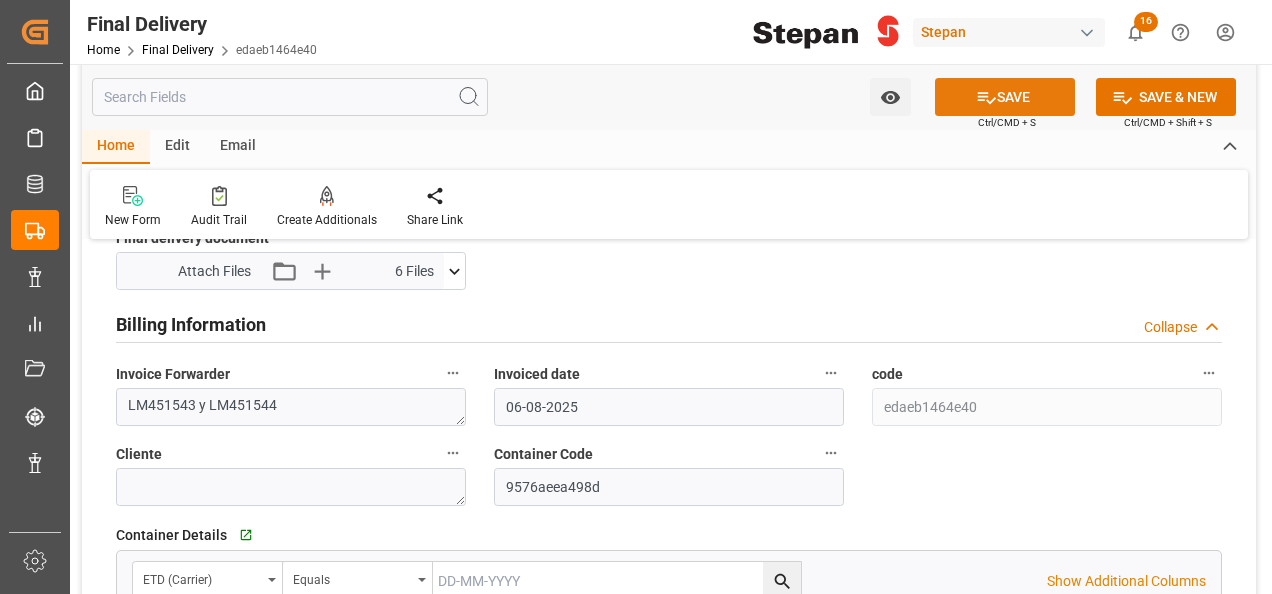 click on "SAVE" at bounding box center (1005, 97) 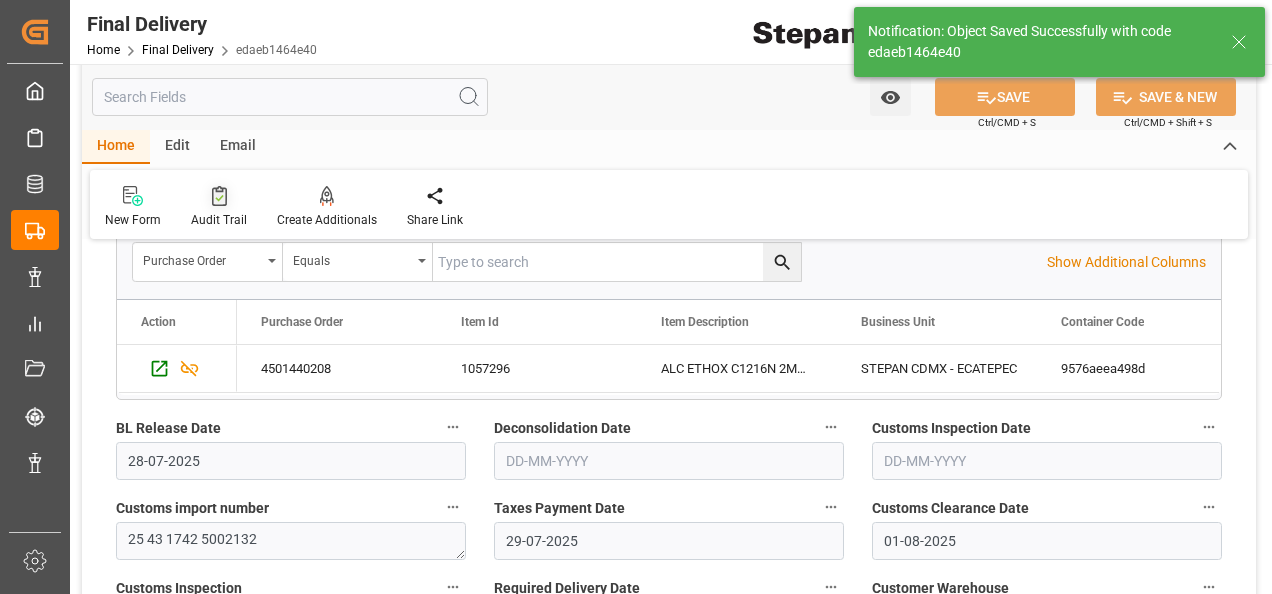 scroll, scrollTop: 80, scrollLeft: 0, axis: vertical 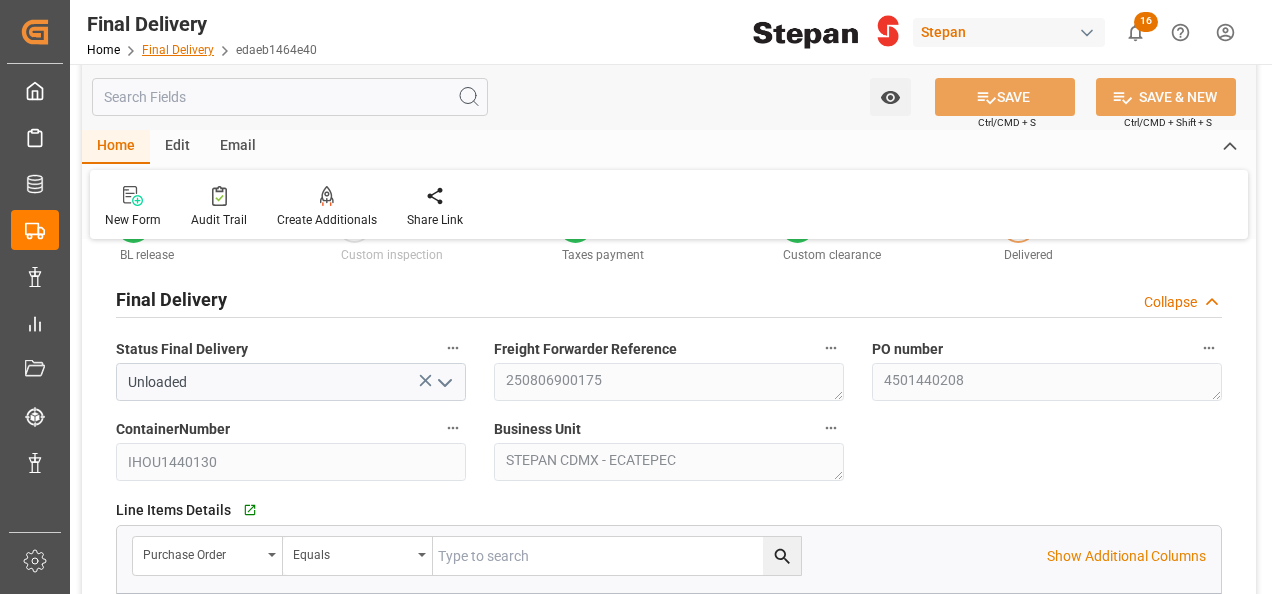 click on "Final Delivery" at bounding box center (178, 50) 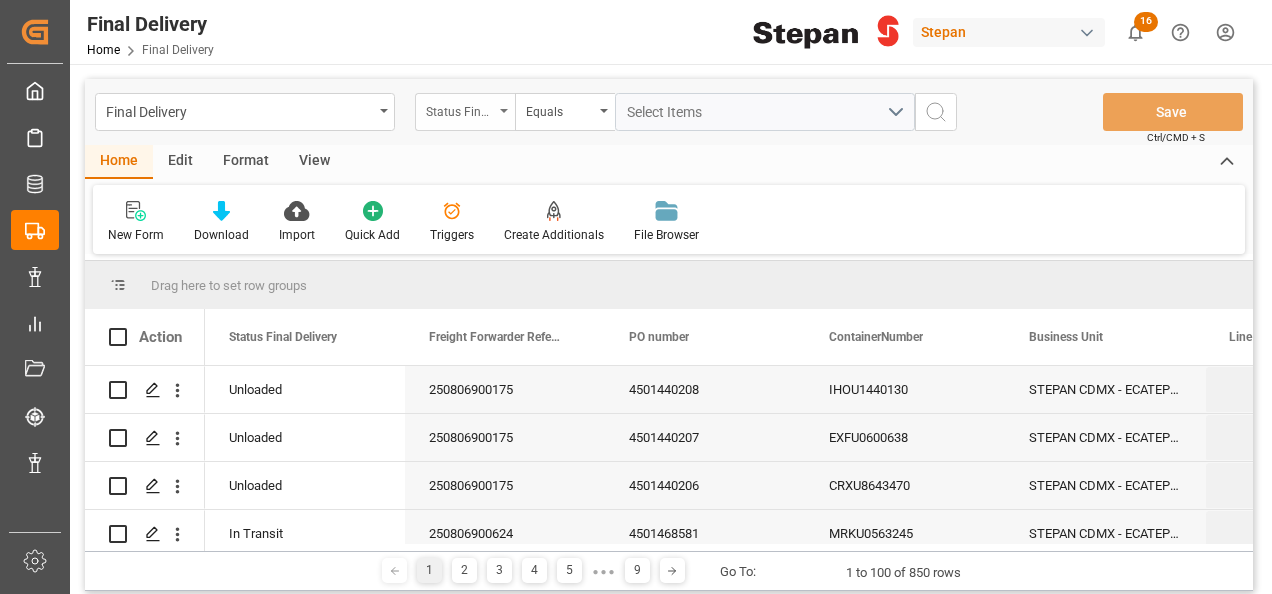 click on "Status Final Delivery" at bounding box center [465, 112] 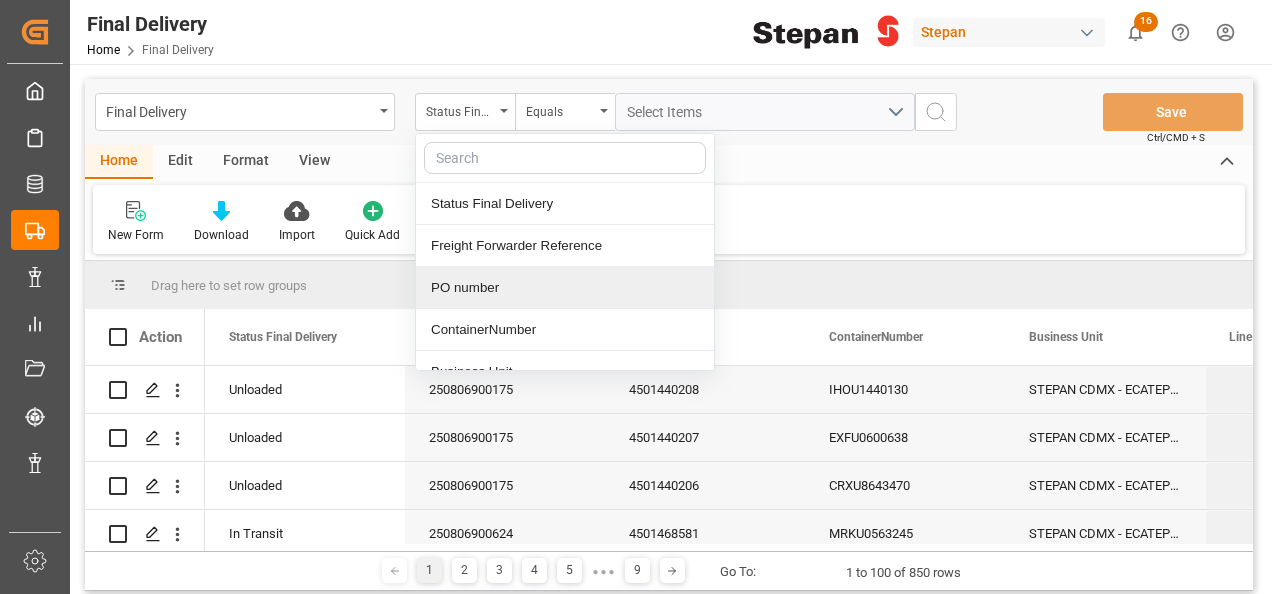 click on "PO number" at bounding box center (565, 288) 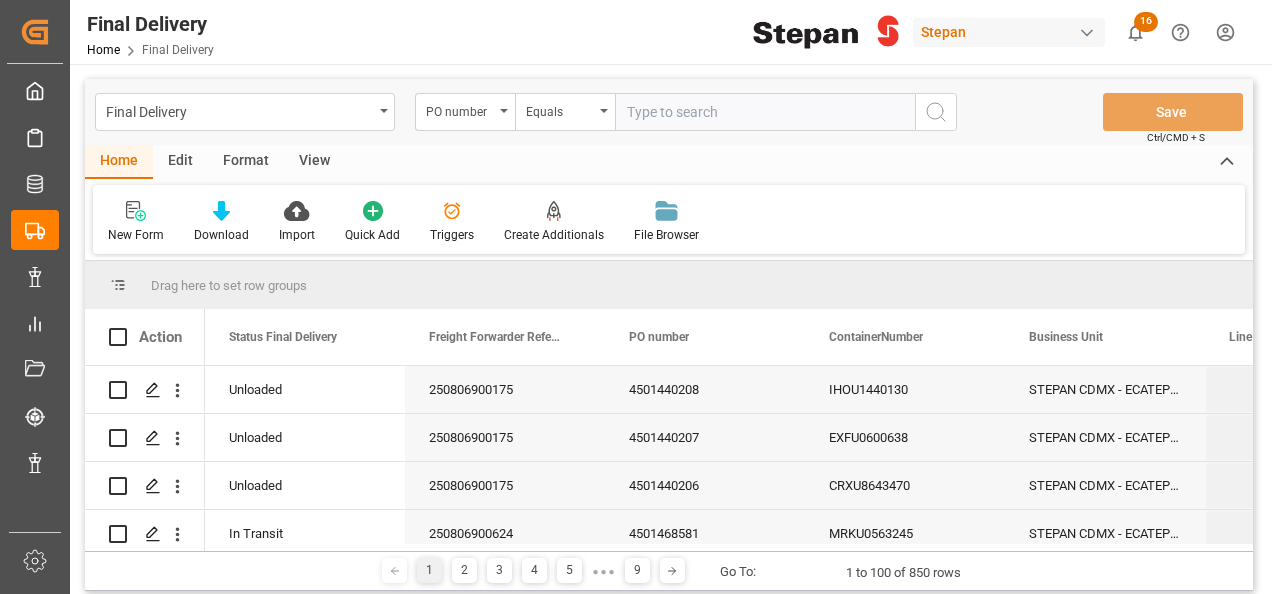paste on "4501440209" 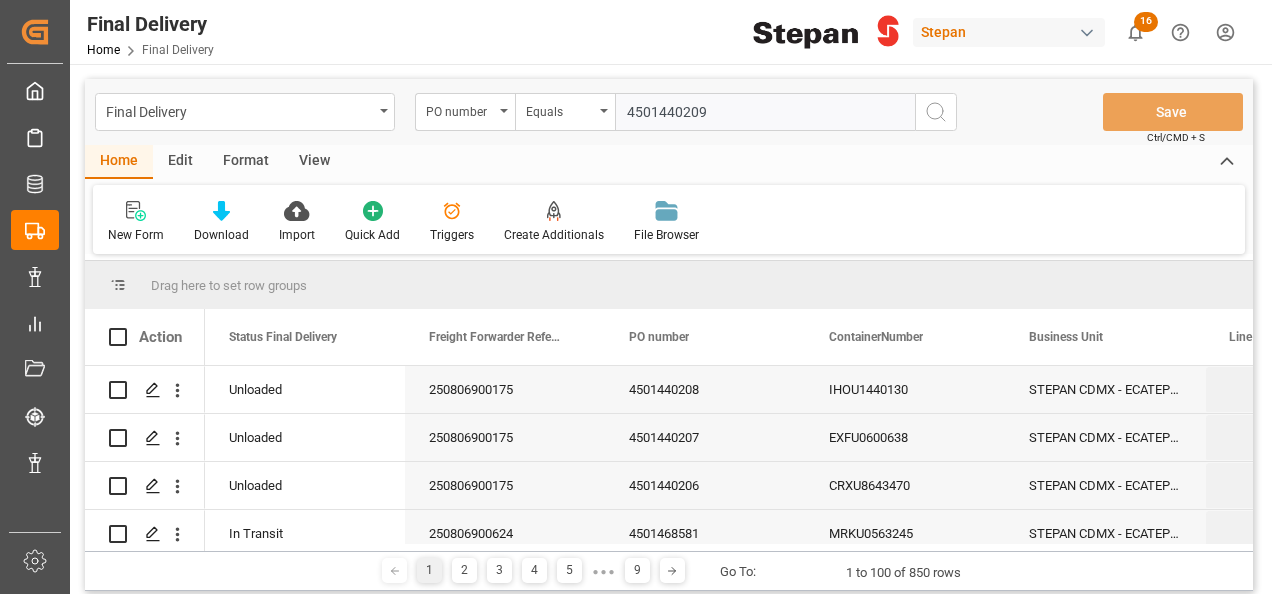 type on "4501440209" 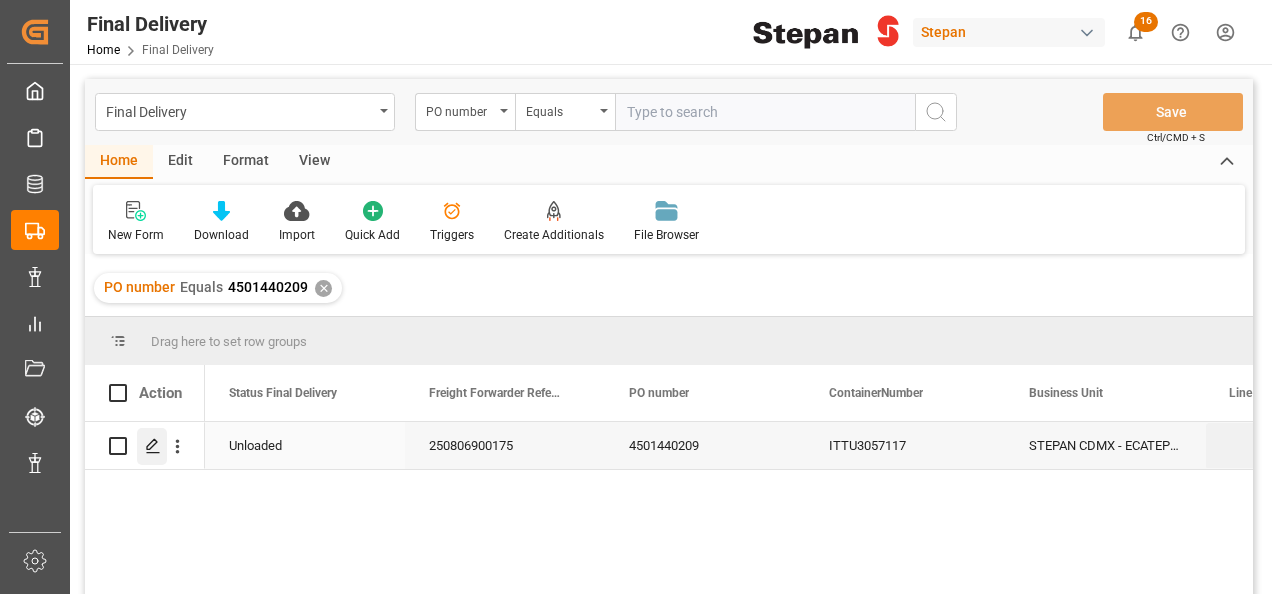 click 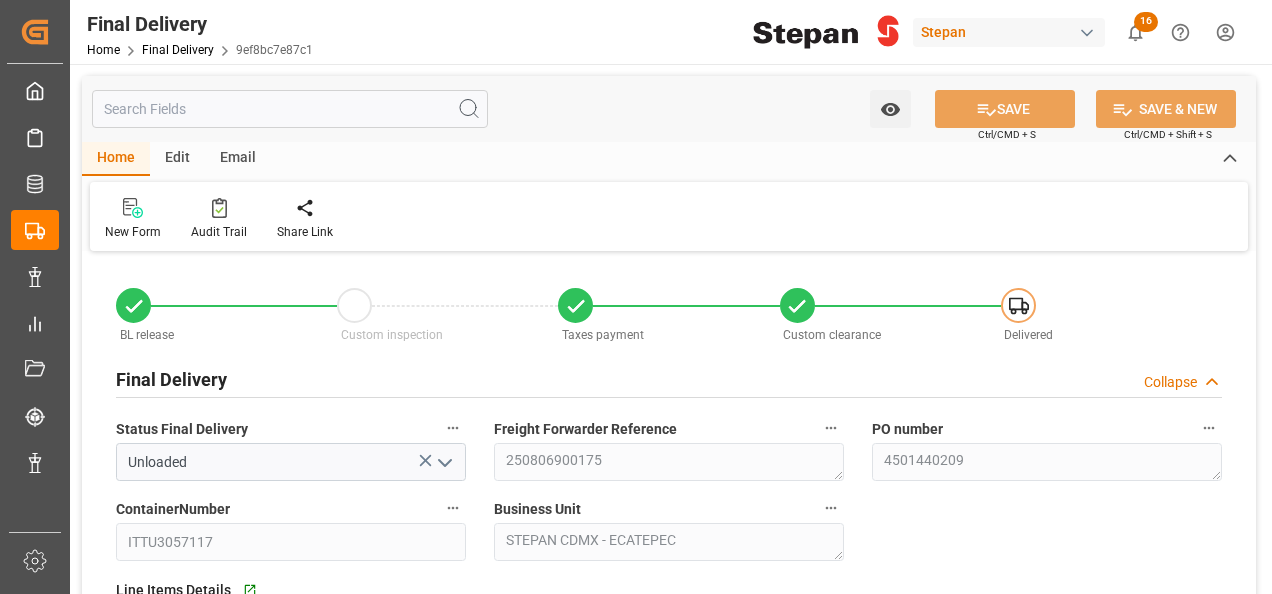 type on "28-07-2025" 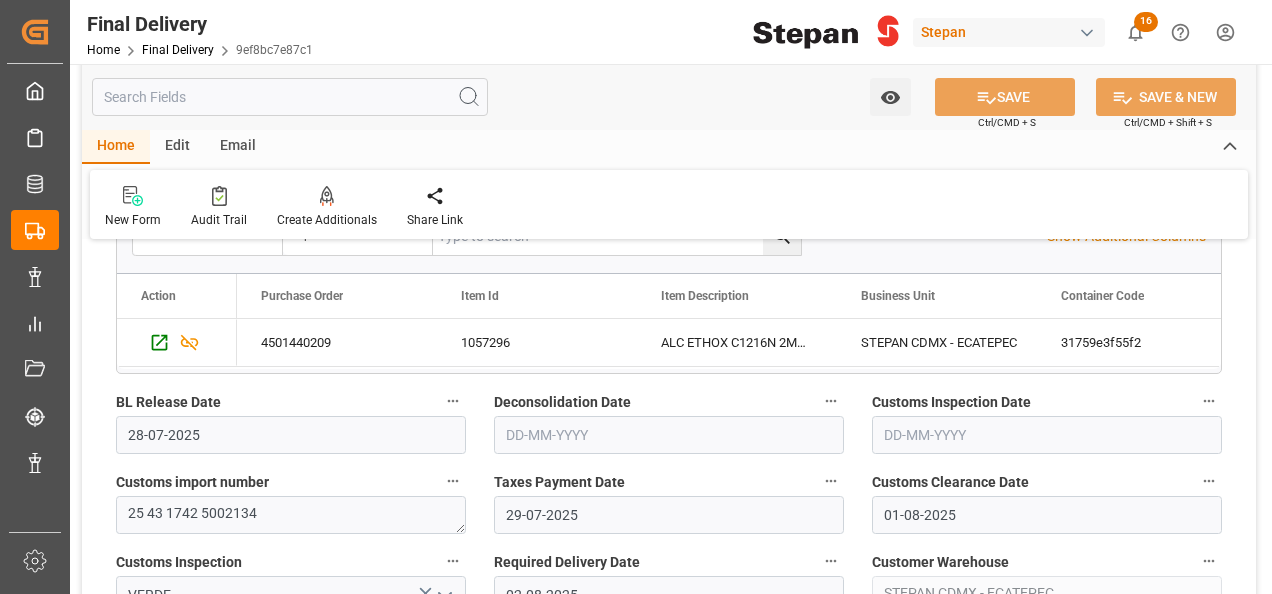 scroll, scrollTop: 700, scrollLeft: 0, axis: vertical 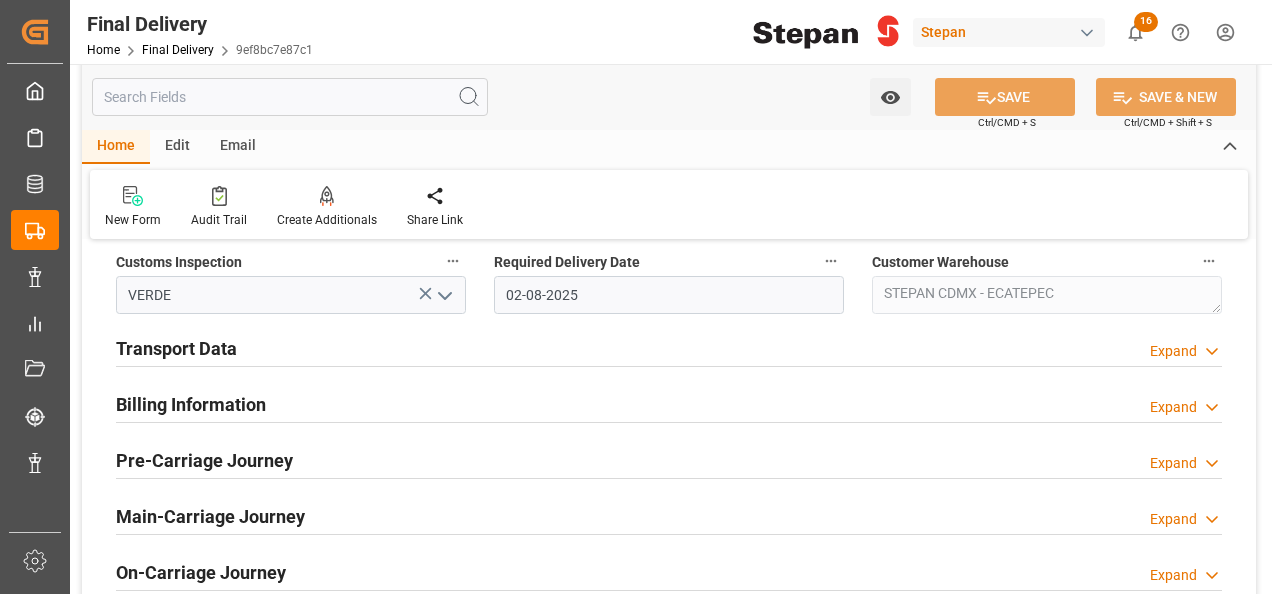 click on "Transport Data" at bounding box center [176, 348] 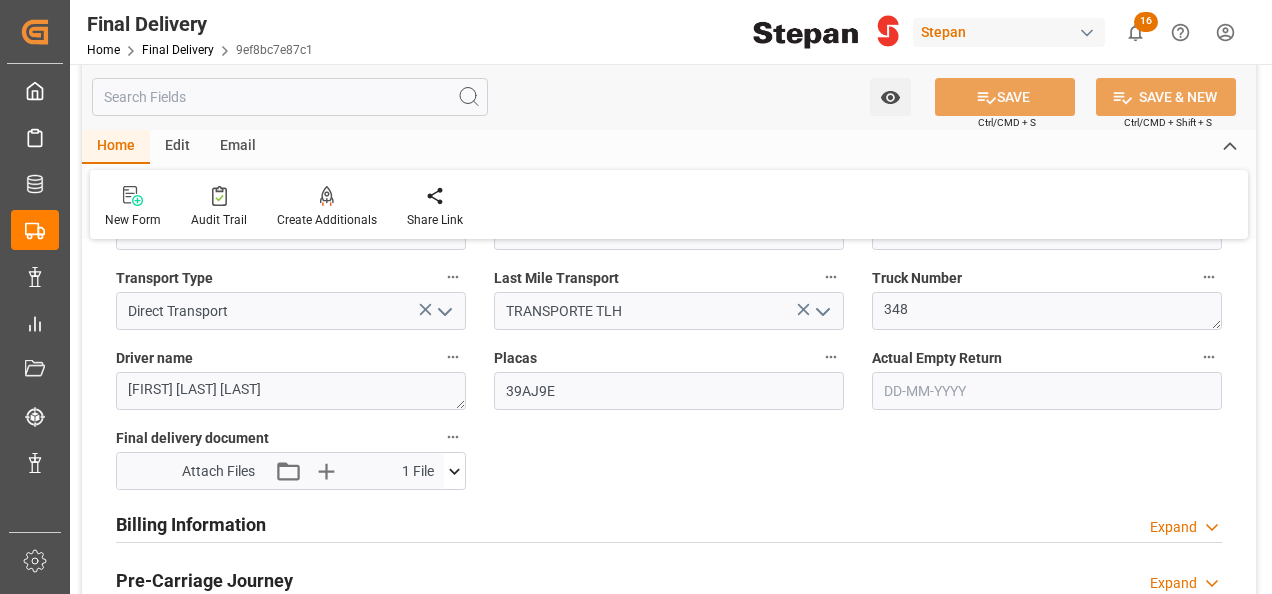 scroll, scrollTop: 1000, scrollLeft: 0, axis: vertical 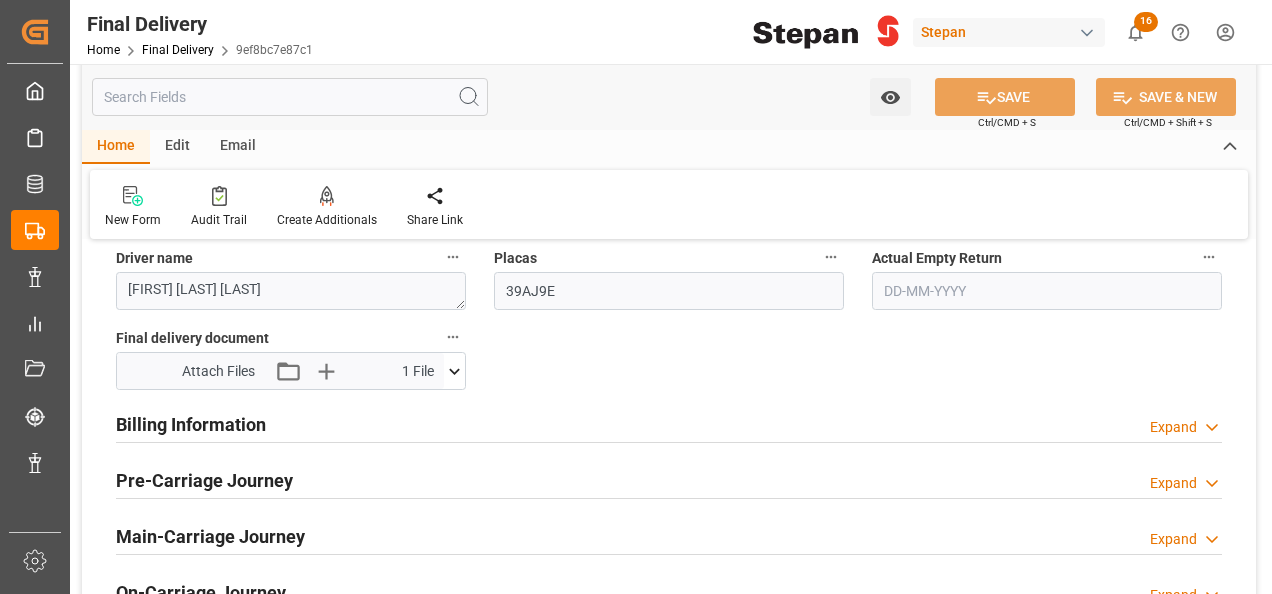 click on "Billing Information" at bounding box center (191, 424) 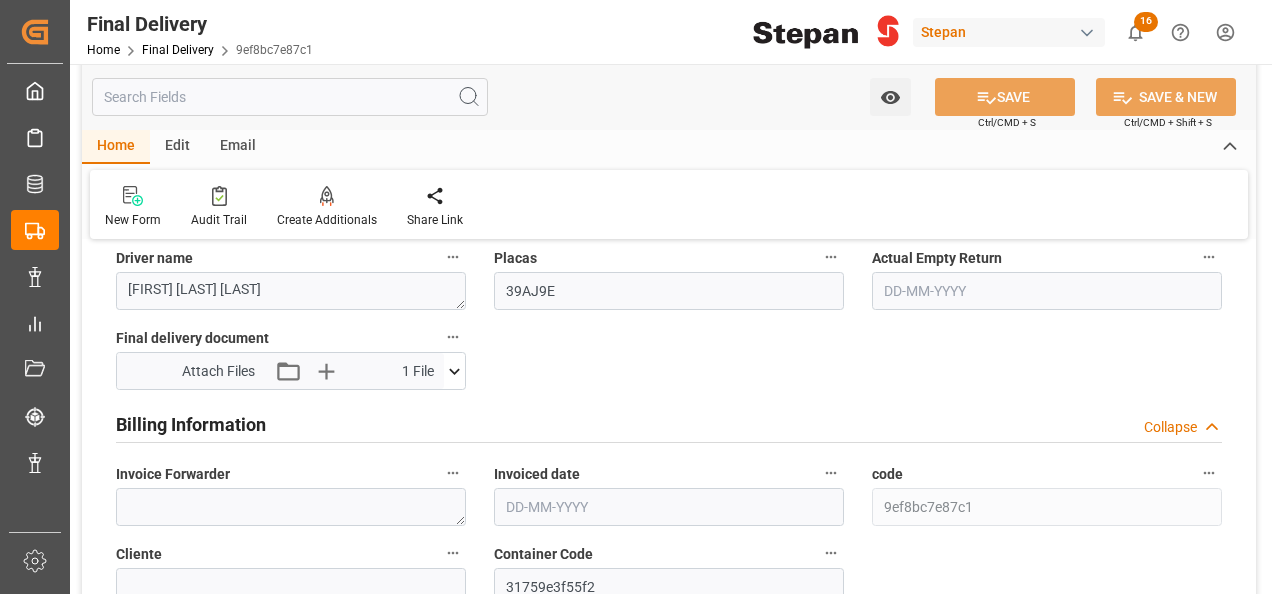 scroll, scrollTop: 1100, scrollLeft: 0, axis: vertical 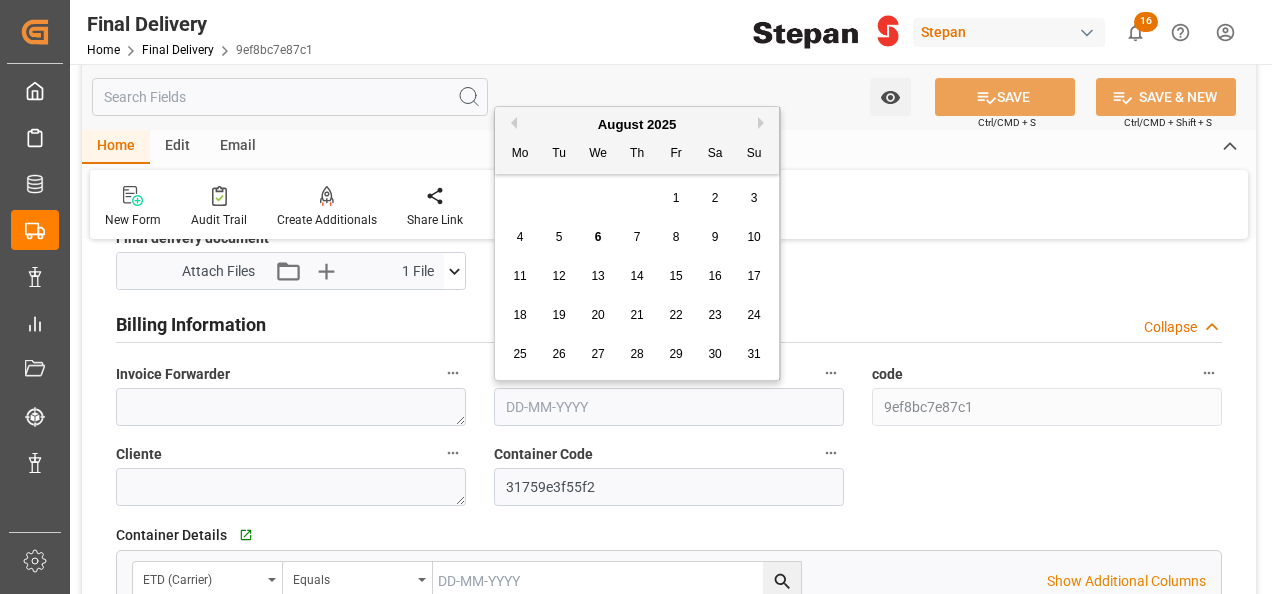 click at bounding box center (669, 407) 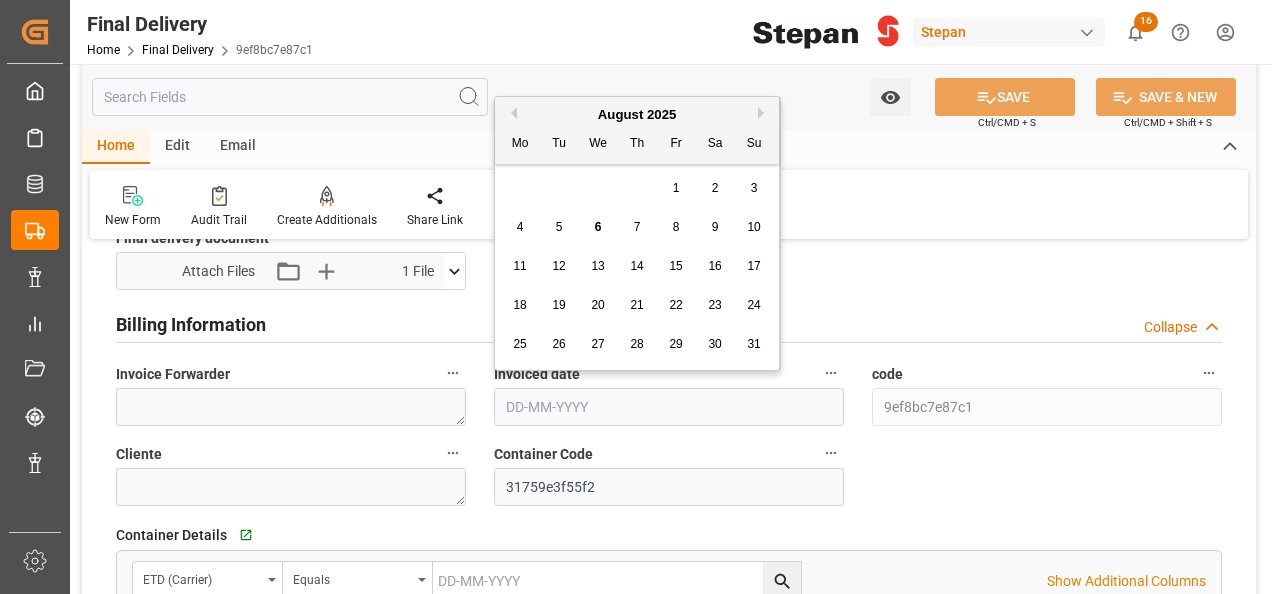click on "August 2025" at bounding box center [637, 115] 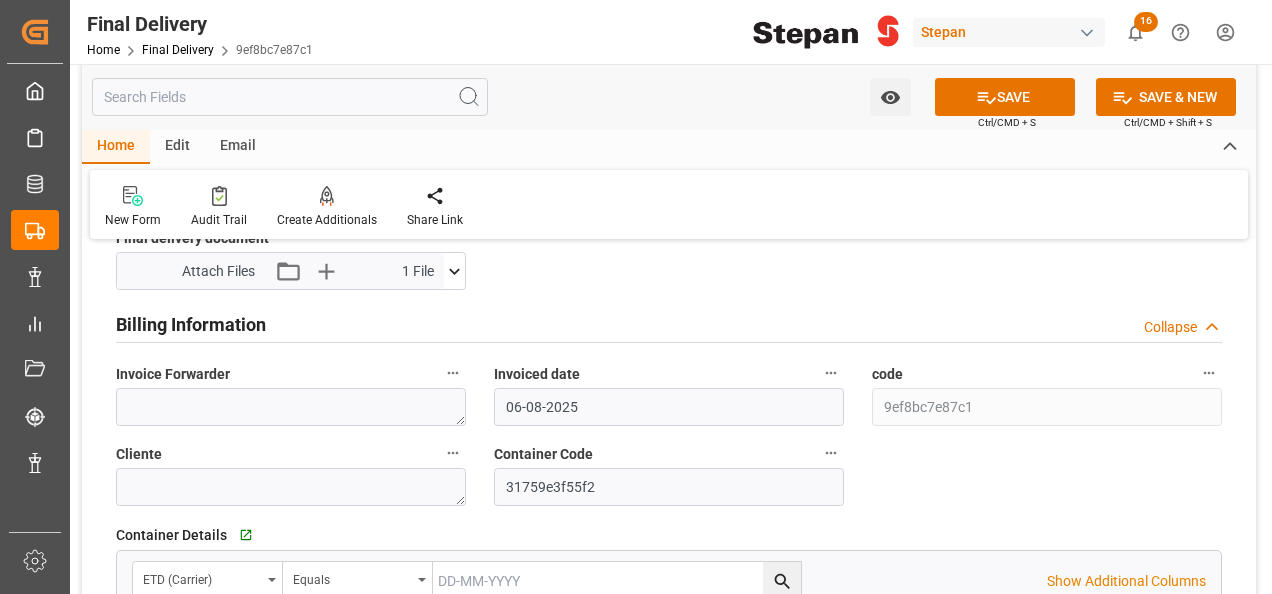 click on "Watch Option   SAVE Ctrl/CMD + S    SAVE & NEW Ctrl/CMD + Shift + S Home Edit Email New Form Audit Trail Create Additionals Share Link   BL release Custom inspection Taxes payment Custom clearance Delivered   Final Delivery Collapse Status Final Delivery     Unloaded Freight Forwarder Reference     [NUMBER] PO number     [NUMBER] ContainerNumber     ITTU3057117 Business Unit     STEPAN CDMX - ECATEPEC   Line Items Details   Go to Line Items Grid  Purchase Order Equals Show Additional Columns
Drag here to set row groups Drag here to set column labels
Action
Purchase Order" at bounding box center [669, 288] 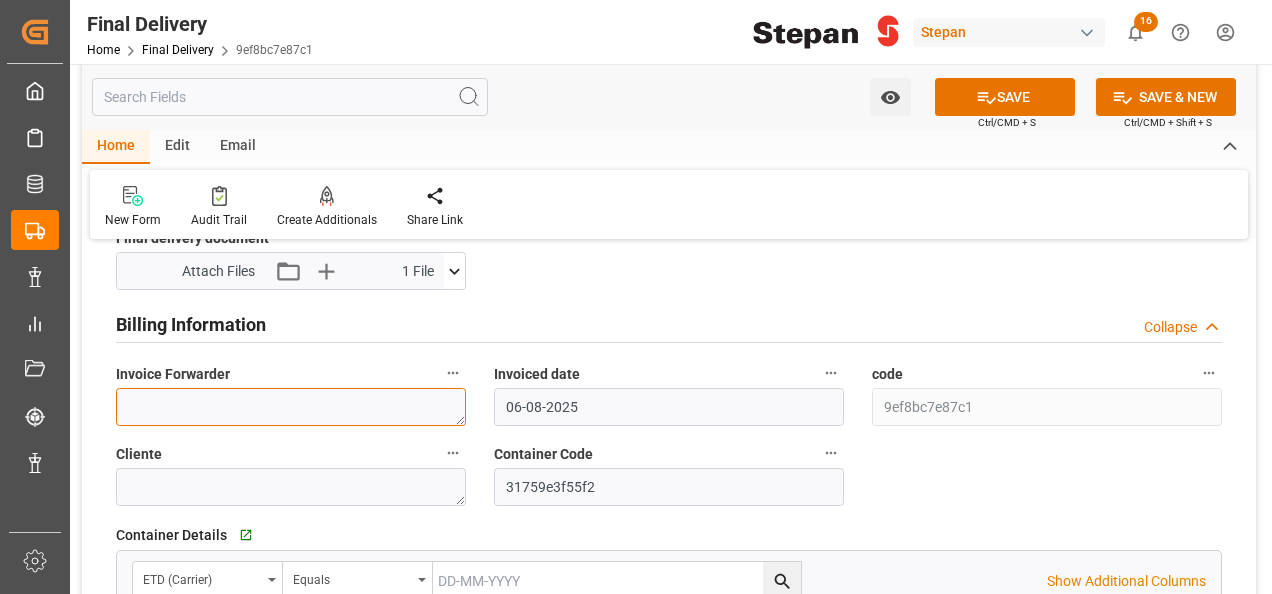 click at bounding box center [291, 407] 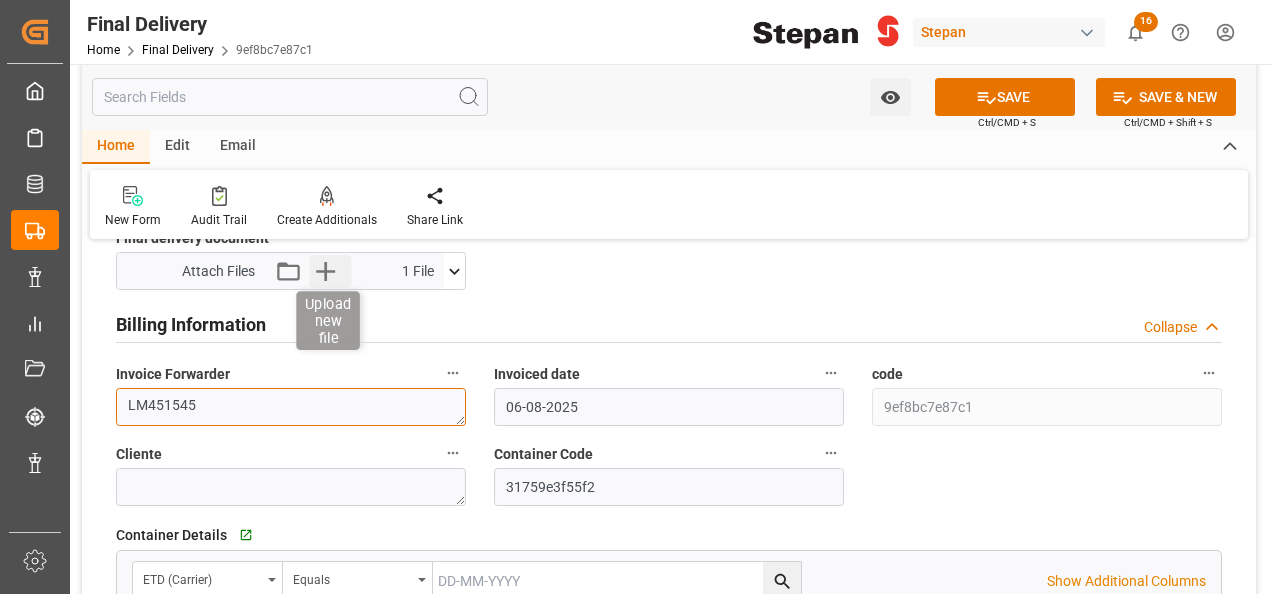 type on "LM451545" 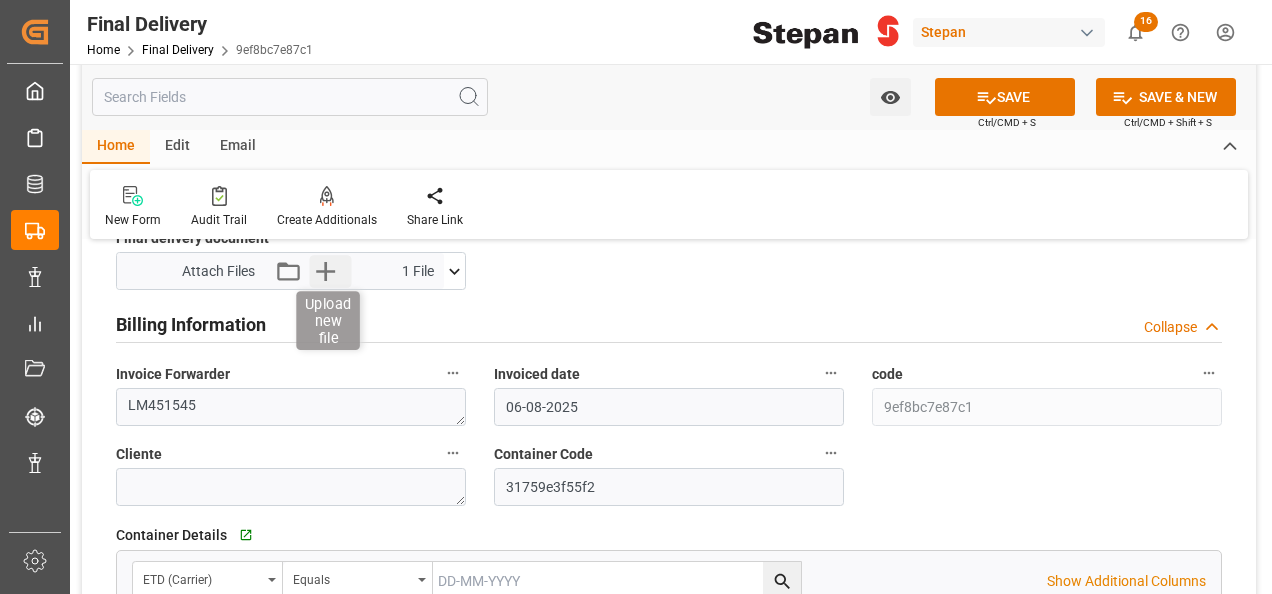 click 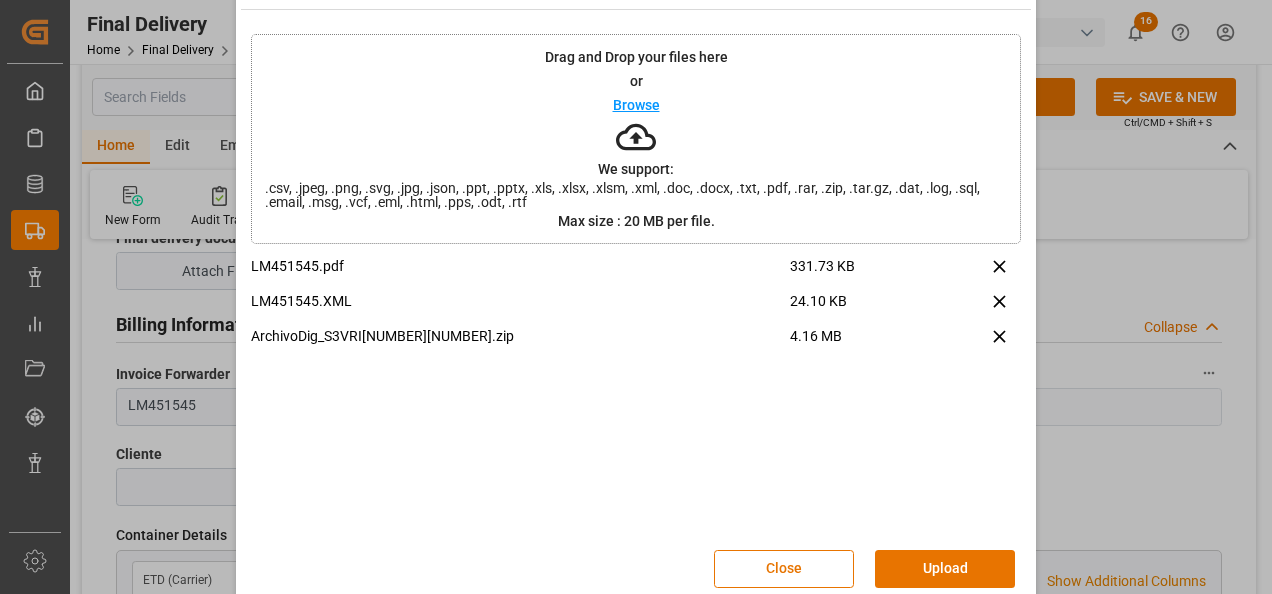 scroll, scrollTop: 79, scrollLeft: 0, axis: vertical 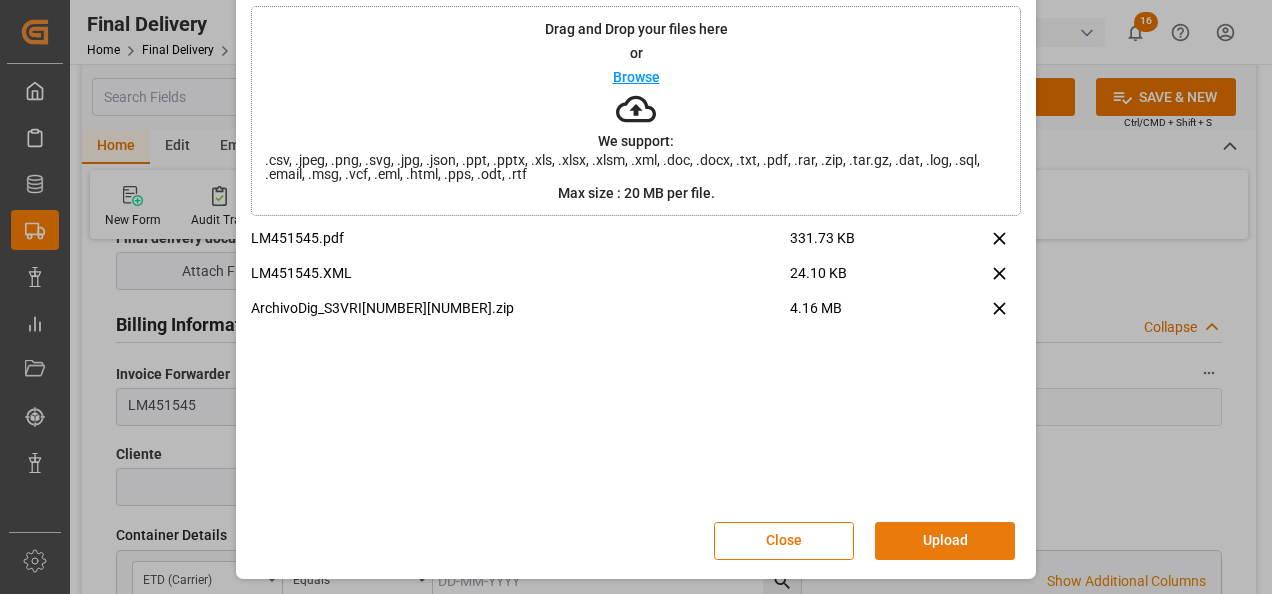 click on "Upload" at bounding box center [945, 541] 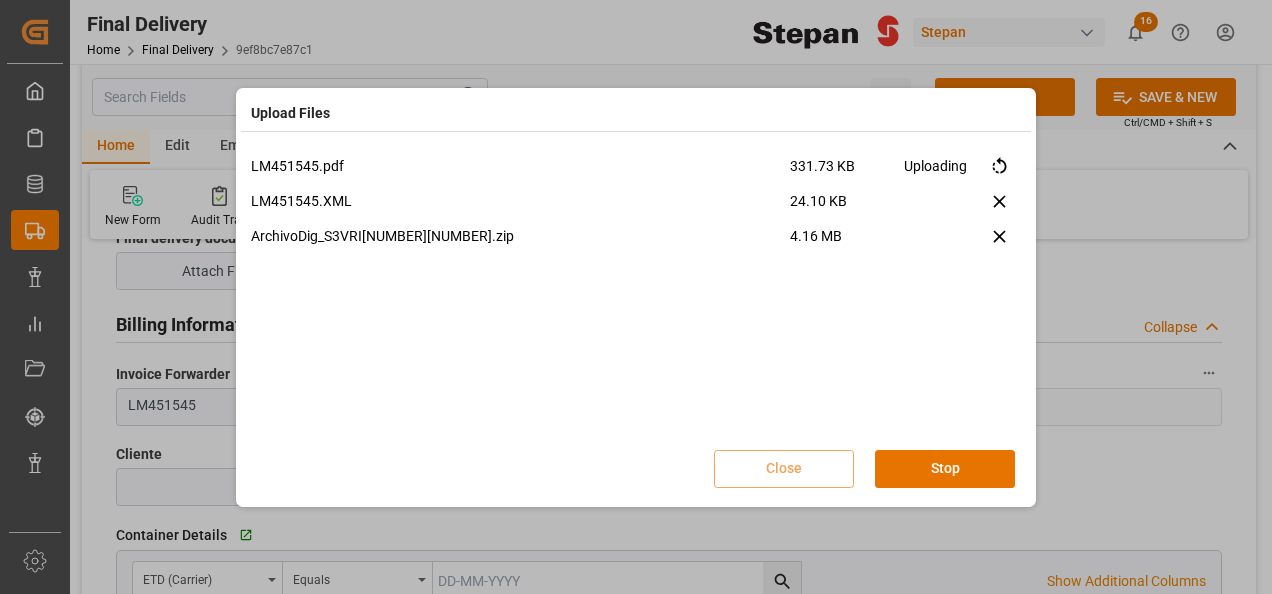 scroll, scrollTop: 0, scrollLeft: 0, axis: both 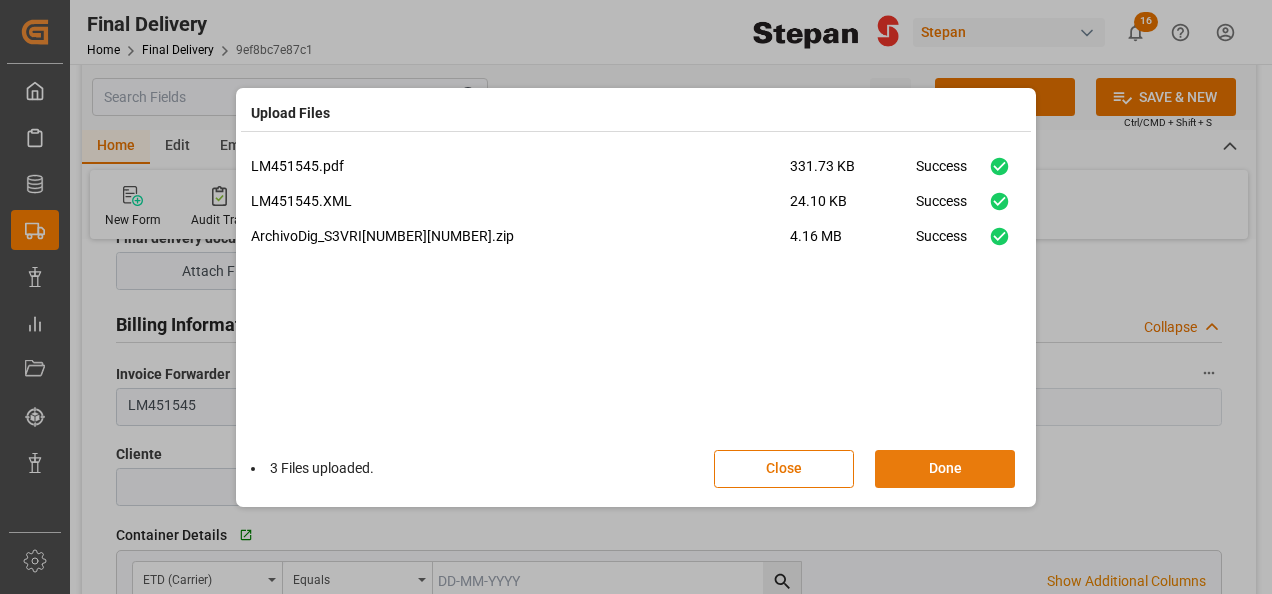 click on "Done" at bounding box center [945, 469] 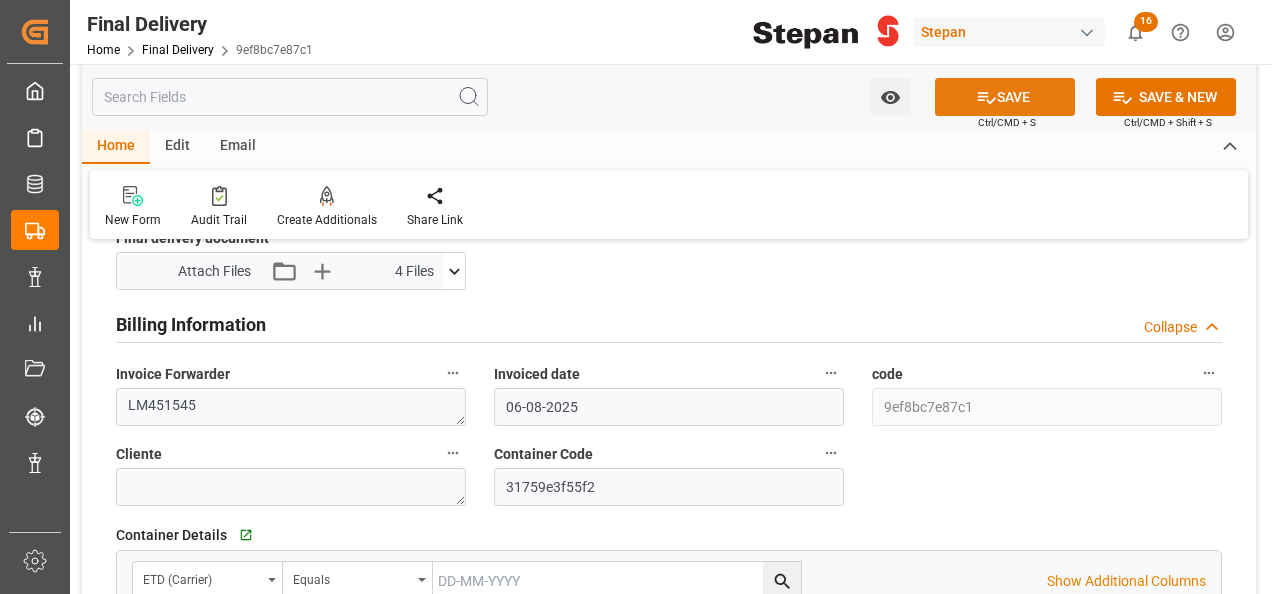 click 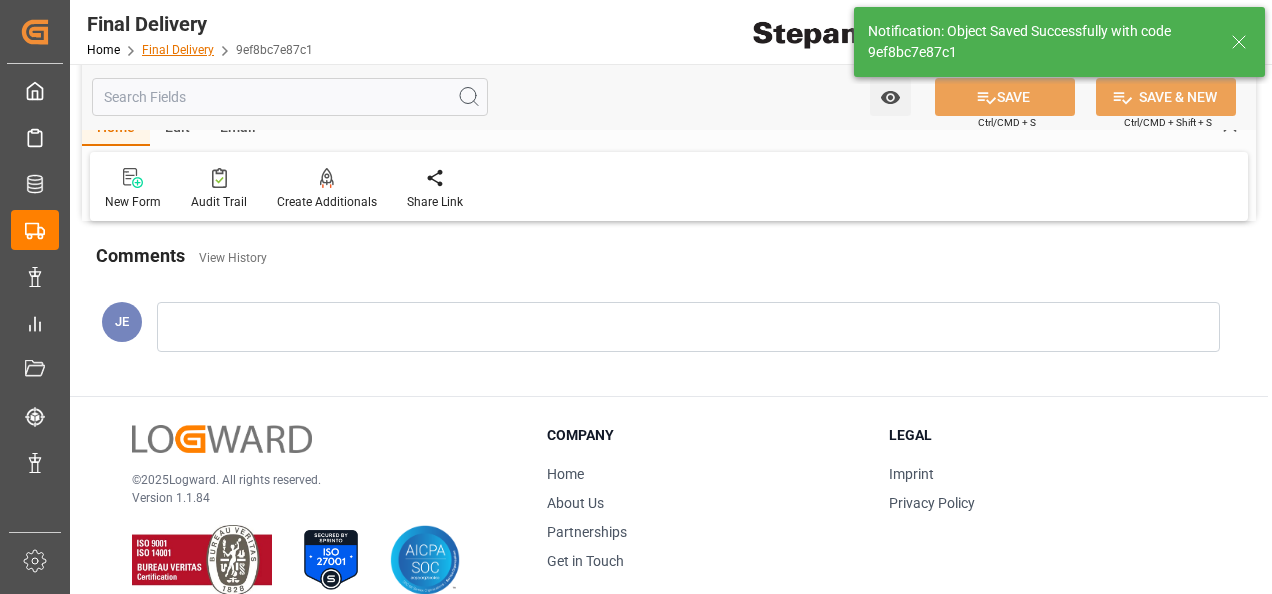 scroll, scrollTop: 780, scrollLeft: 0, axis: vertical 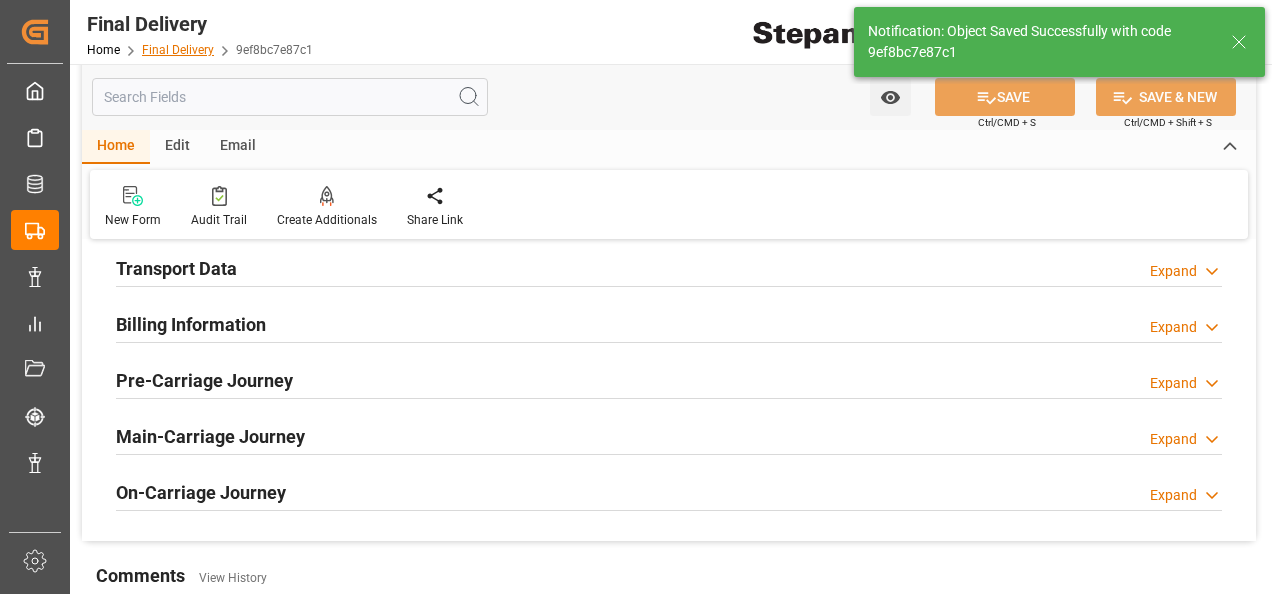 click on "Final Delivery" at bounding box center (178, 50) 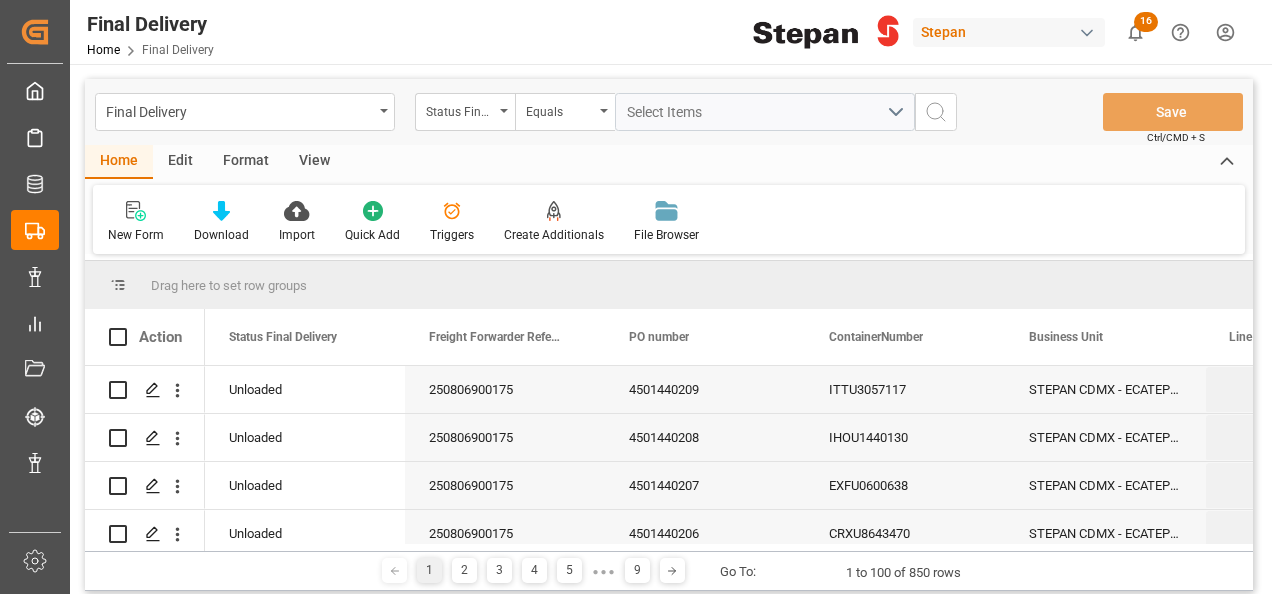 click on "Status Final Delivery" at bounding box center (465, 112) 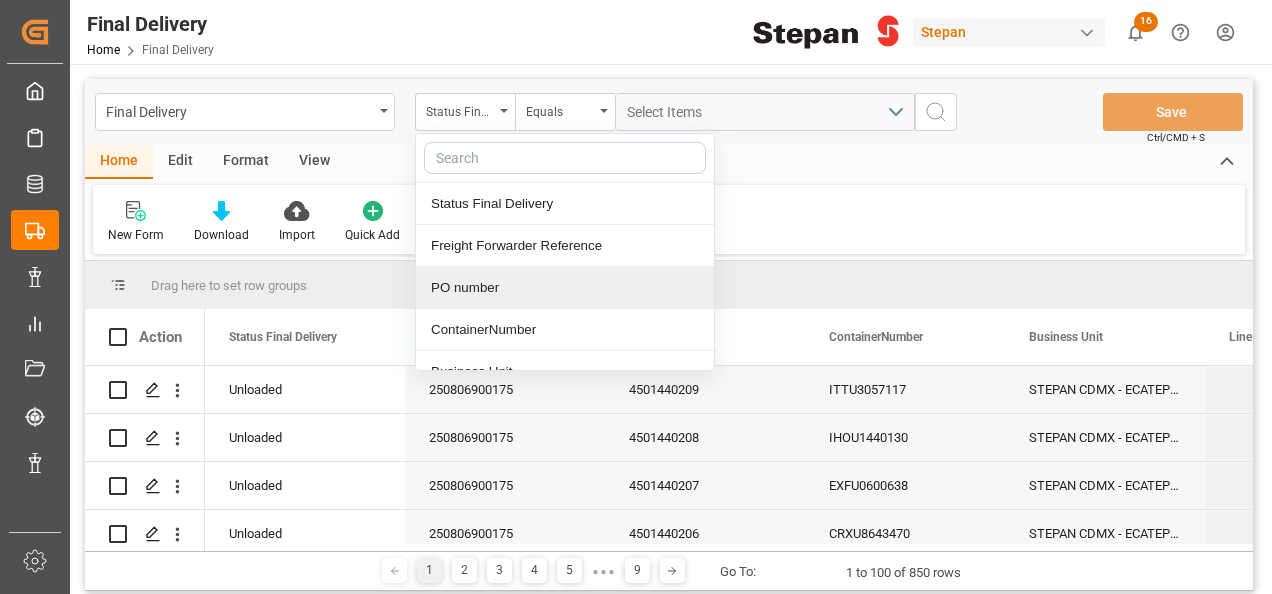 click on "PO number" at bounding box center [565, 288] 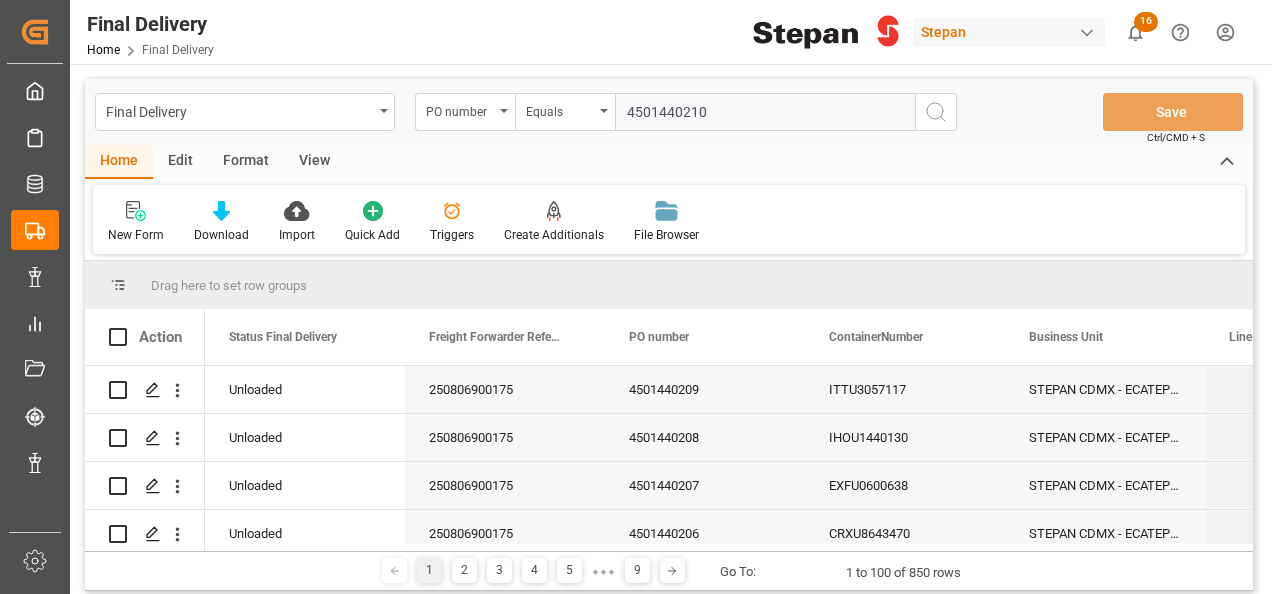 type on "4501440210" 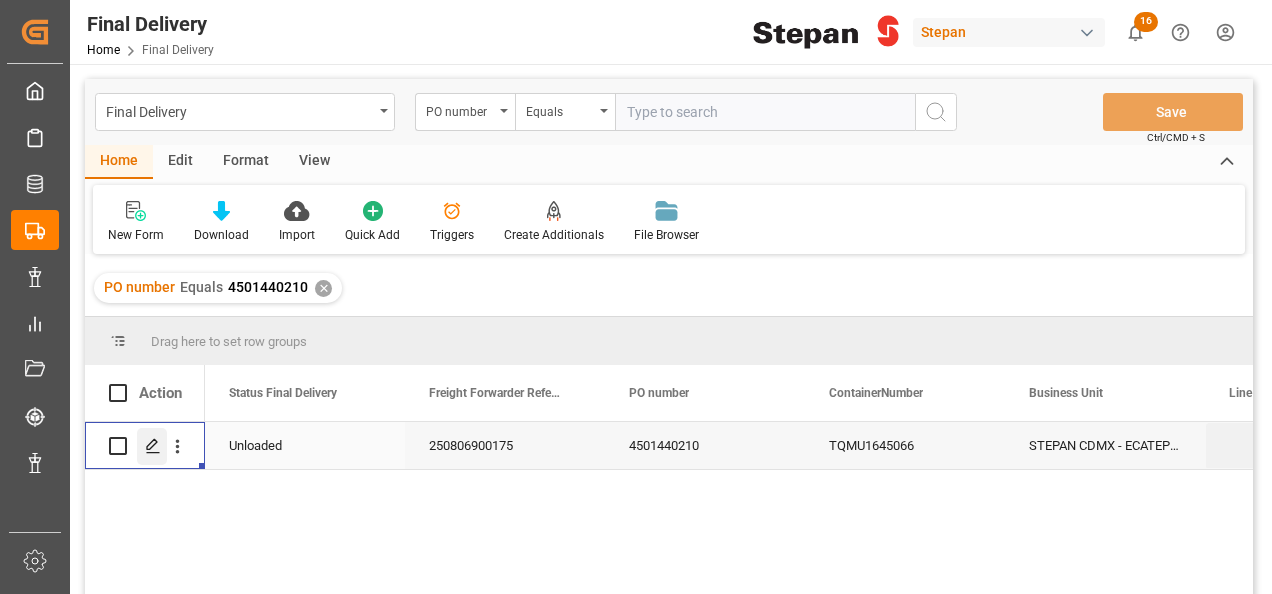 click at bounding box center [152, 446] 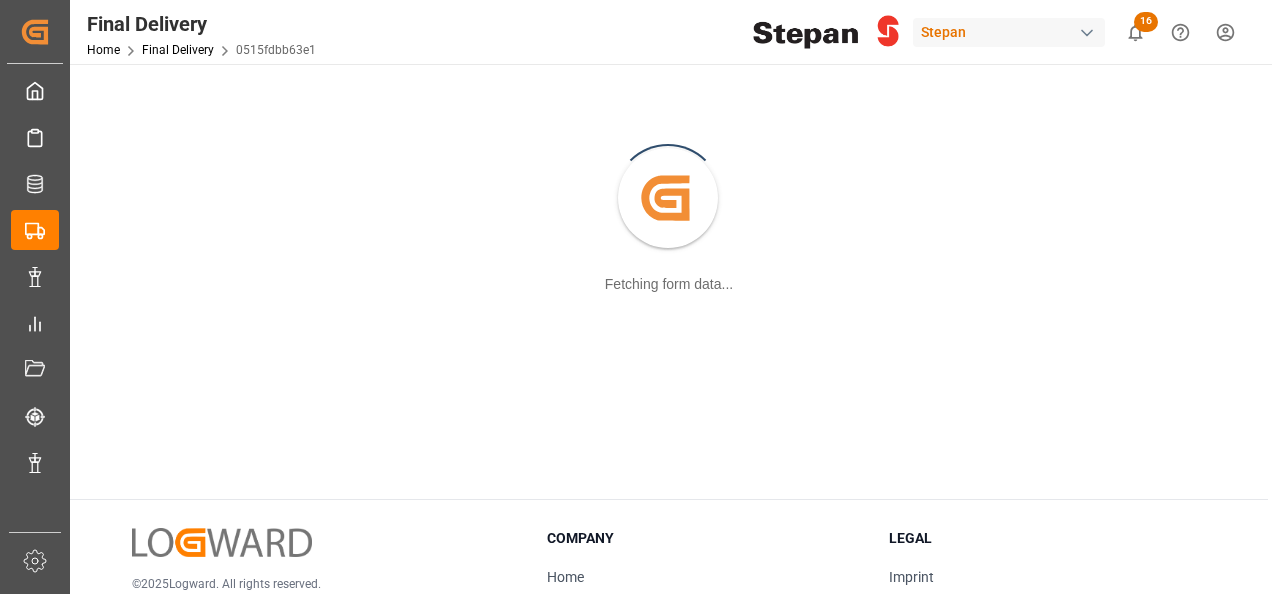 scroll, scrollTop: 200, scrollLeft: 0, axis: vertical 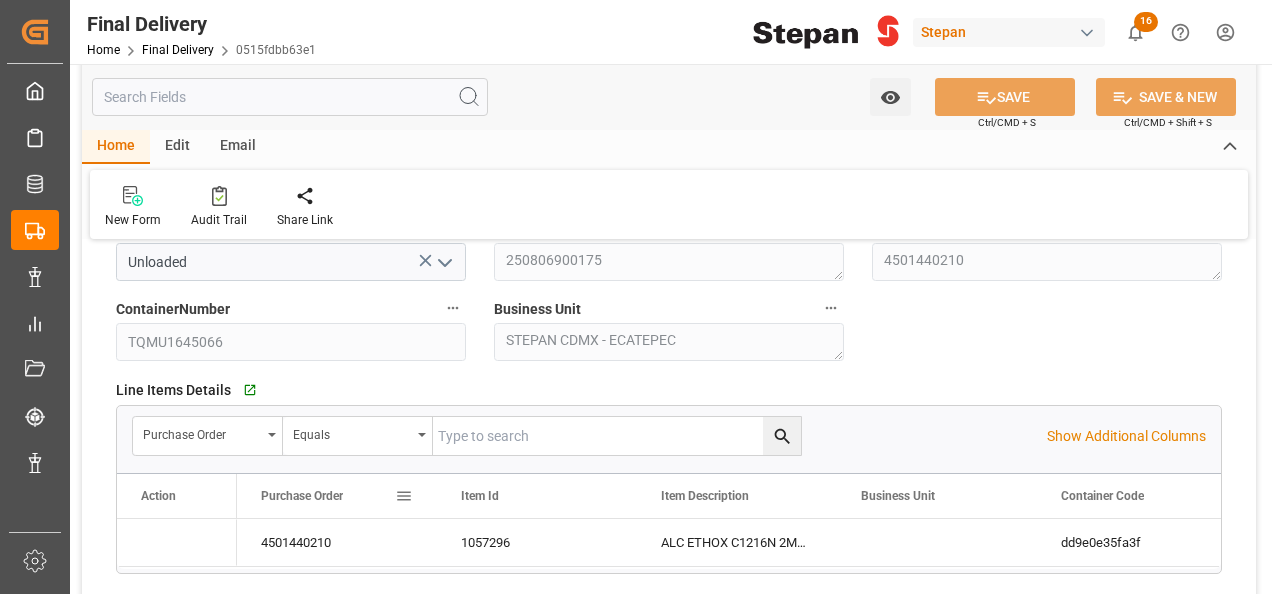 type on "28-07-2025" 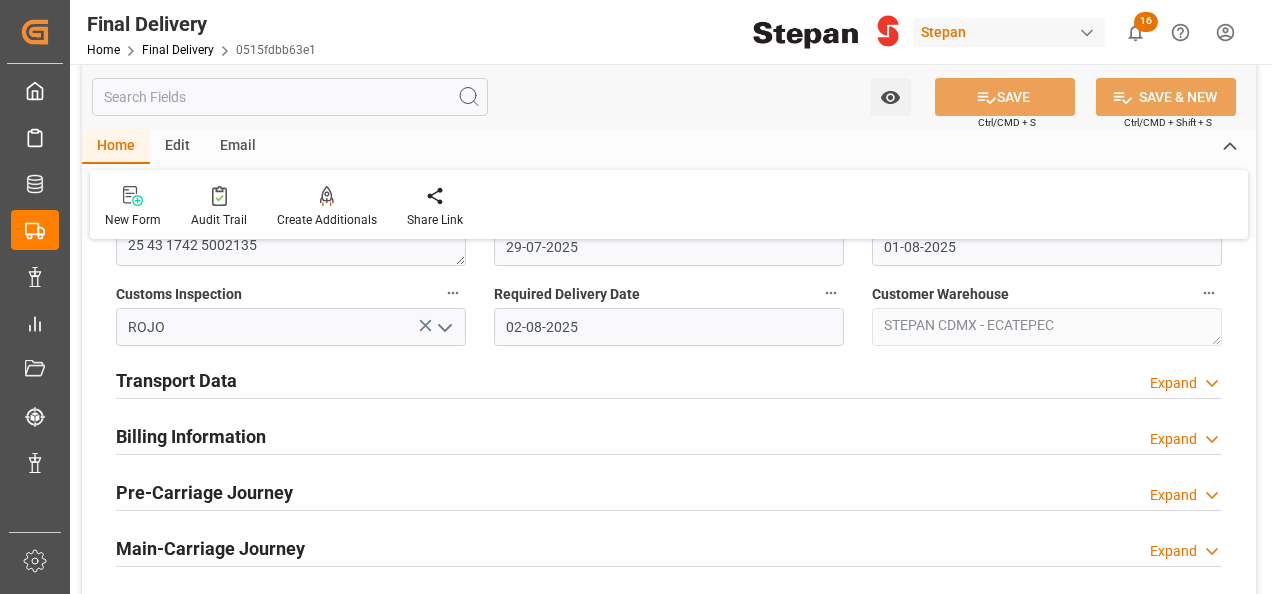 scroll, scrollTop: 700, scrollLeft: 0, axis: vertical 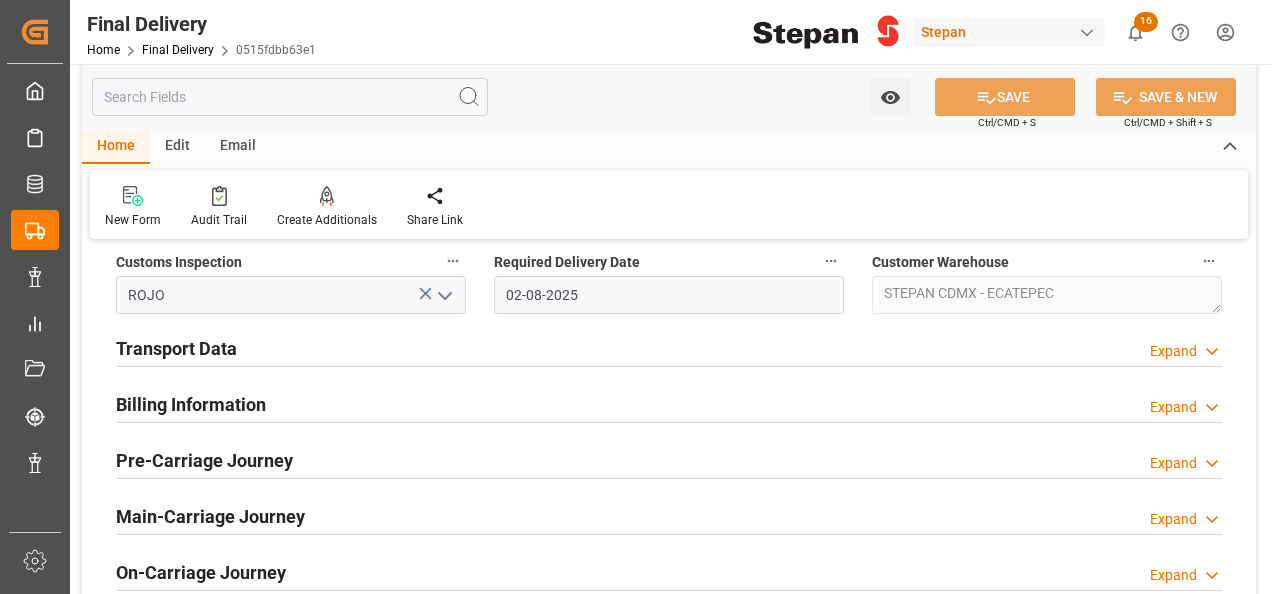 click on "Billing Information" at bounding box center (191, 404) 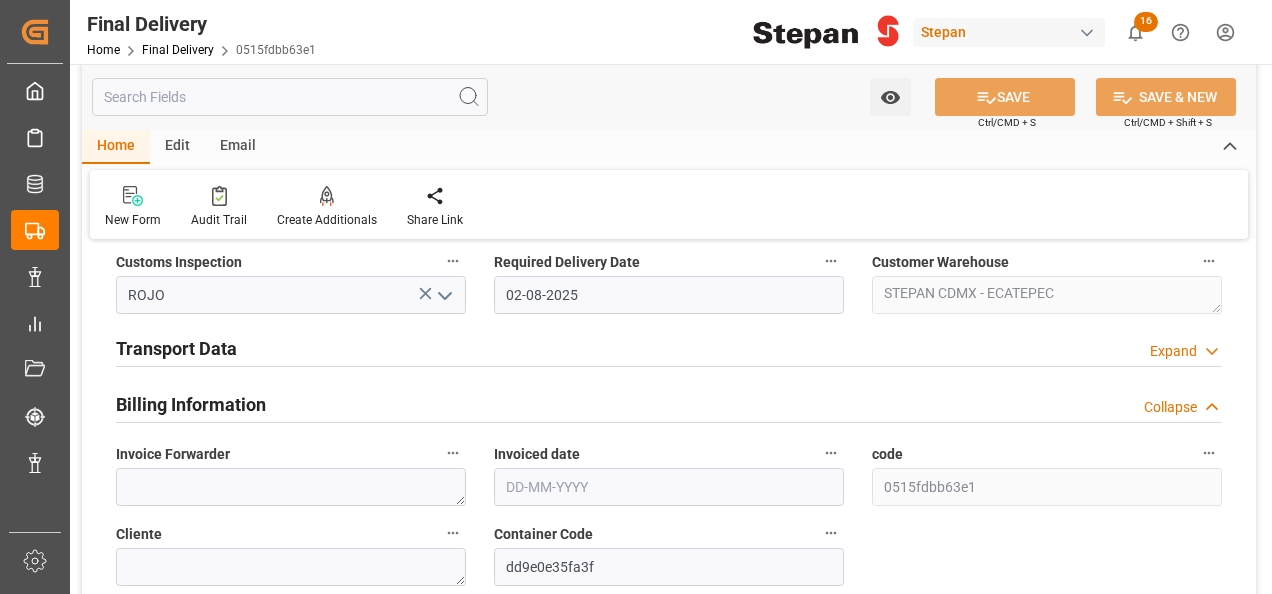 click on "Transport Data" at bounding box center (176, 348) 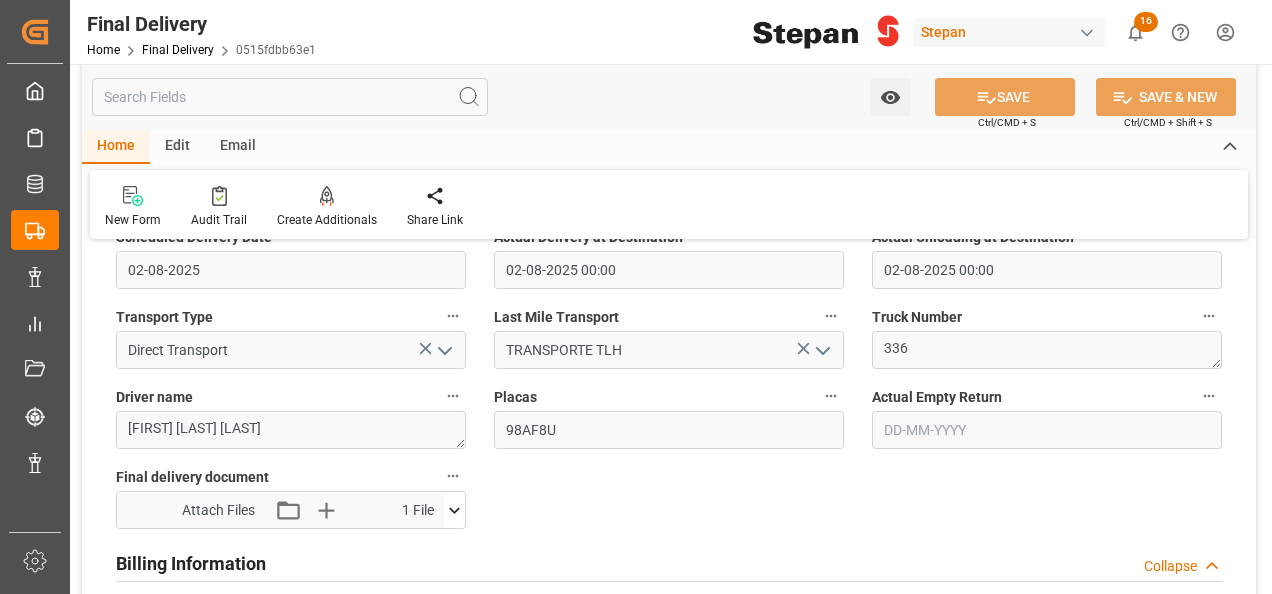 scroll, scrollTop: 1100, scrollLeft: 0, axis: vertical 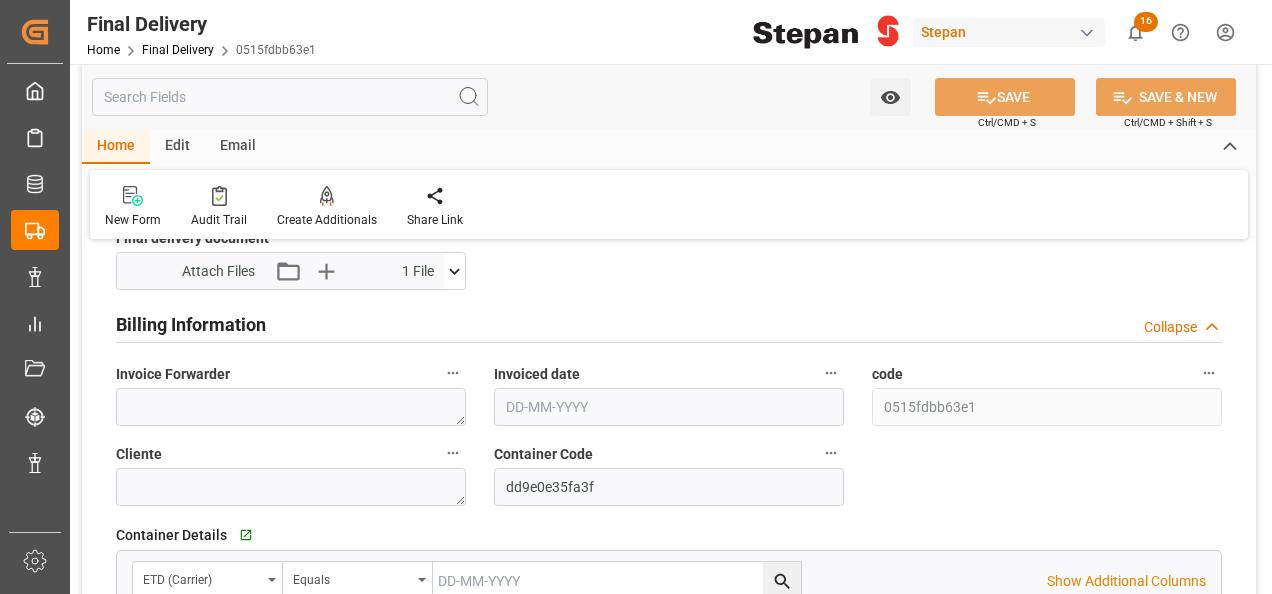 click at bounding box center [669, 407] 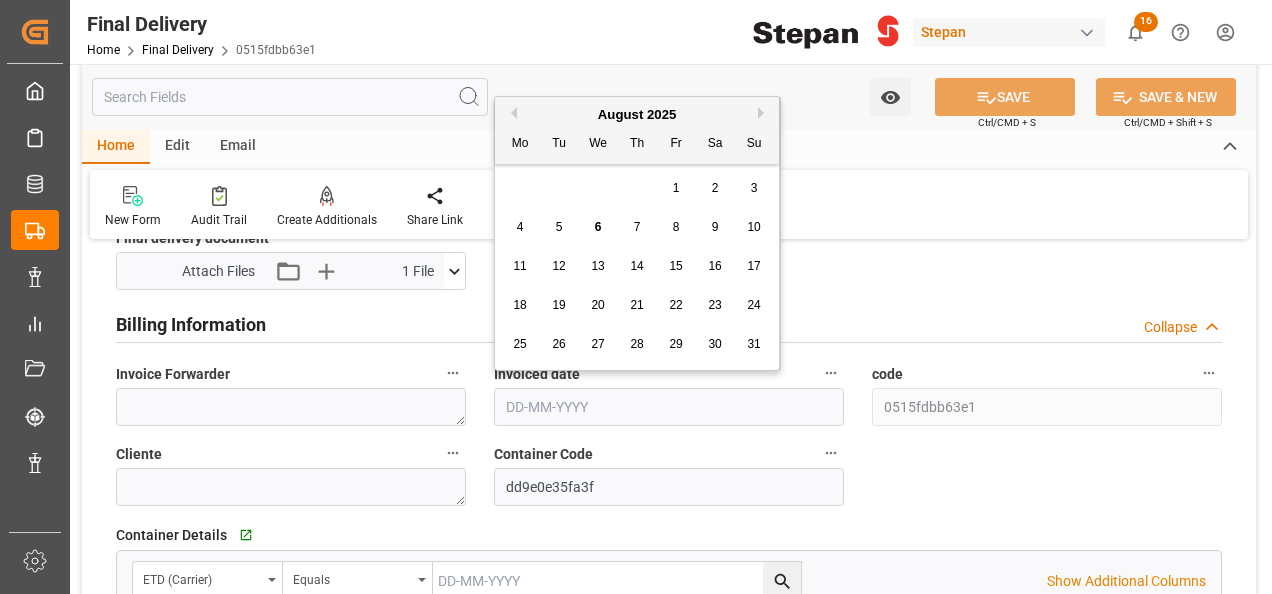 click on "August 2025" at bounding box center (637, 115) 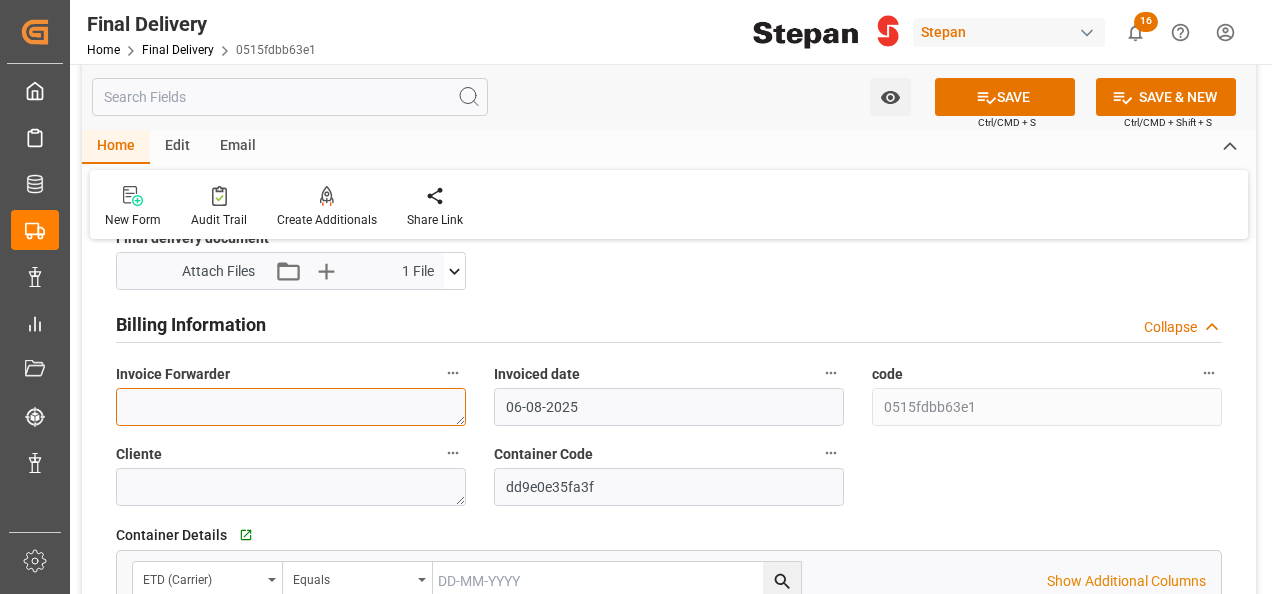 click at bounding box center (291, 407) 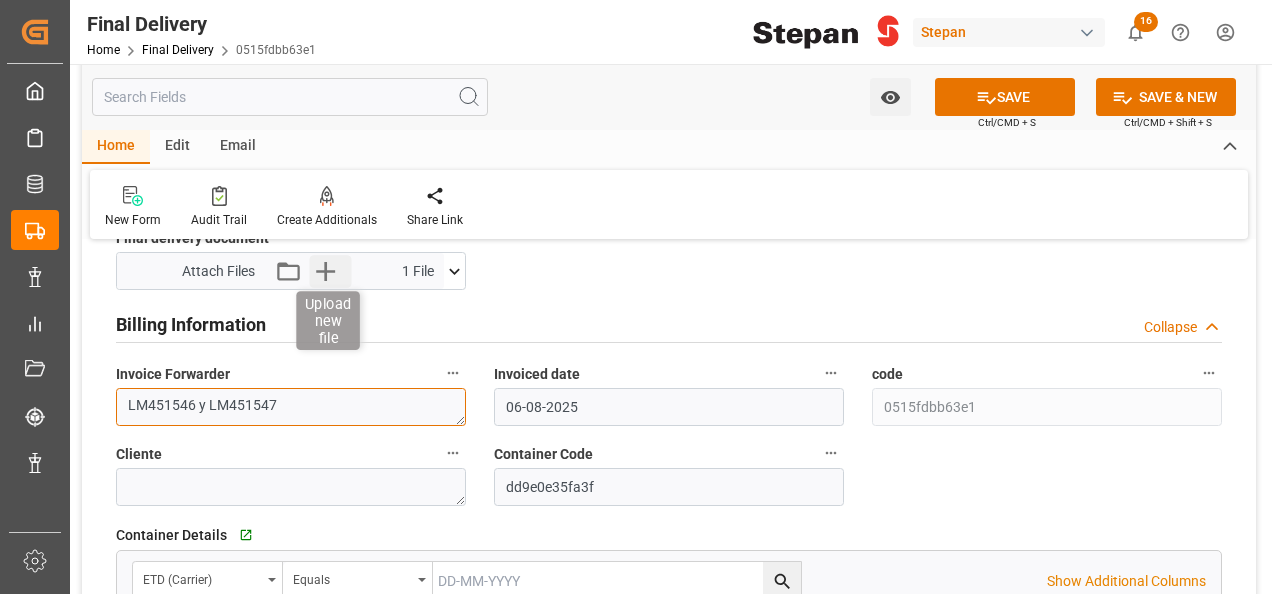 type on "LM451546 y LM451547" 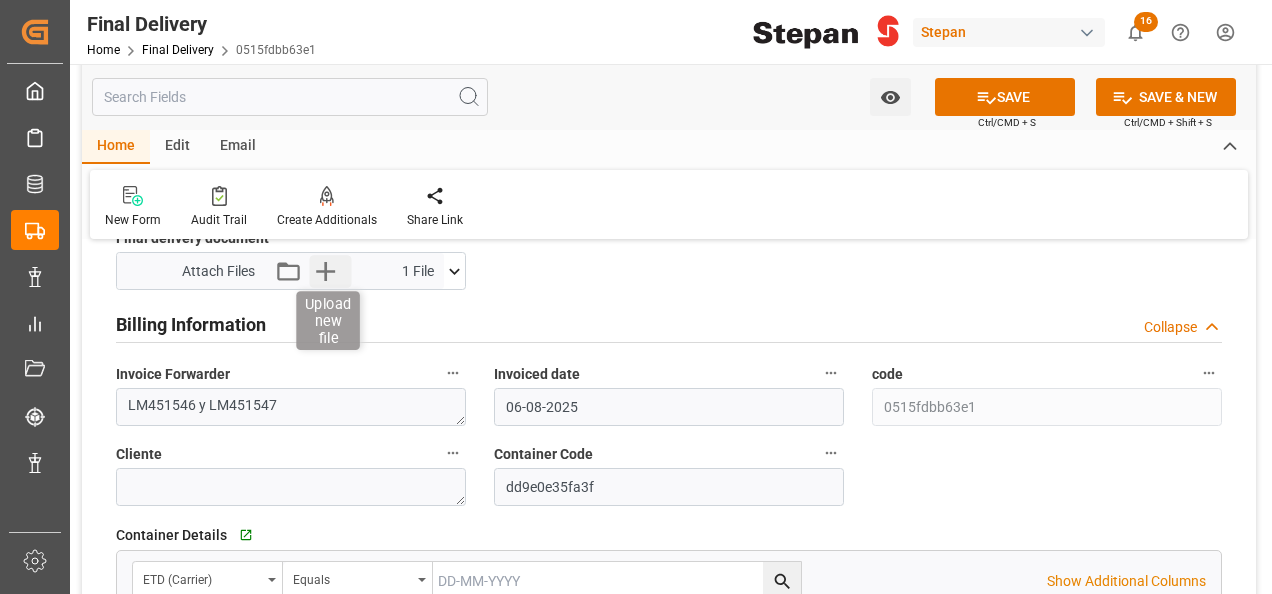click 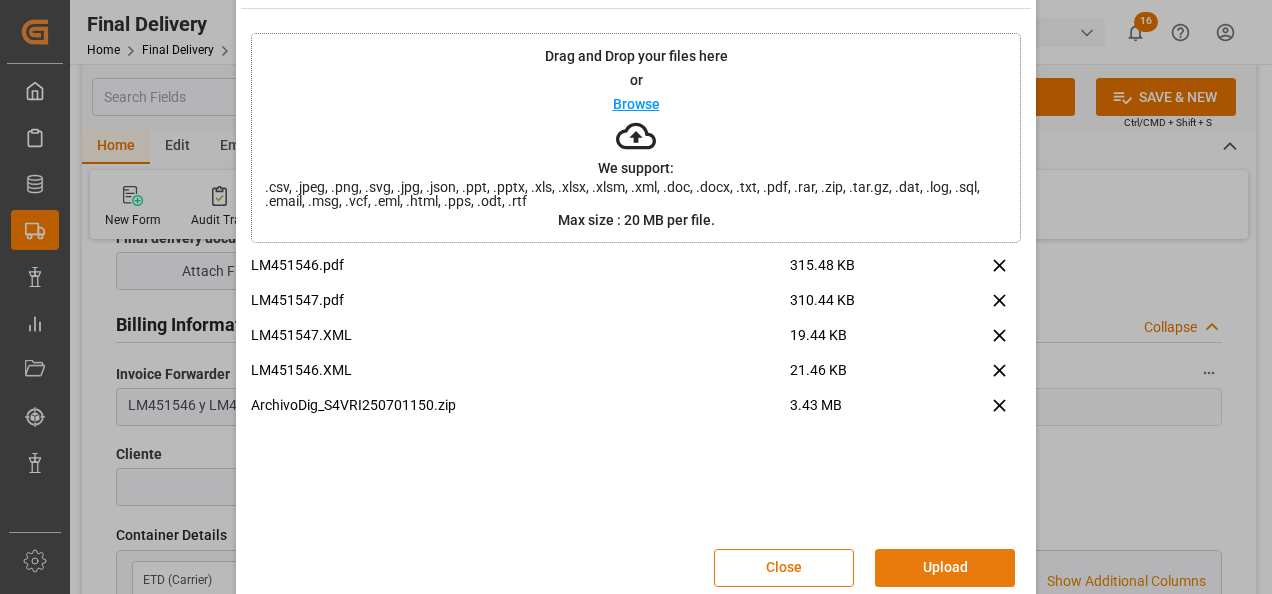 scroll, scrollTop: 79, scrollLeft: 0, axis: vertical 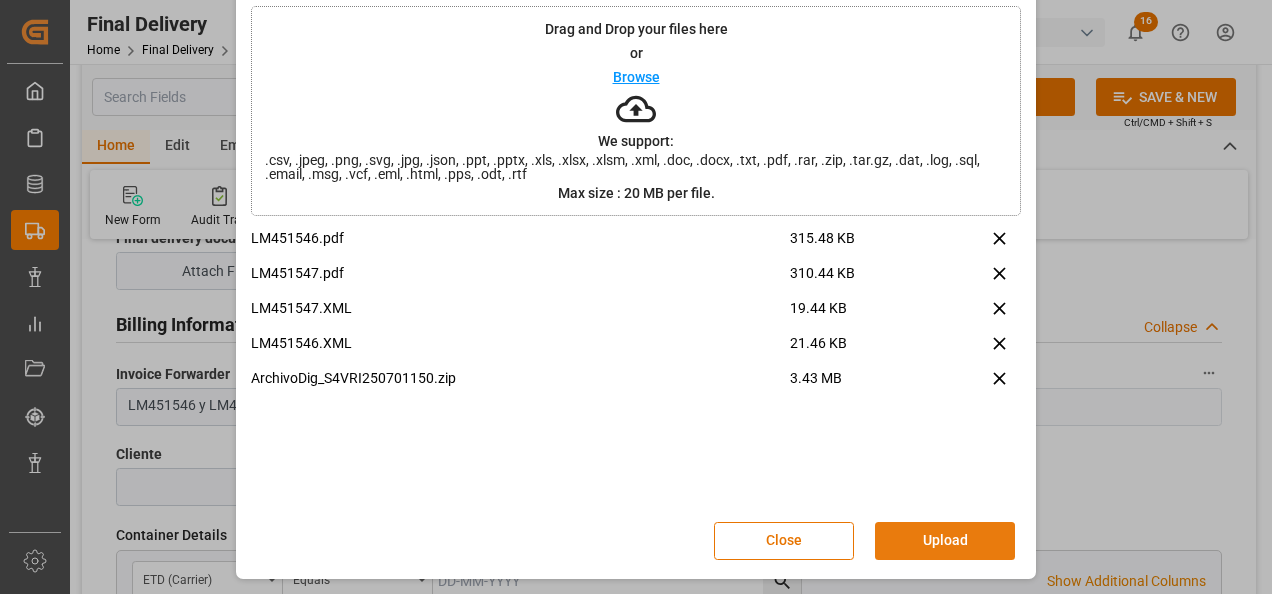 click on "Upload" at bounding box center (945, 541) 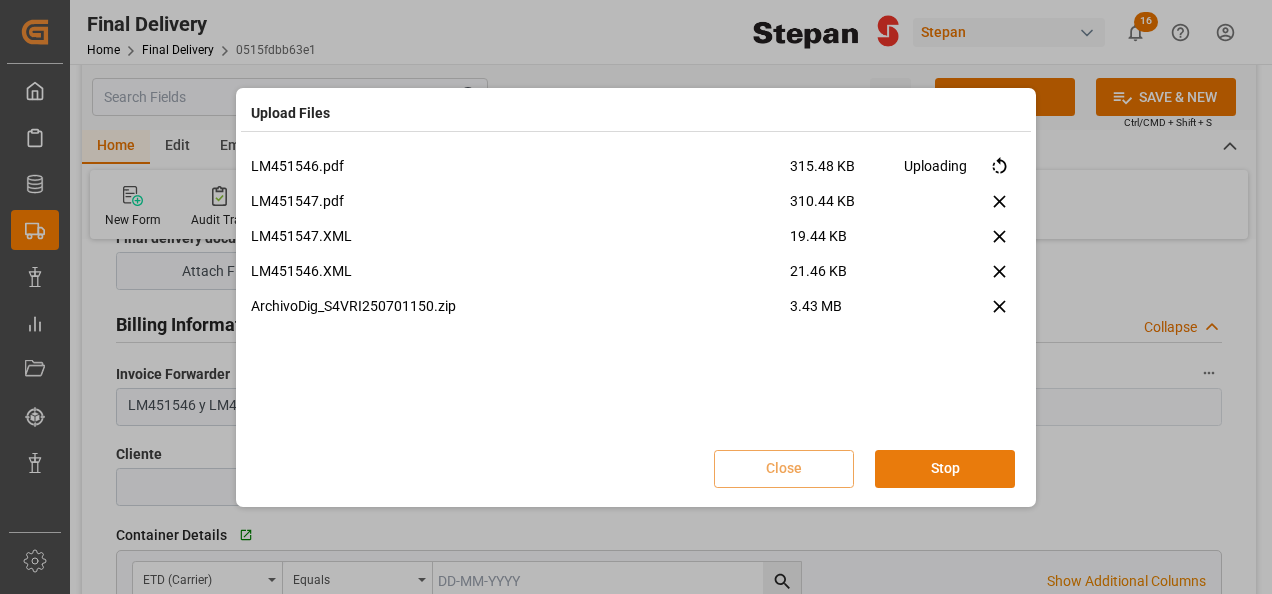 scroll, scrollTop: 0, scrollLeft: 0, axis: both 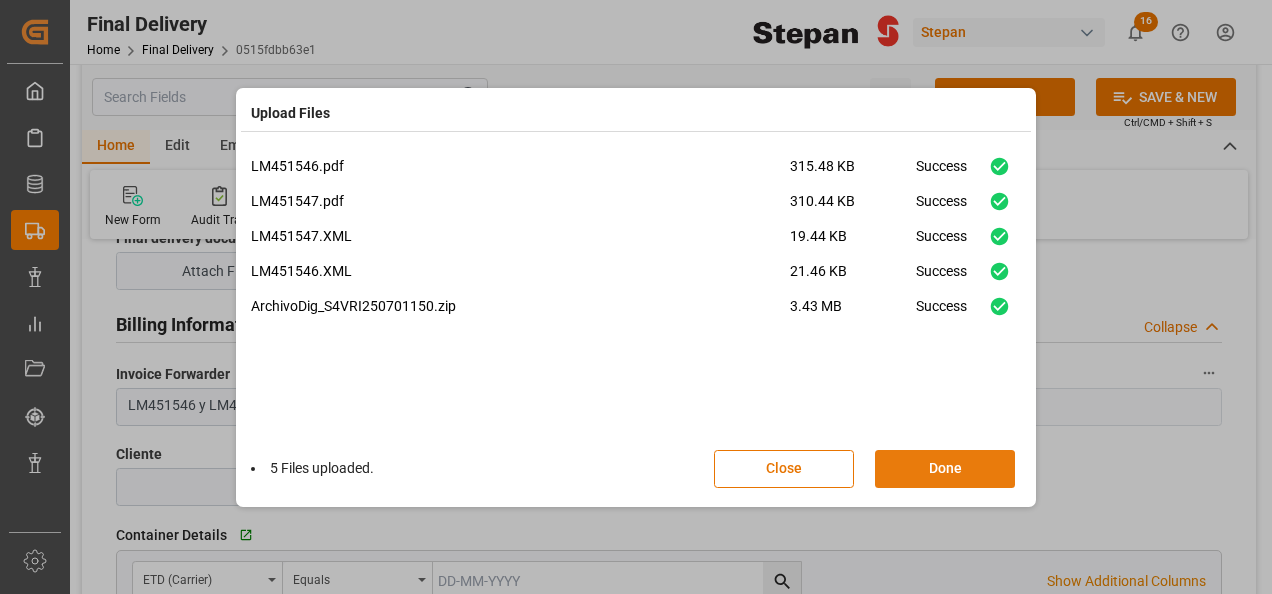 click on "Done" at bounding box center (945, 469) 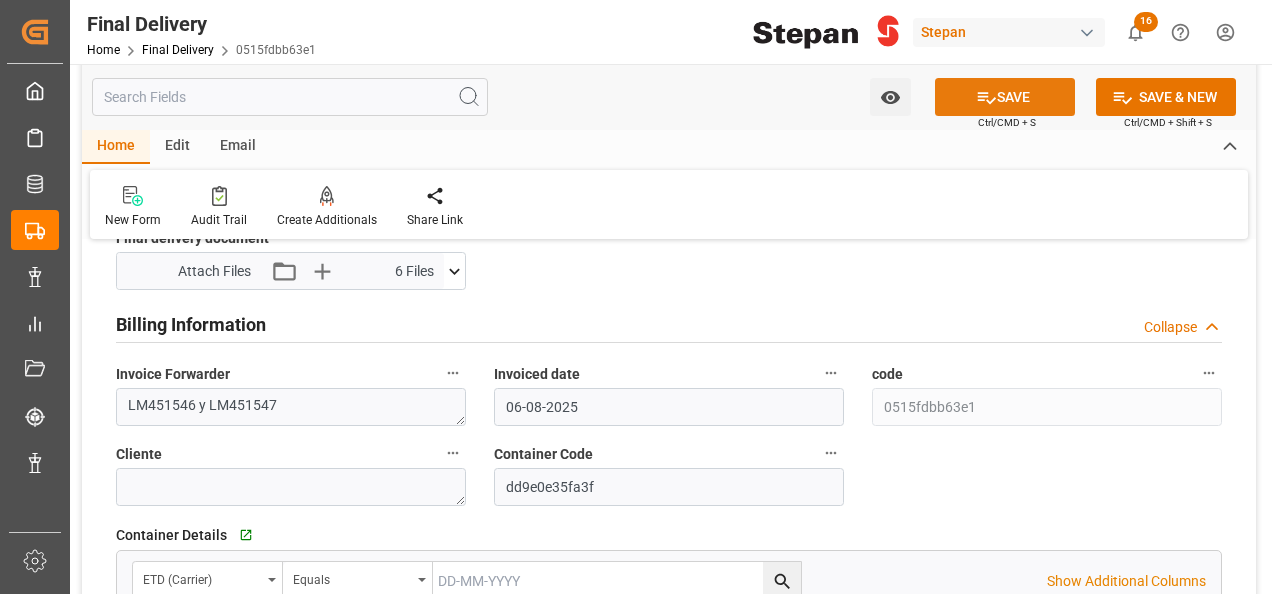 click on "SAVE" at bounding box center (1005, 97) 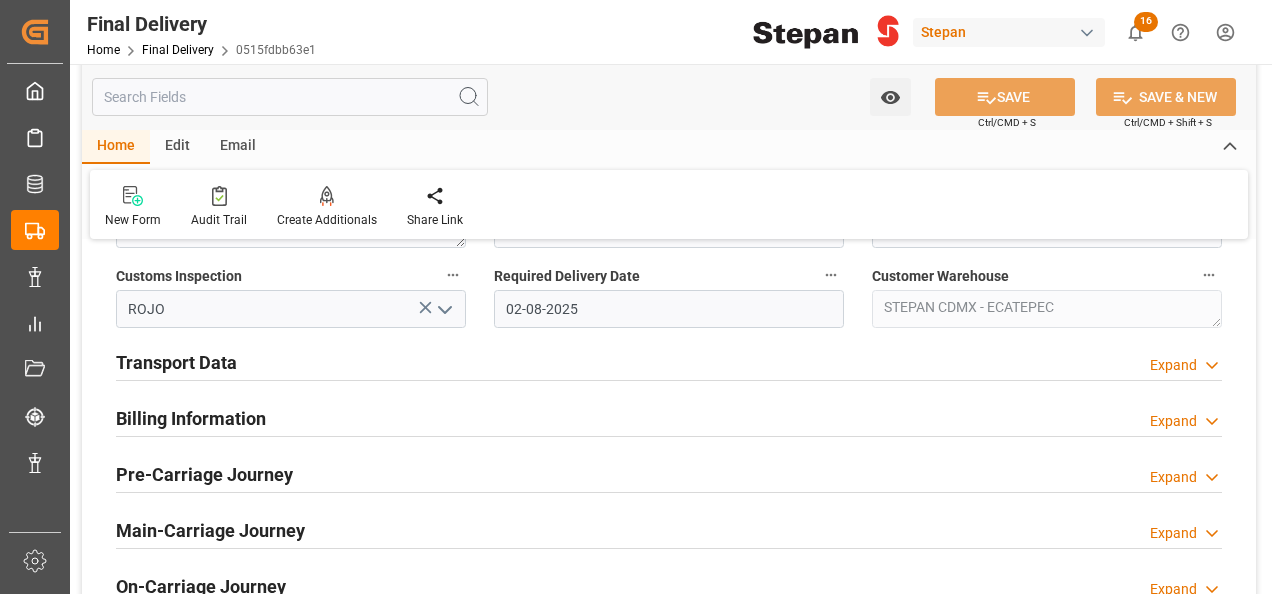 scroll, scrollTop: 580, scrollLeft: 0, axis: vertical 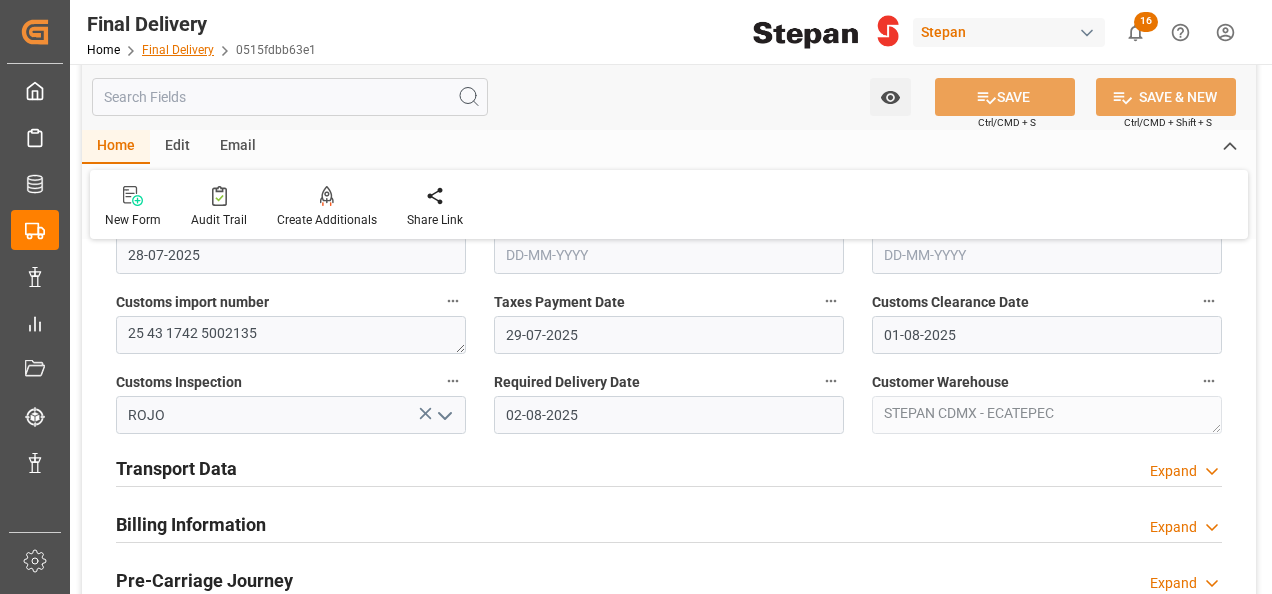 click on "Final Delivery" at bounding box center [178, 50] 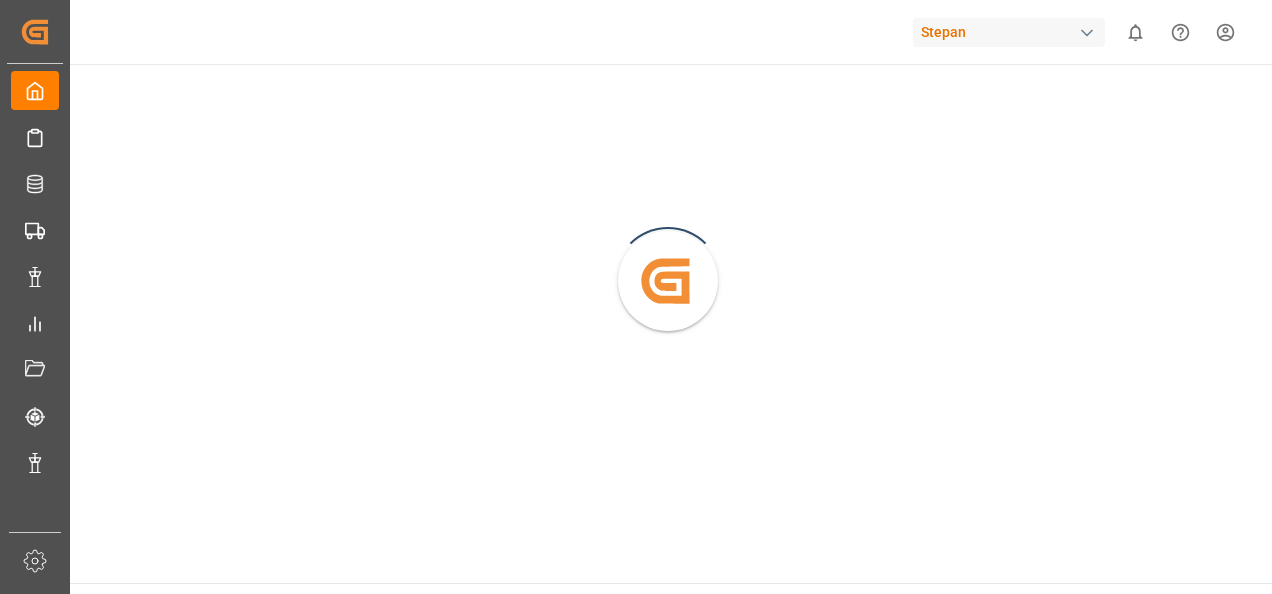 scroll, scrollTop: 0, scrollLeft: 0, axis: both 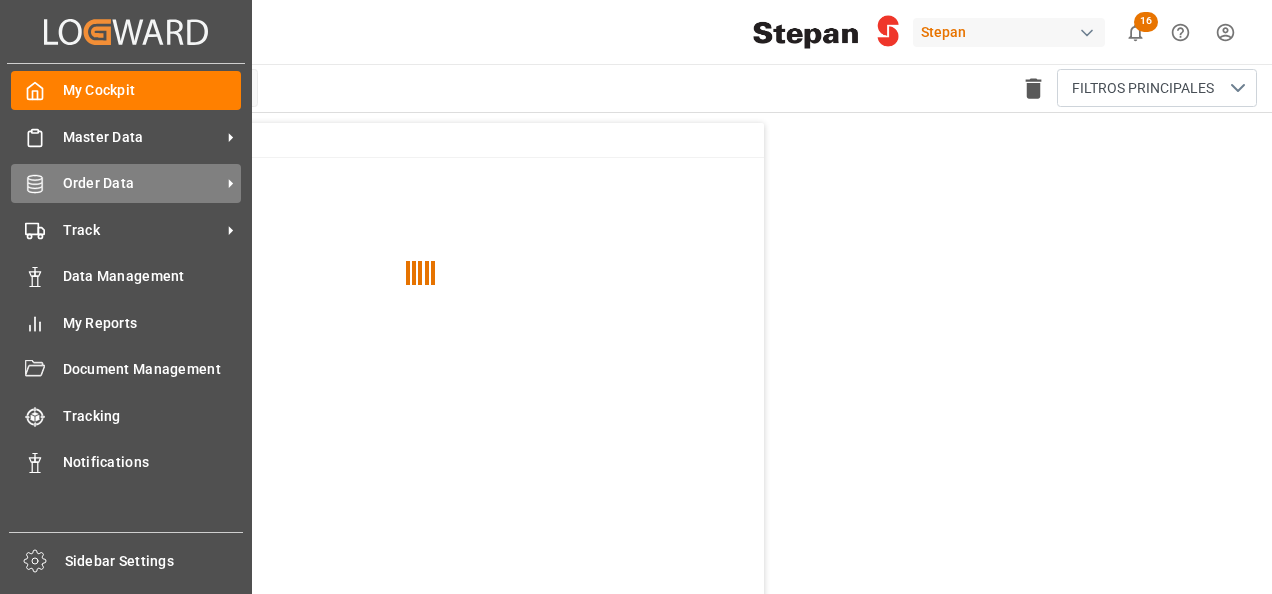 click on "Order Data Order Data" at bounding box center (126, 183) 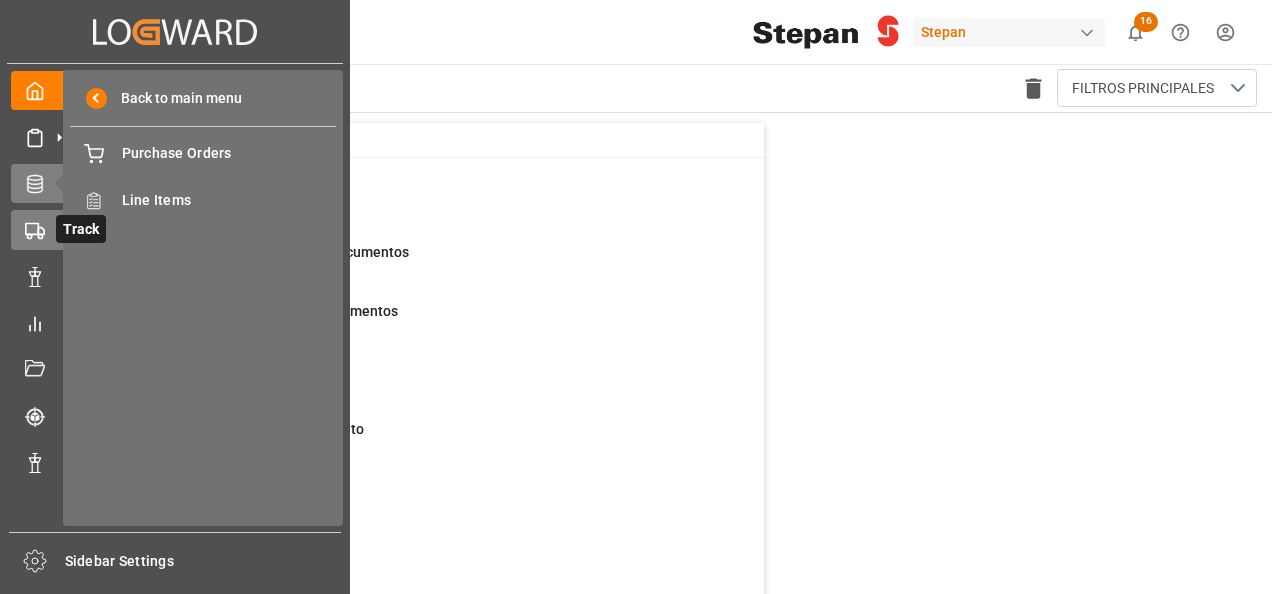 click 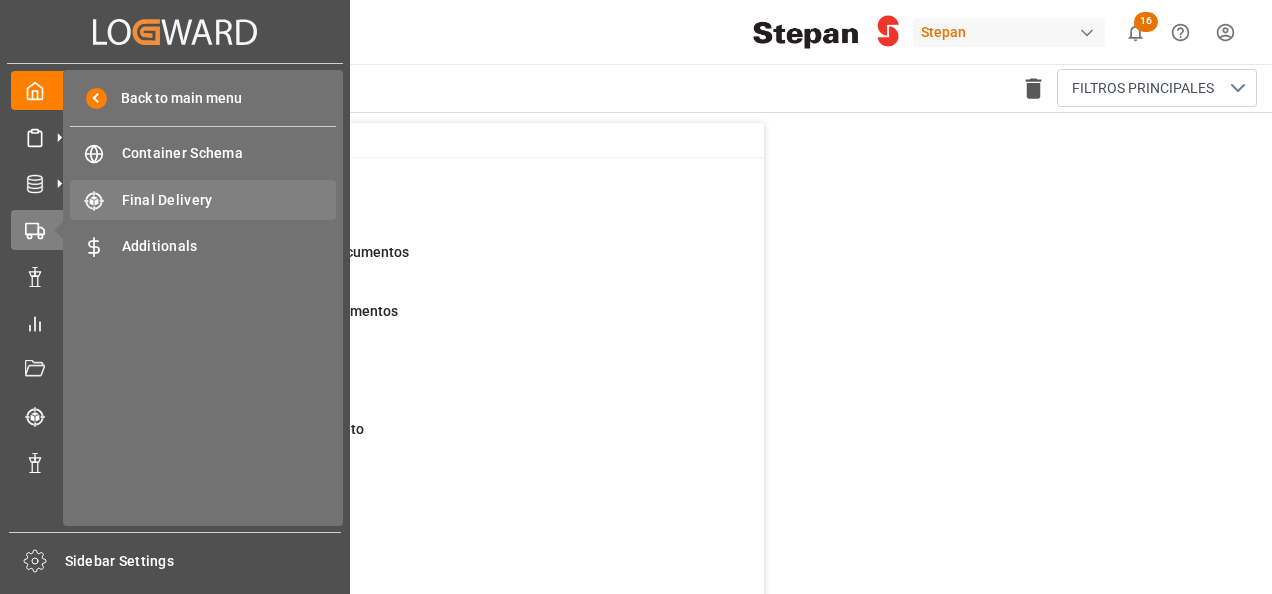 click on "Final Delivery" at bounding box center (229, 200) 